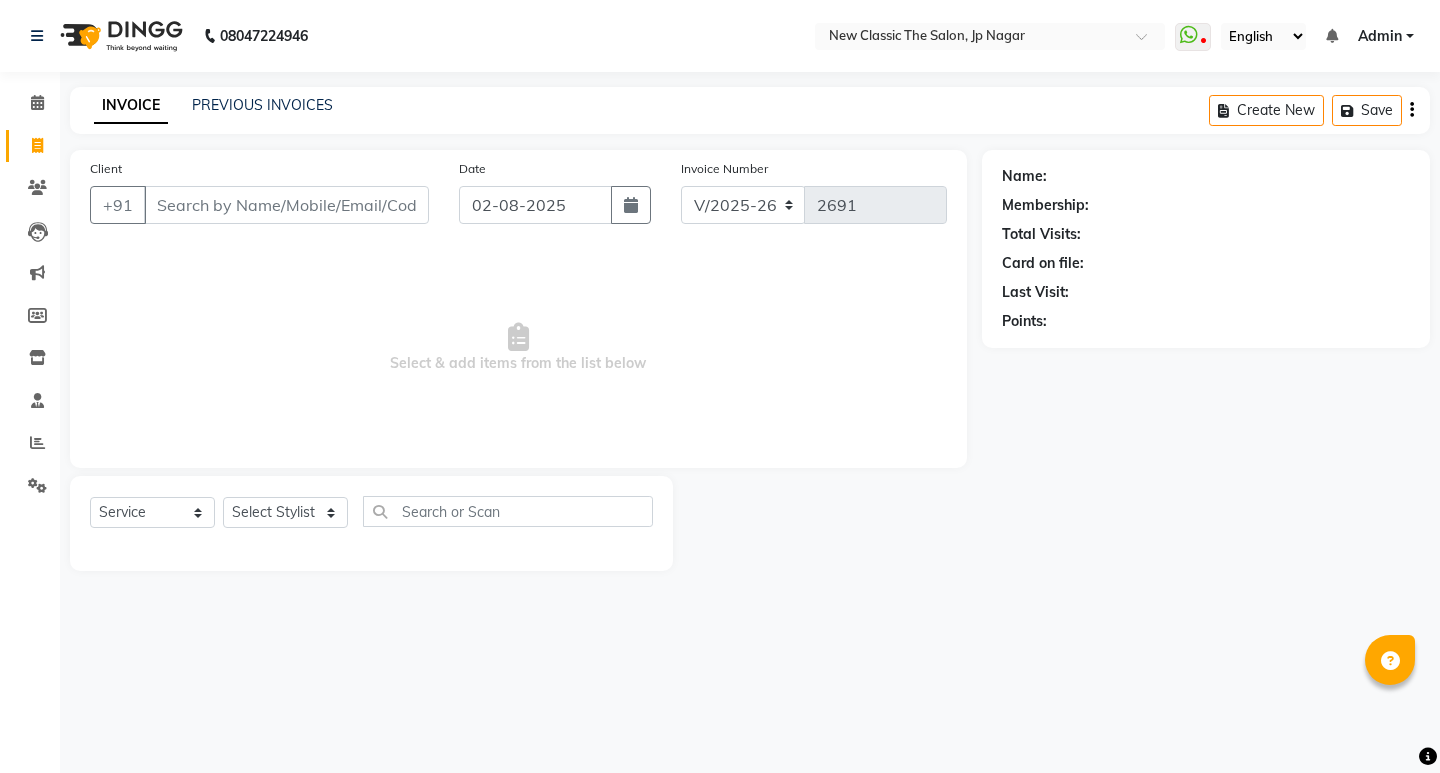 select on "4678" 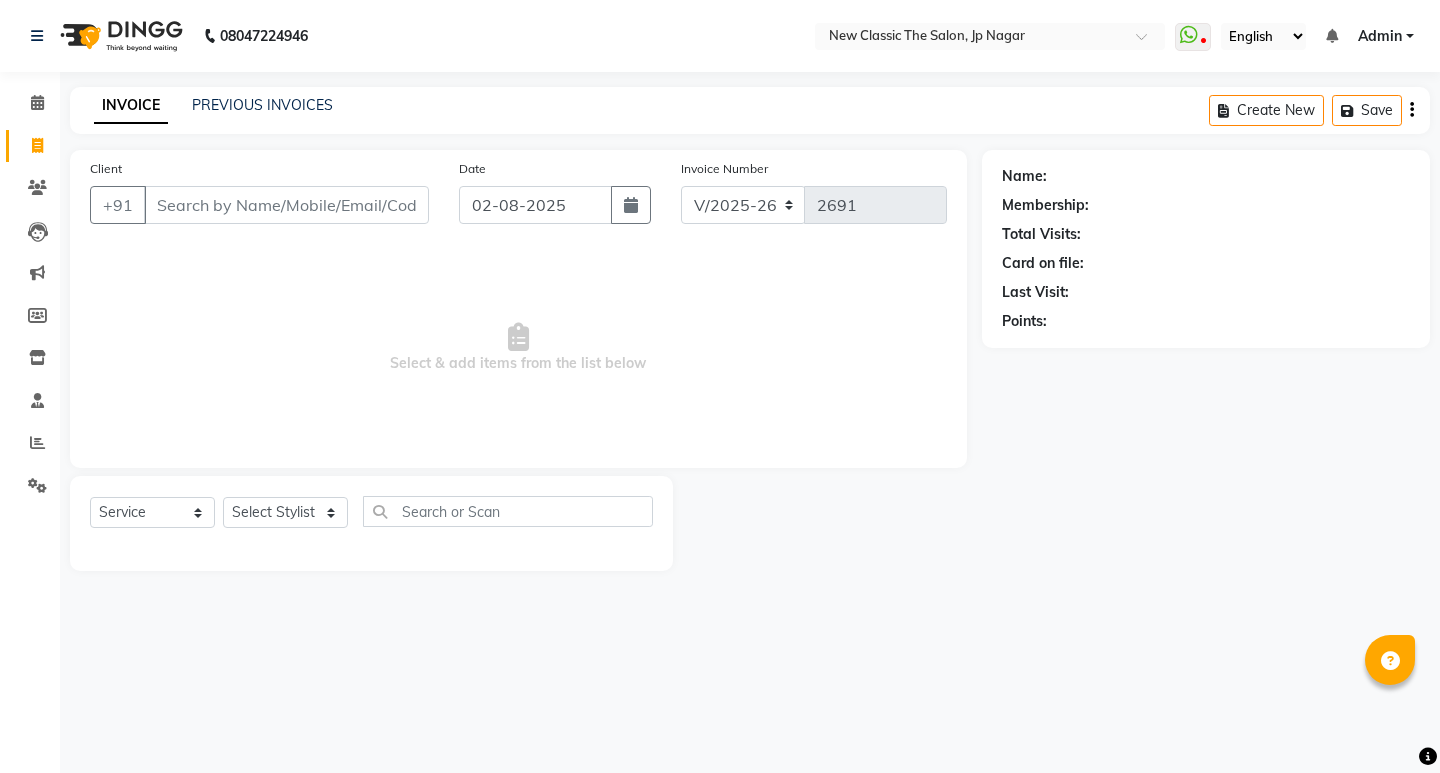 scroll, scrollTop: 0, scrollLeft: 0, axis: both 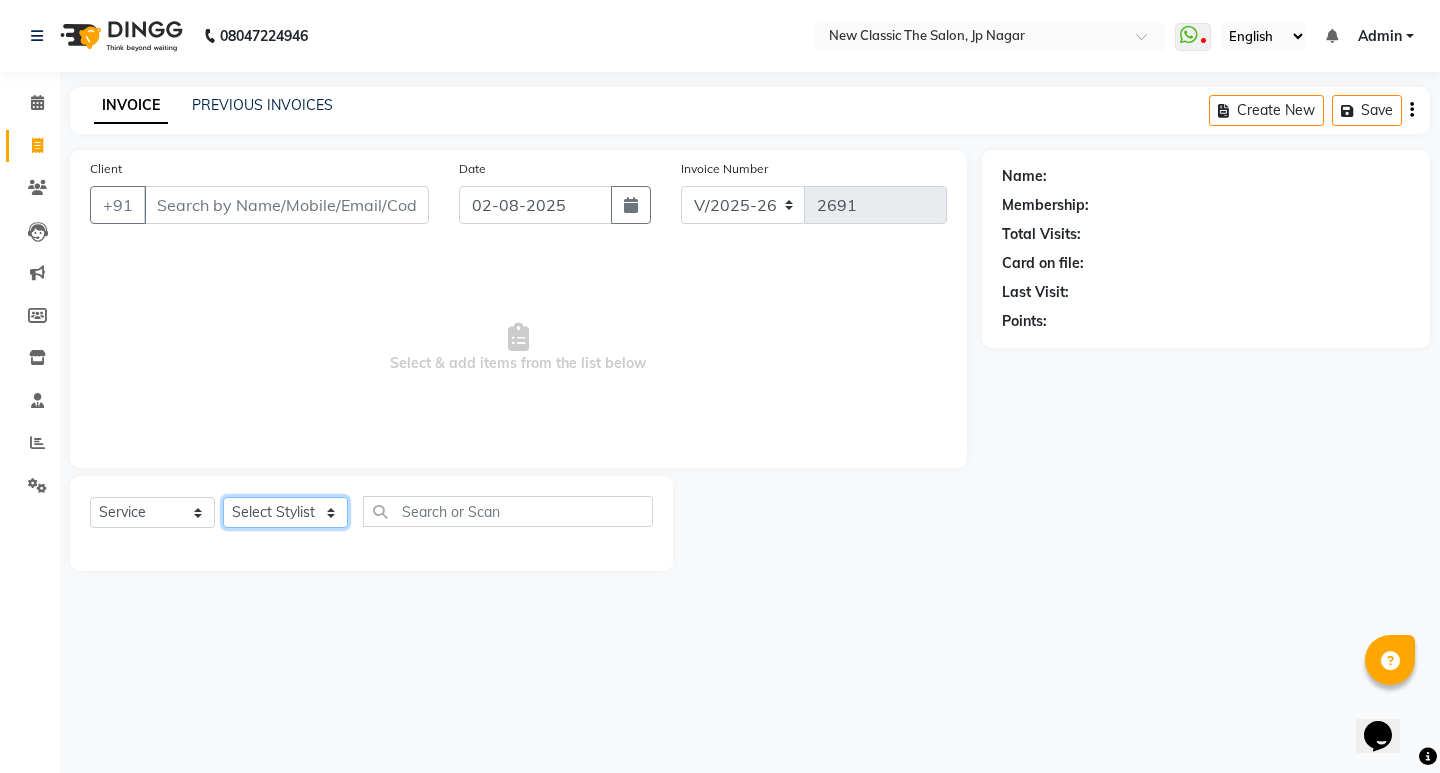 click on "Select Stylist [FIRST] [FIRST] [FIRST] [FIRST] [FIRST] [FIRST] [FIRST] [FIRST] [FIRST] [FIRST]" 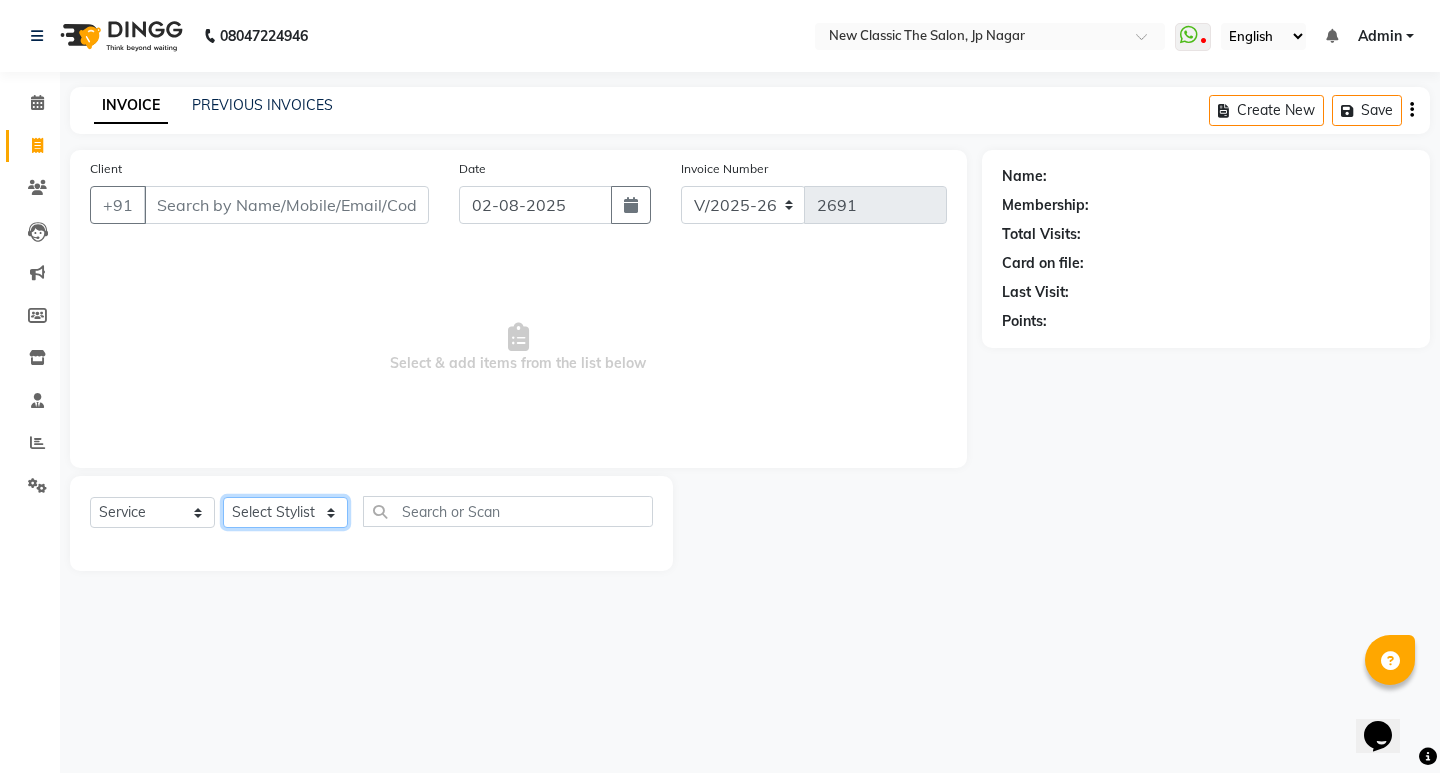 select on "27631" 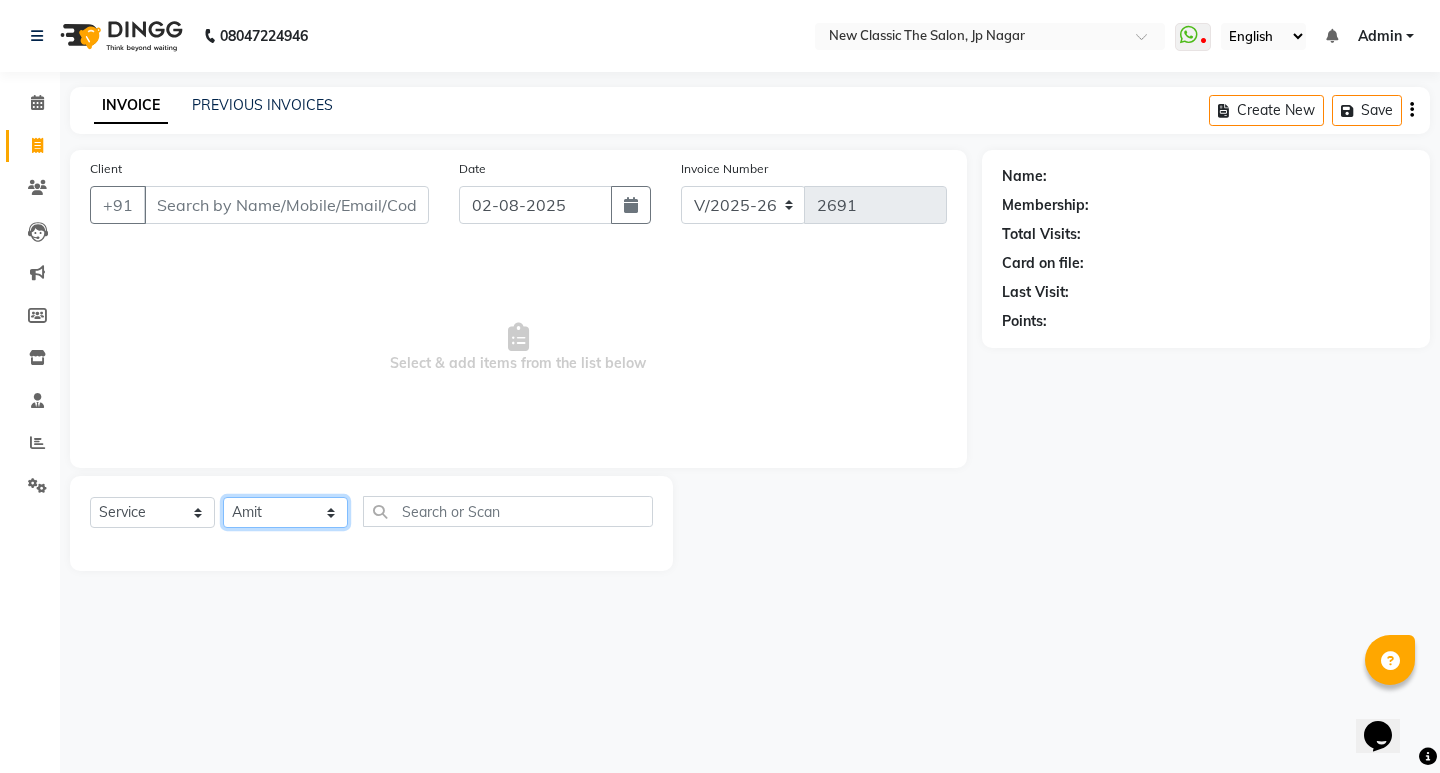 click on "Select Stylist [FIRST] [FIRST] [FIRST] [FIRST] [FIRST] [FIRST] [FIRST] [FIRST] [FIRST] [FIRST]" 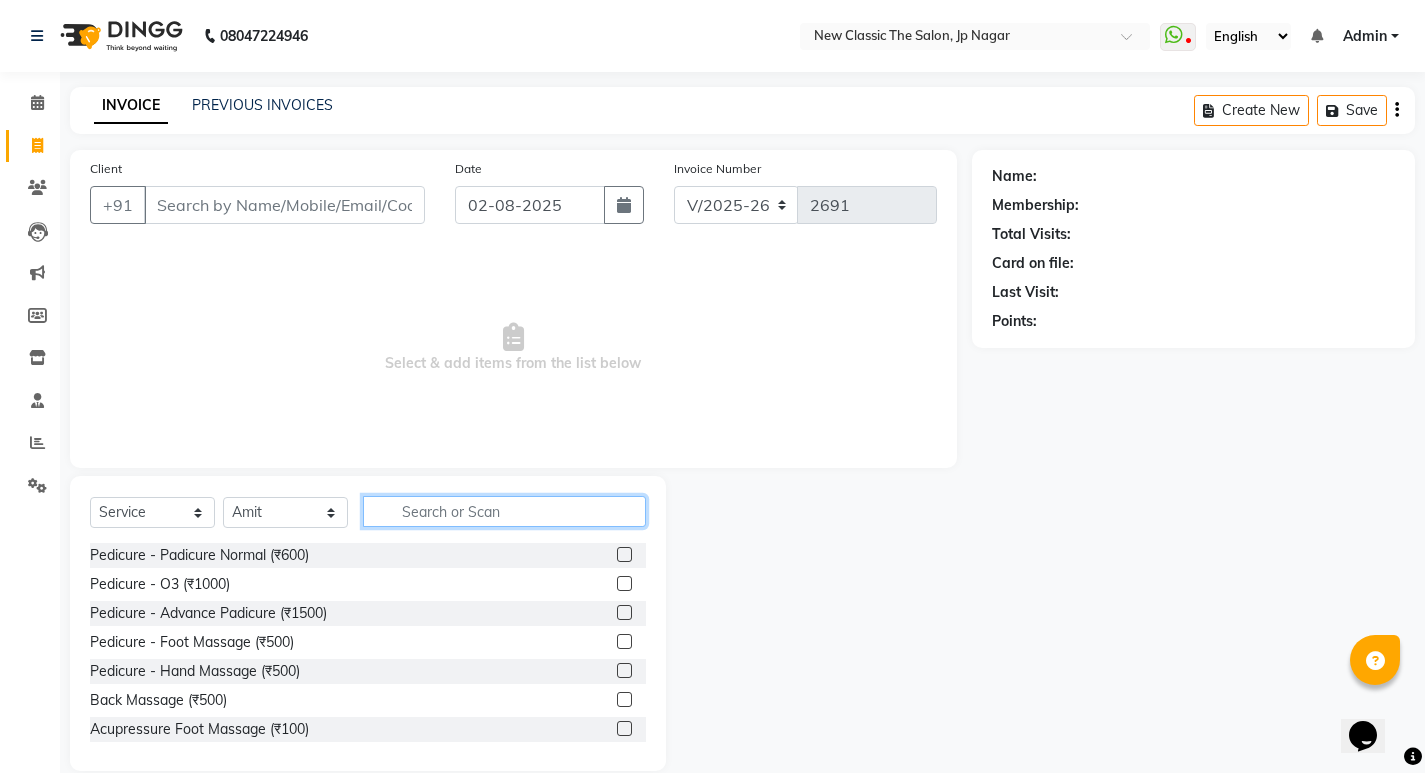 click 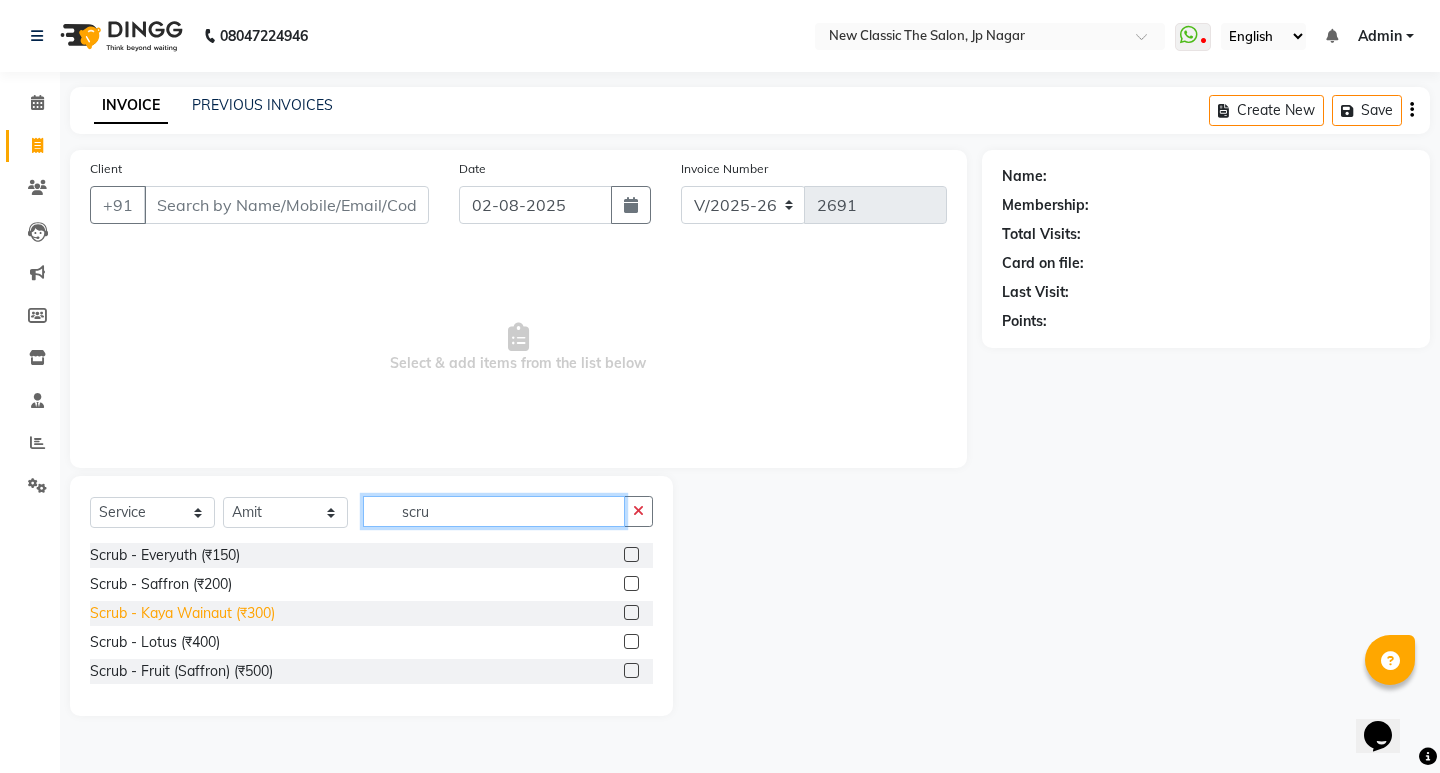 type on "scru" 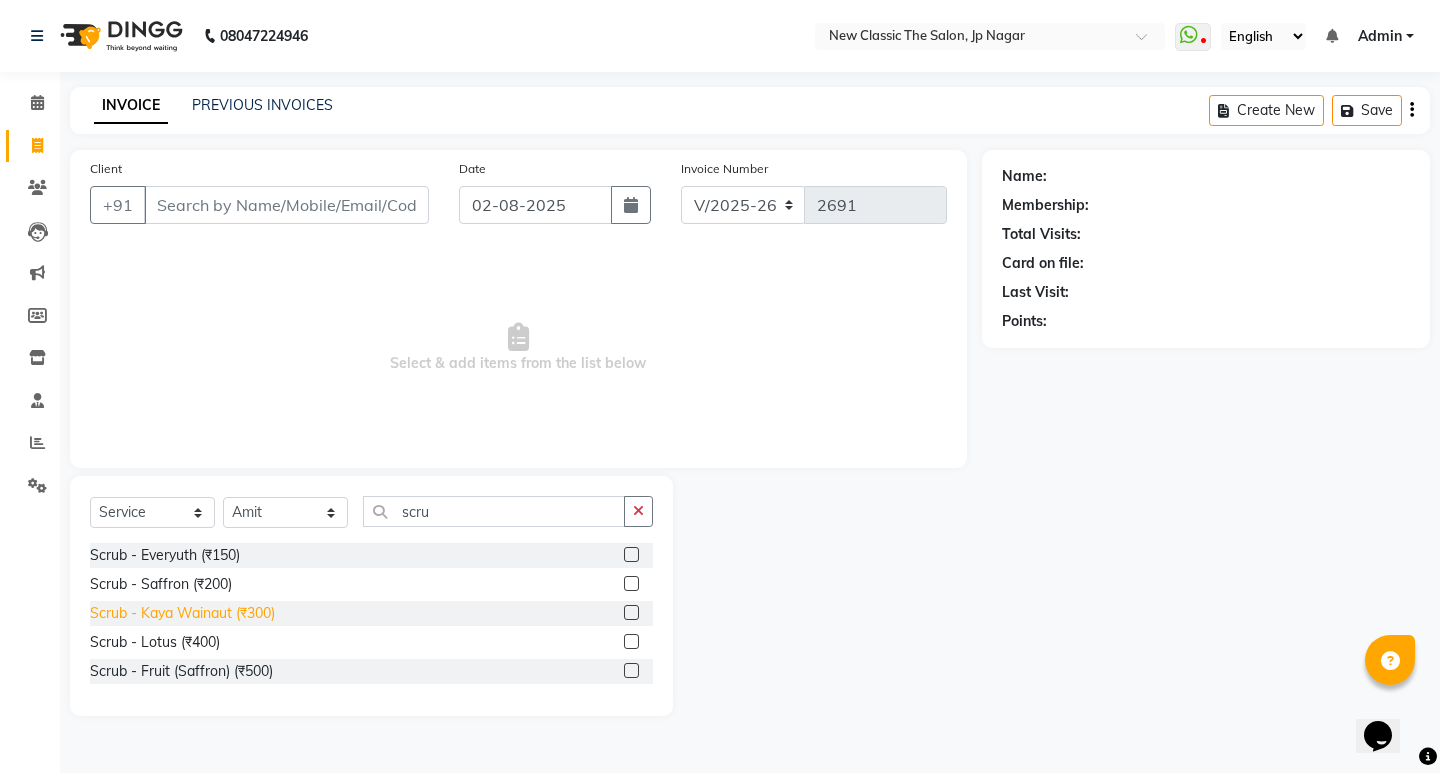 click on "Scrub - Kaya Wainaut (₹300)" 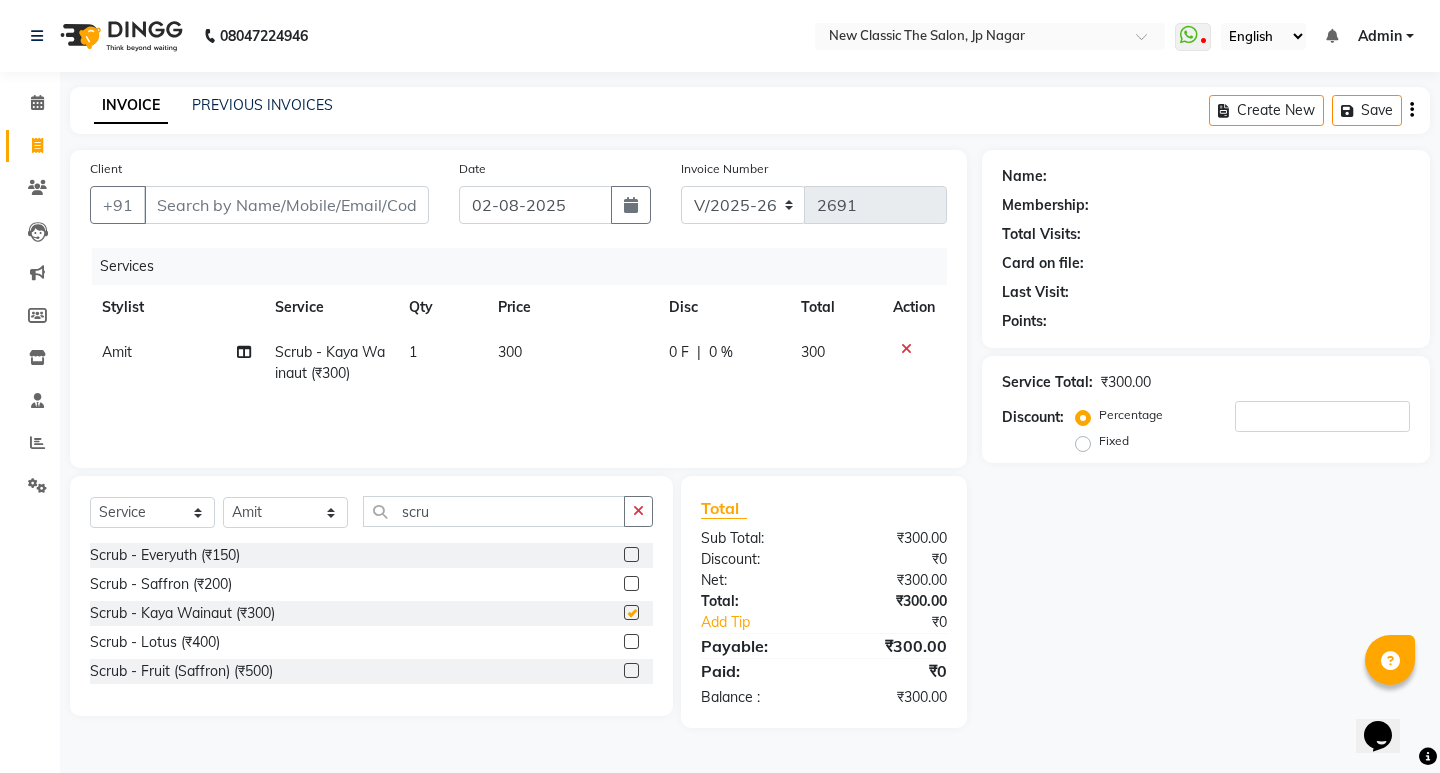 checkbox on "false" 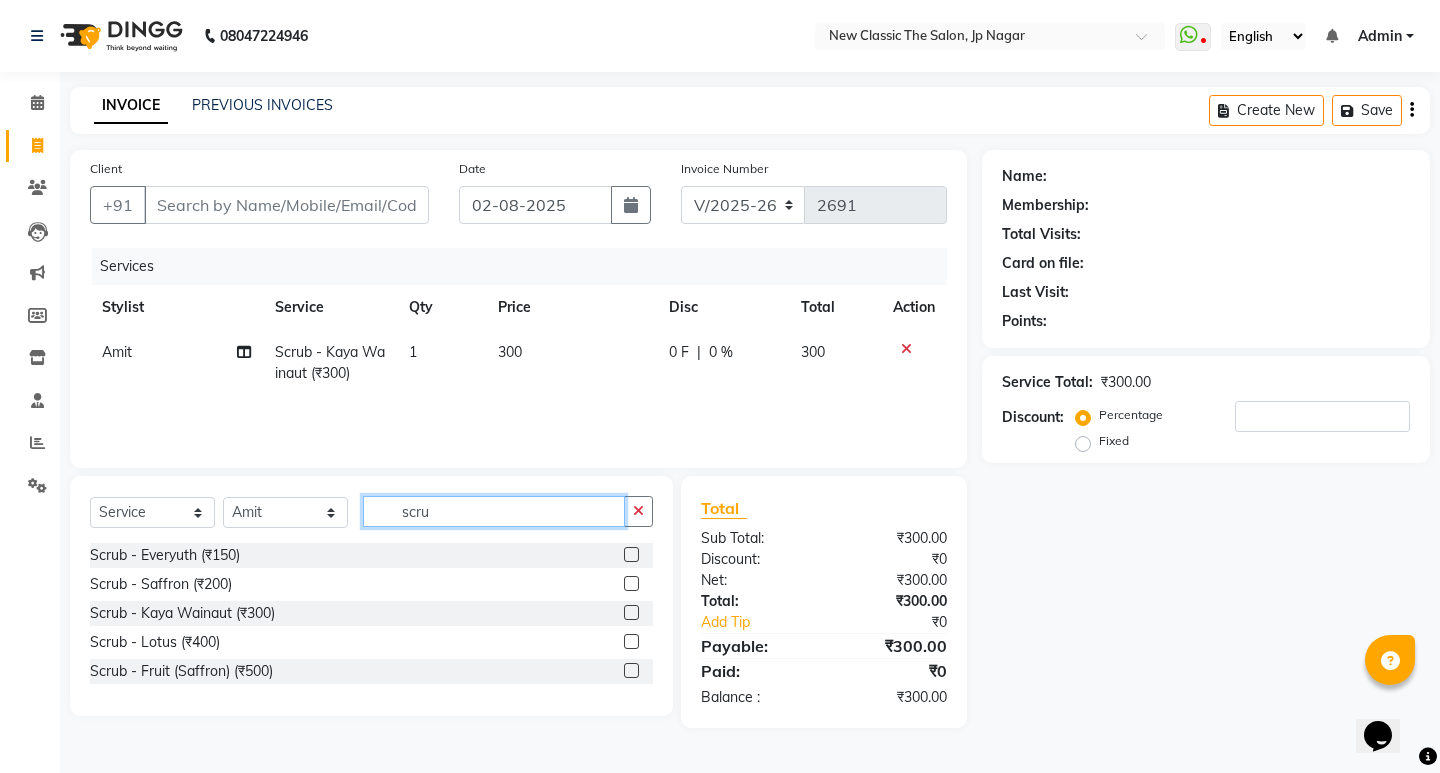 click on "scru" 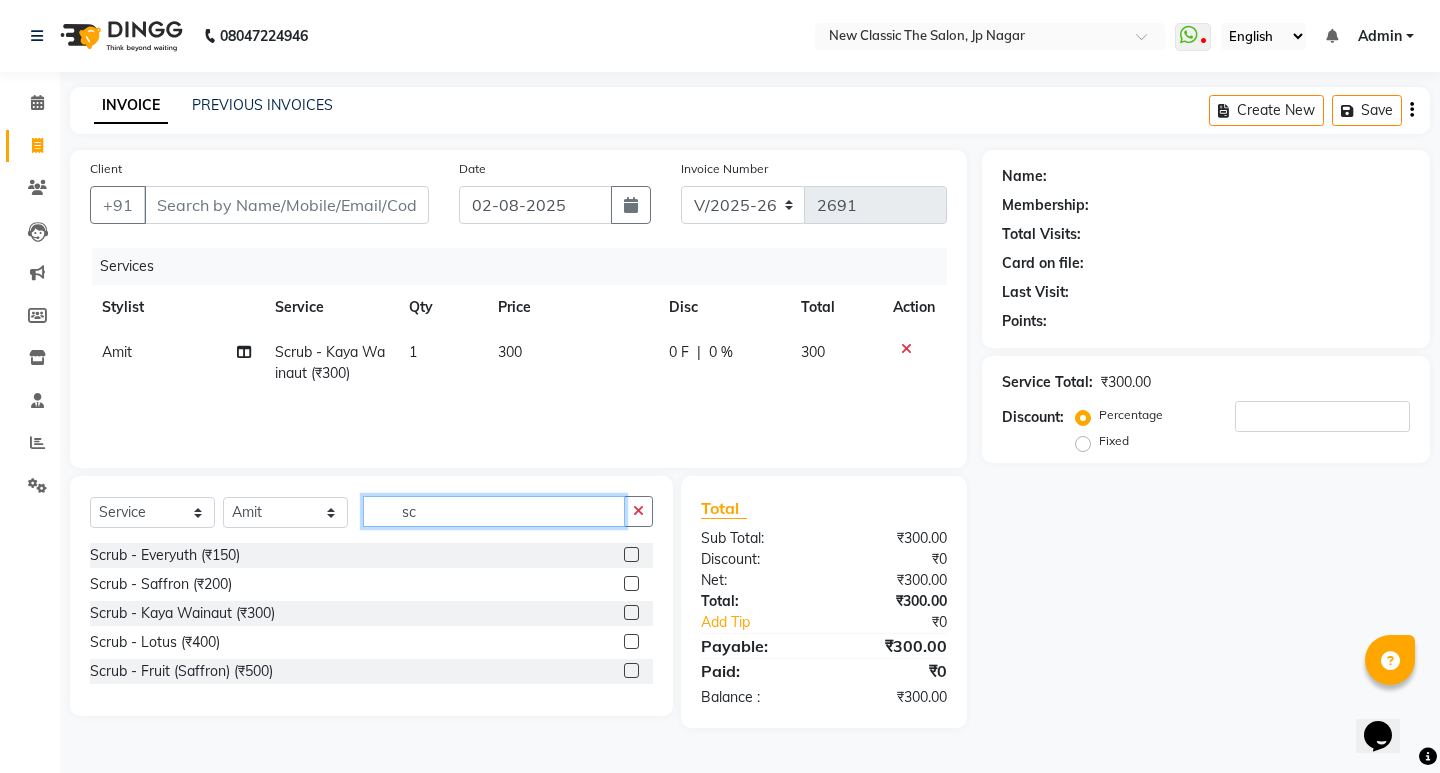 type on "s" 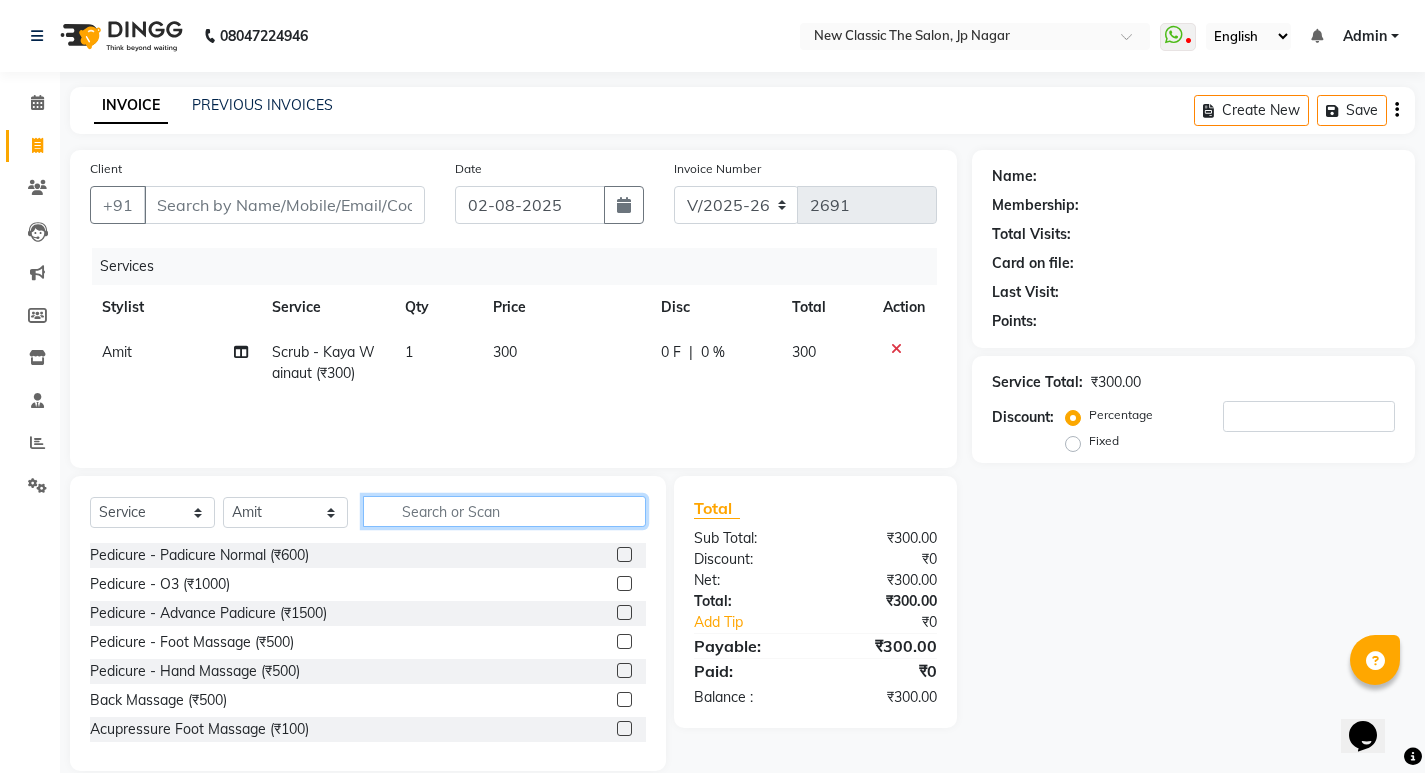 type 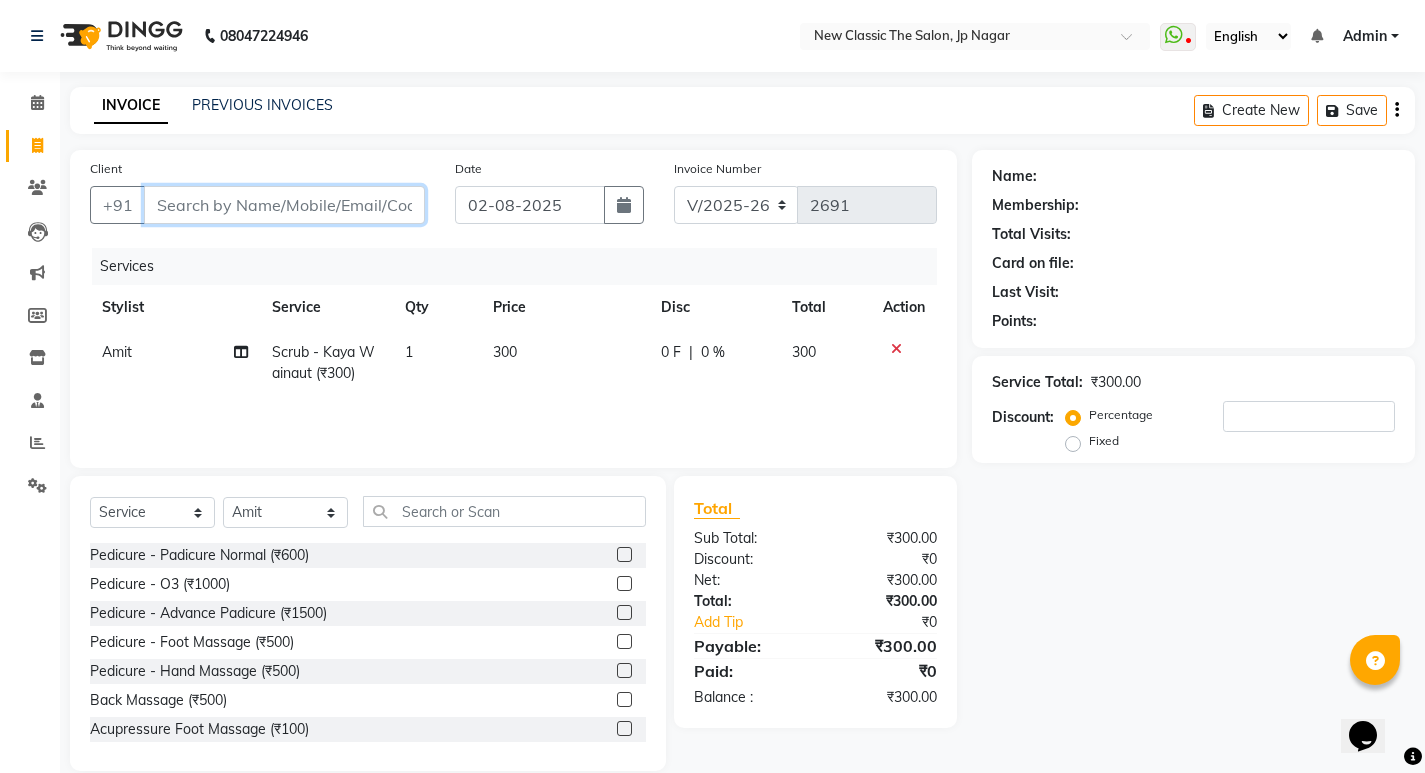 click on "Client" at bounding box center (284, 205) 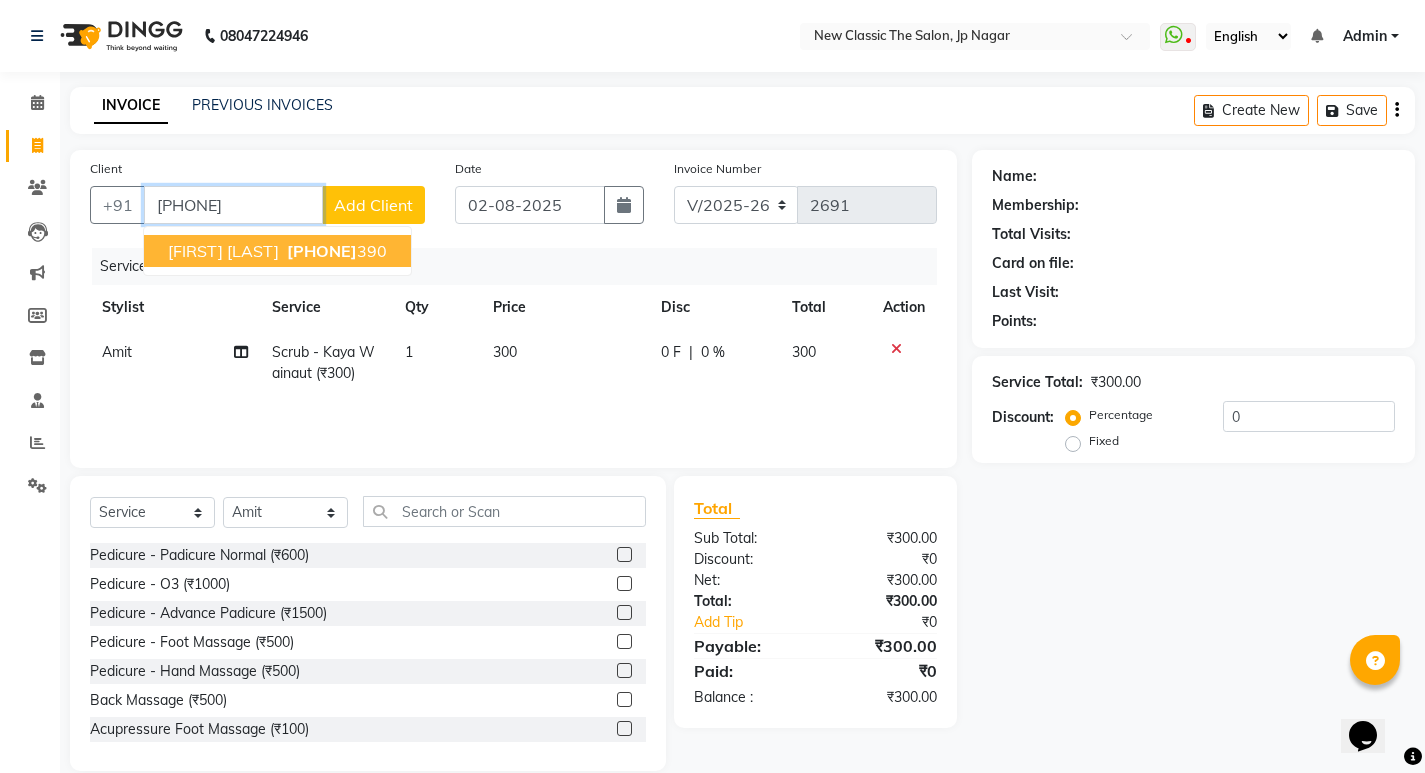 click on "[FIRST] [LAST]" at bounding box center (223, 251) 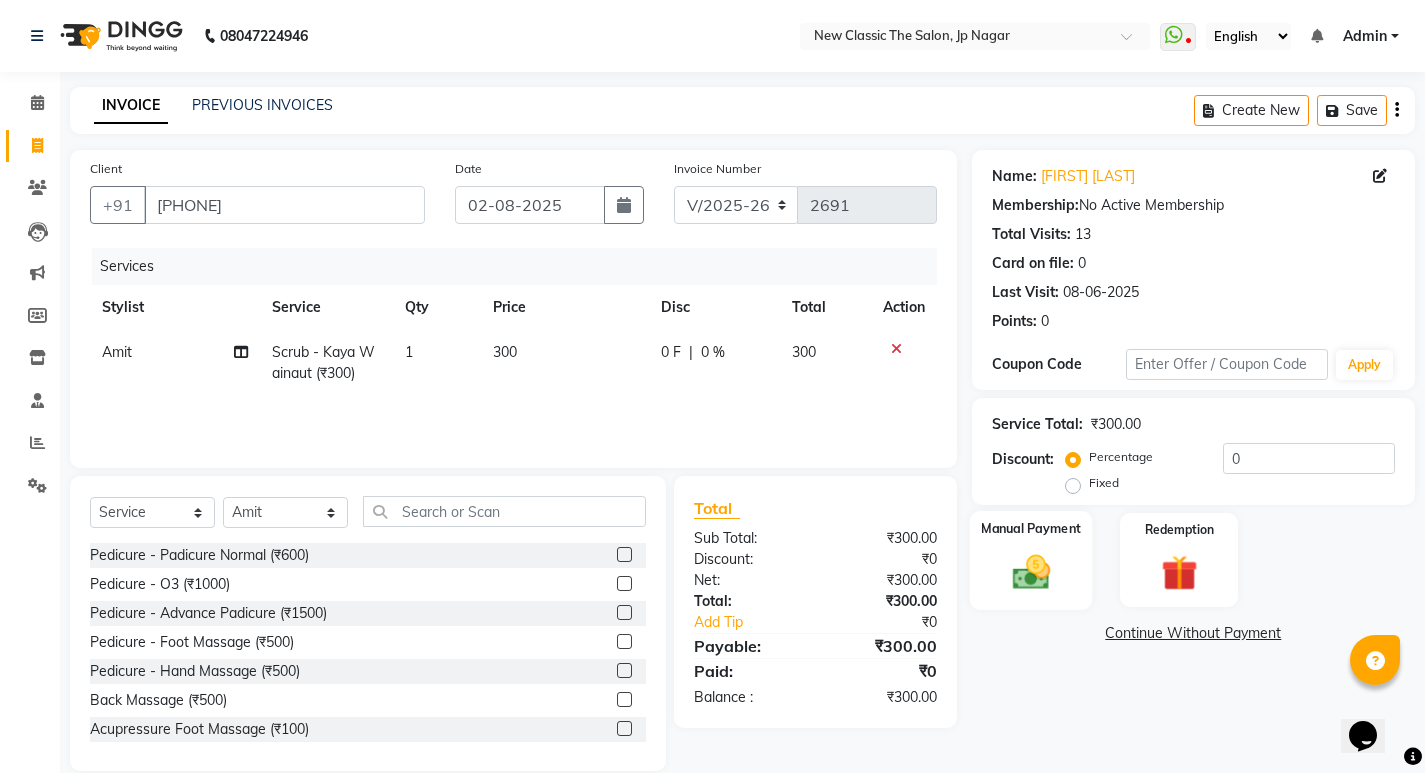 click 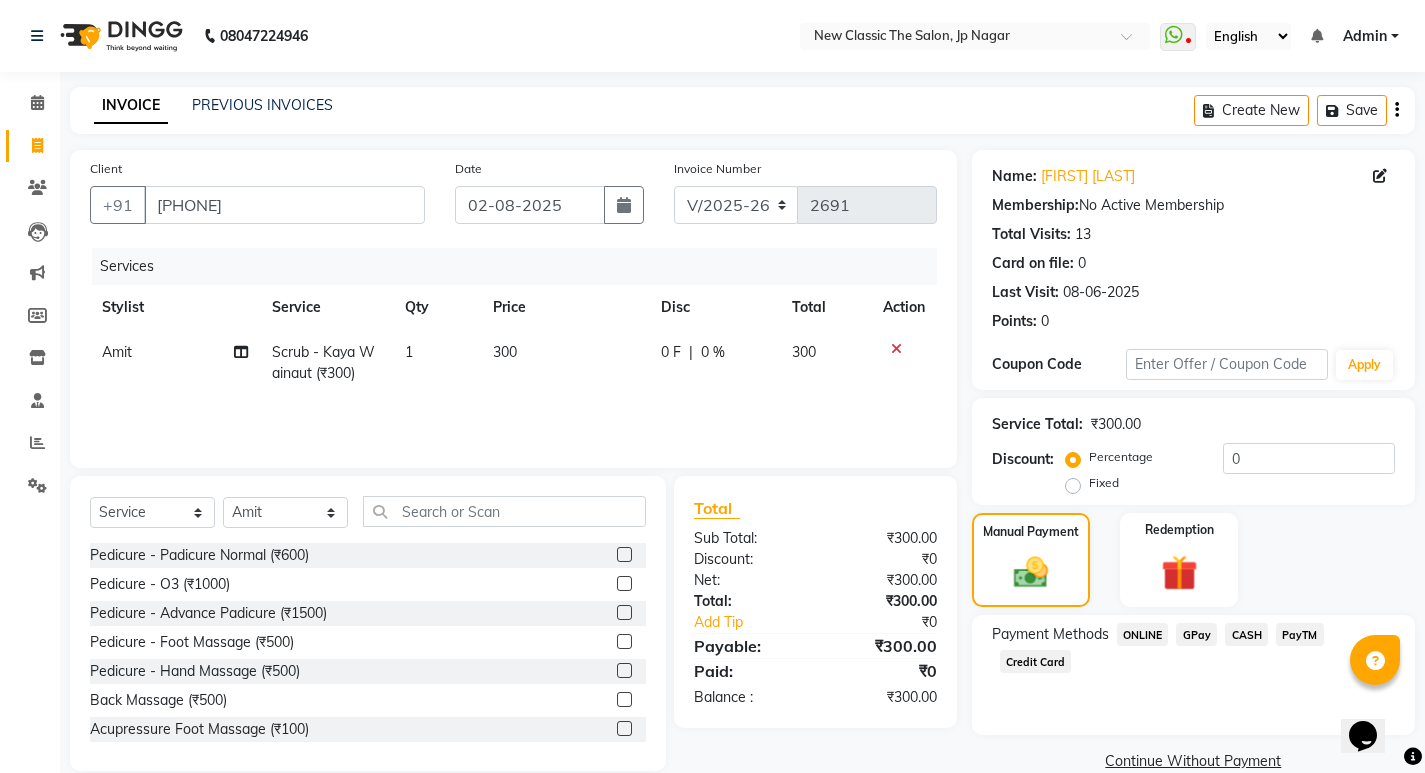 click on "ONLINE" 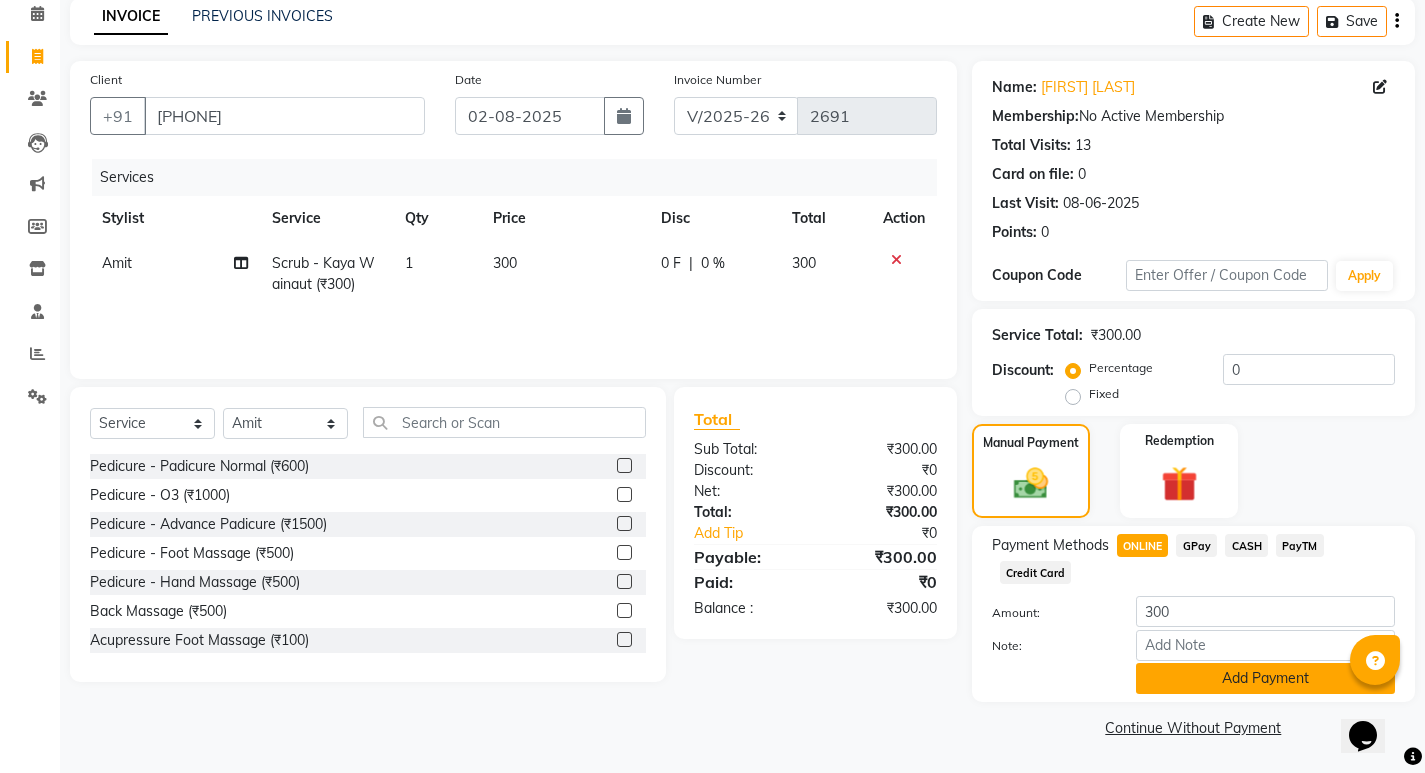 click on "Add Payment" 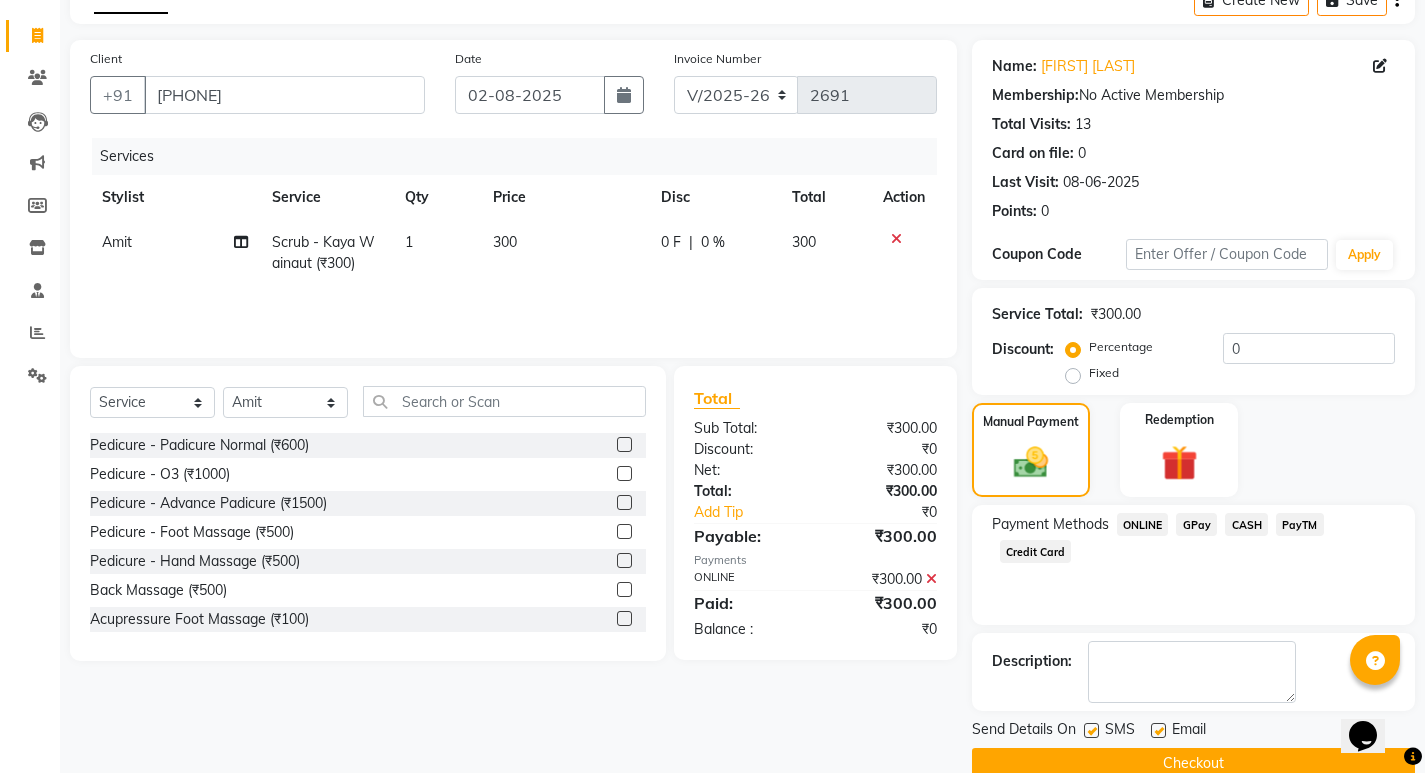 scroll, scrollTop: 146, scrollLeft: 0, axis: vertical 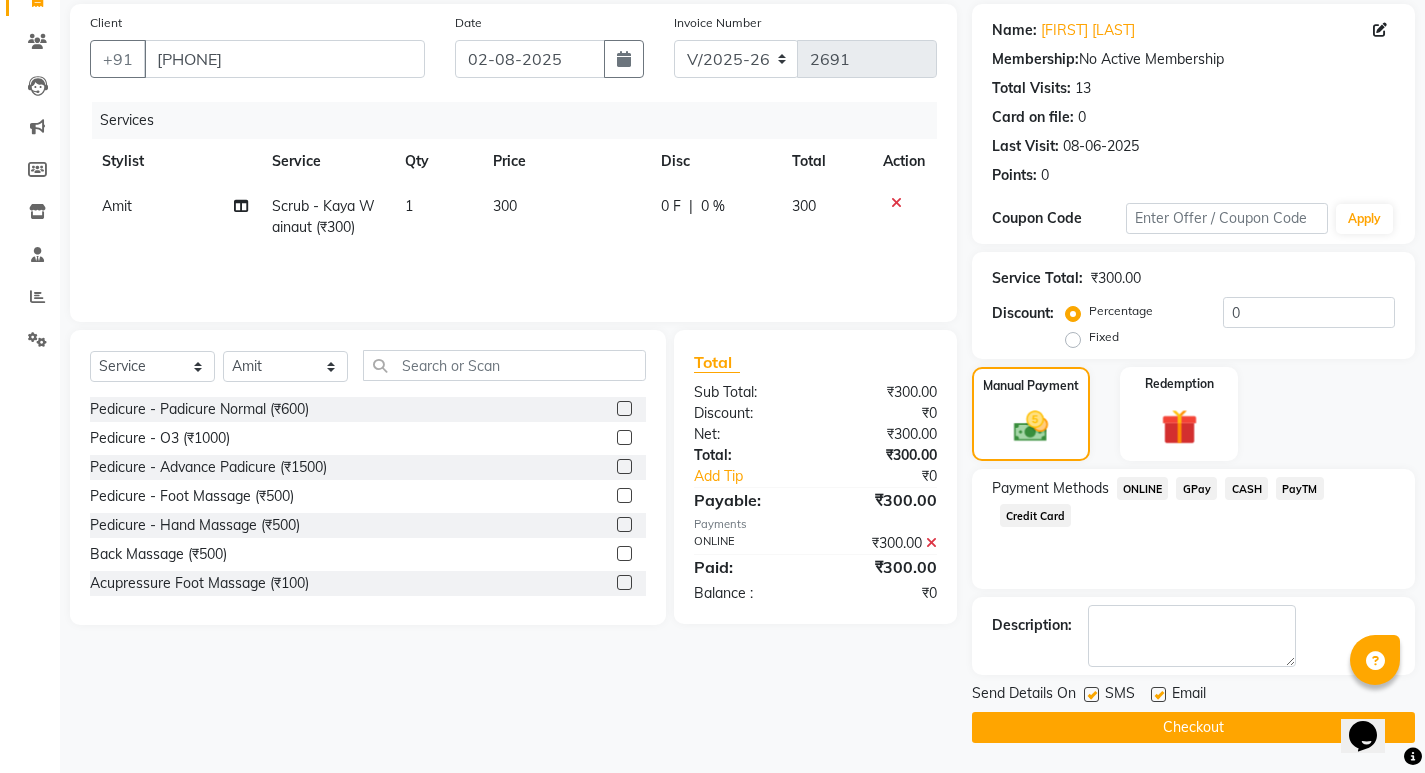 click on "Checkout" 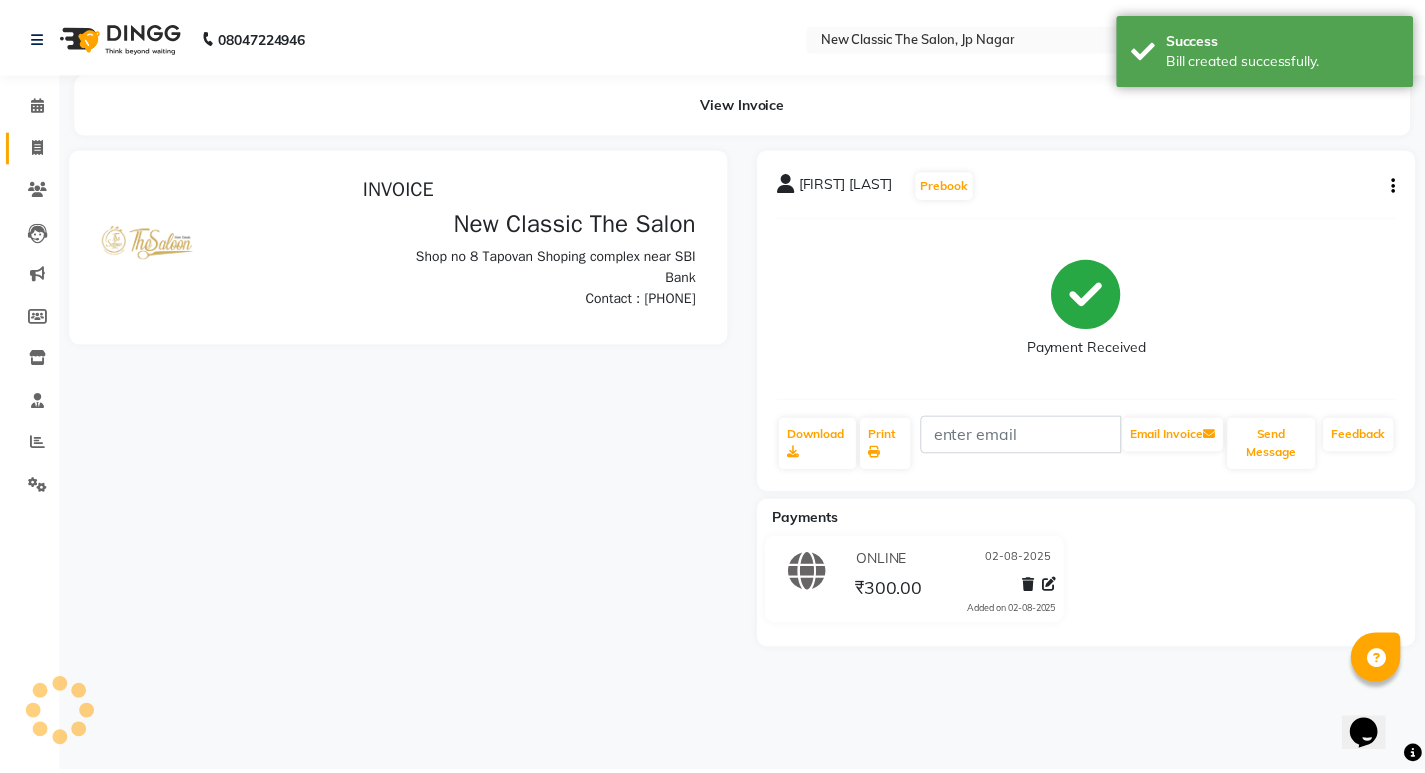 scroll, scrollTop: 0, scrollLeft: 0, axis: both 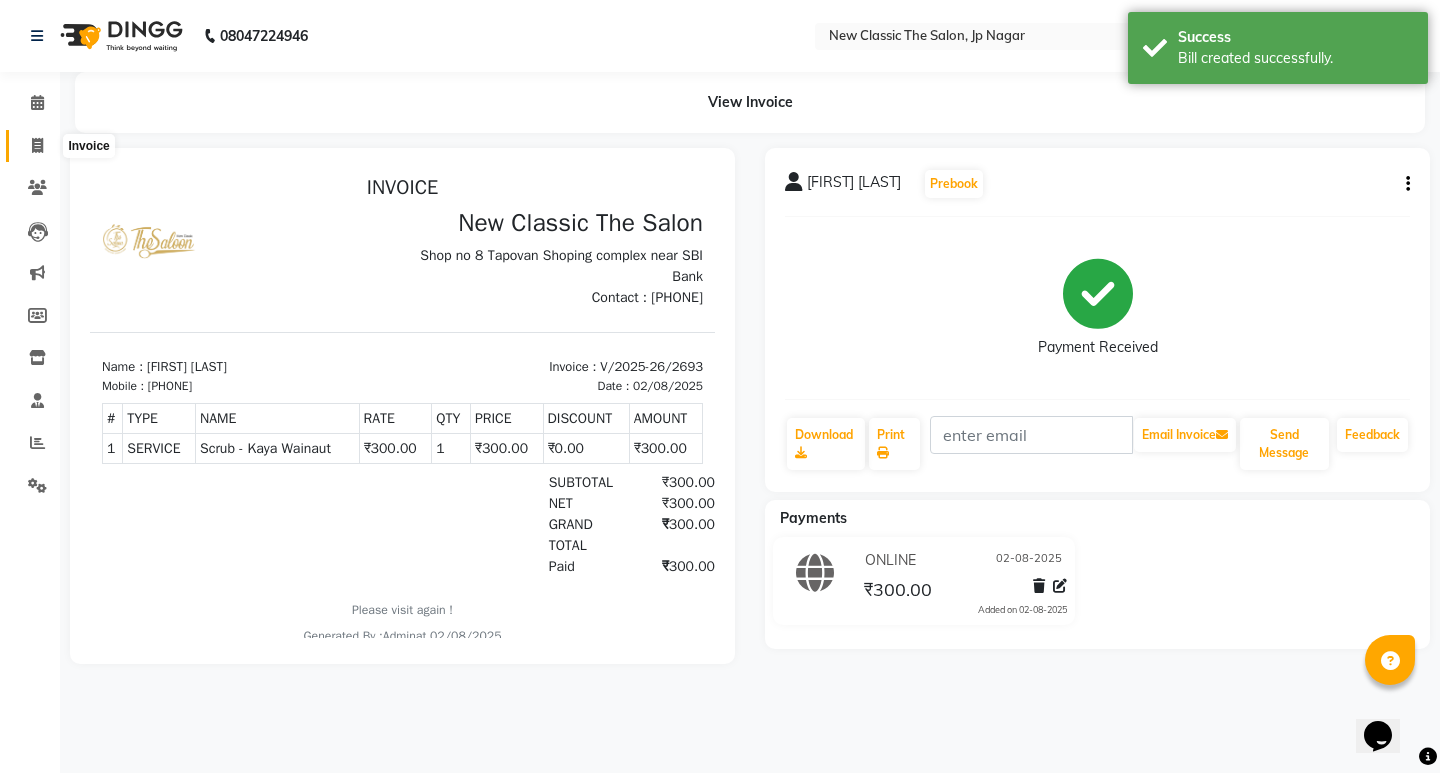 click 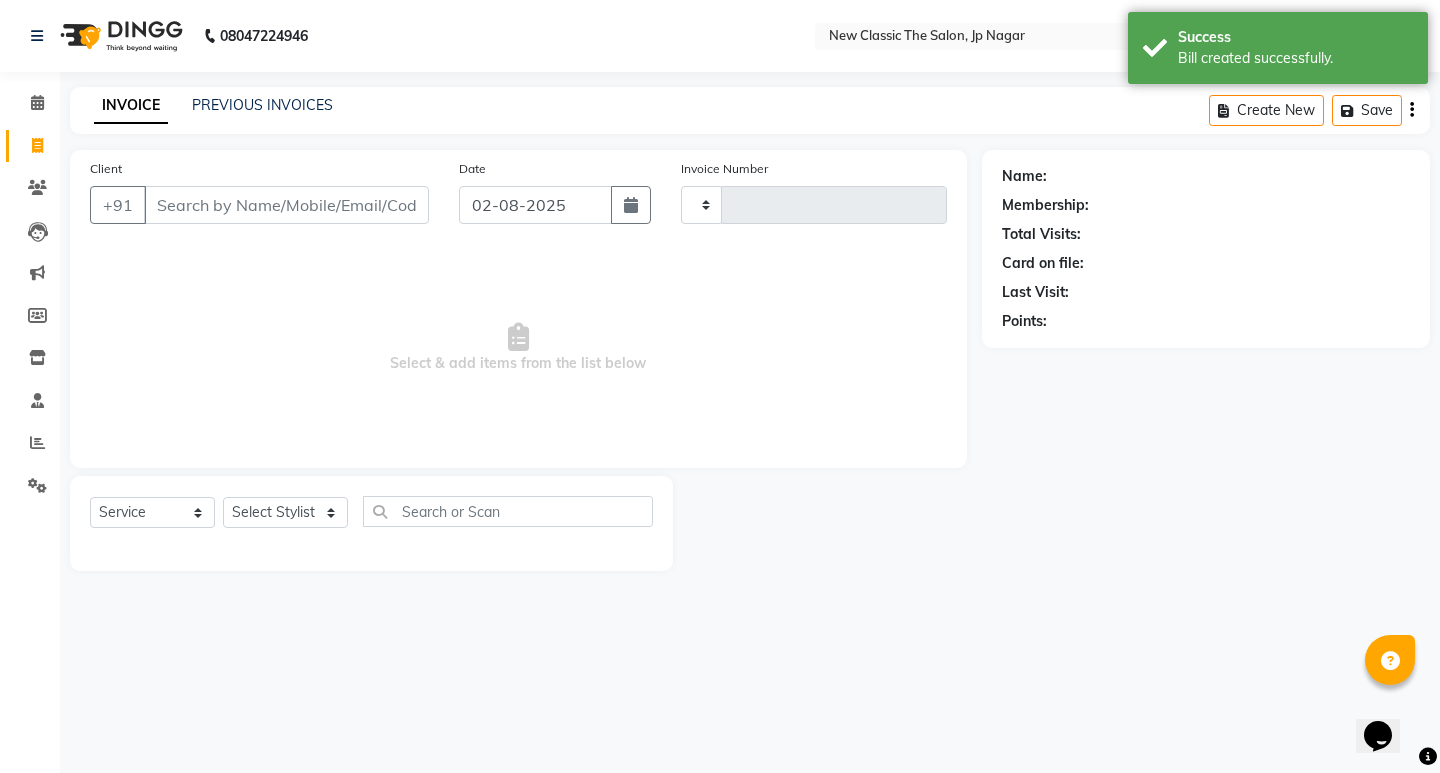 type on "2694" 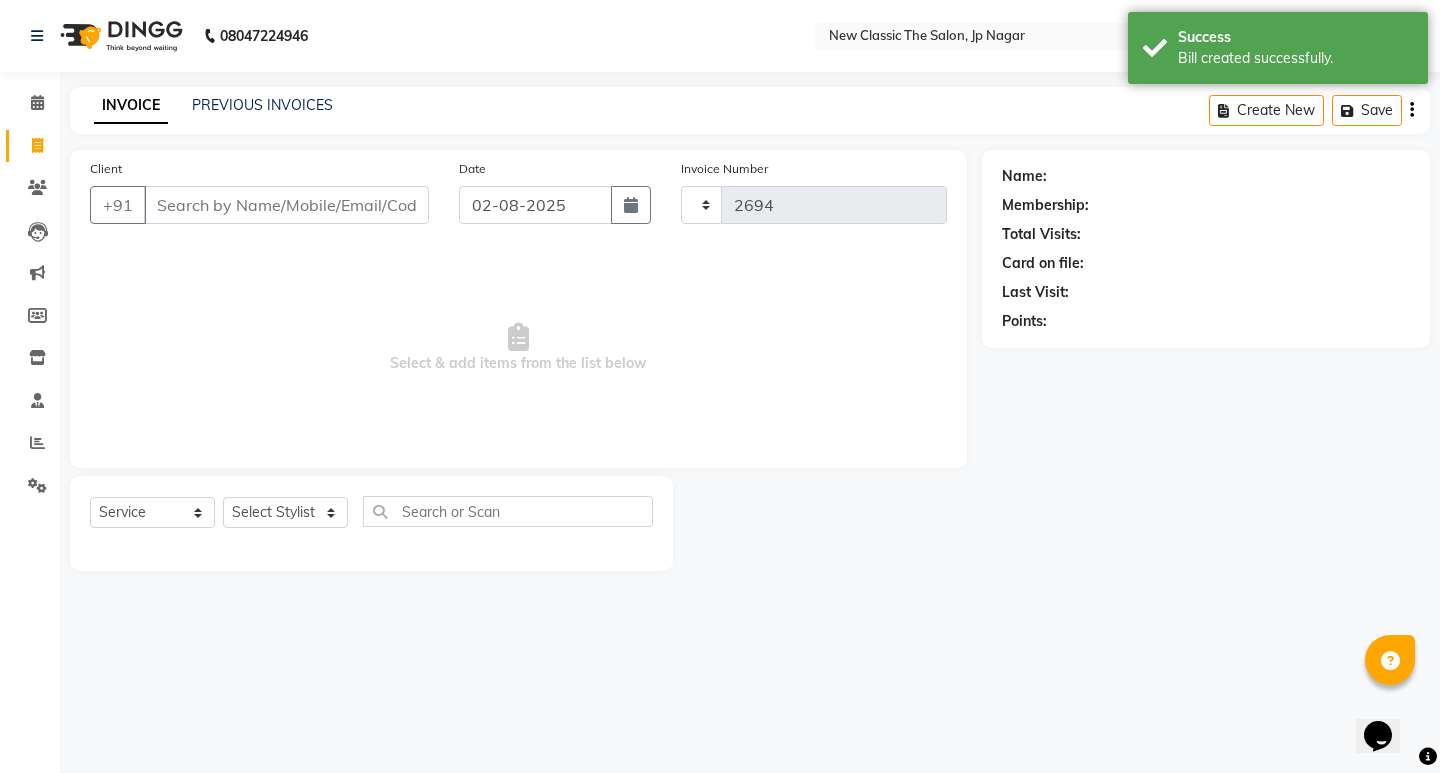 select on "4678" 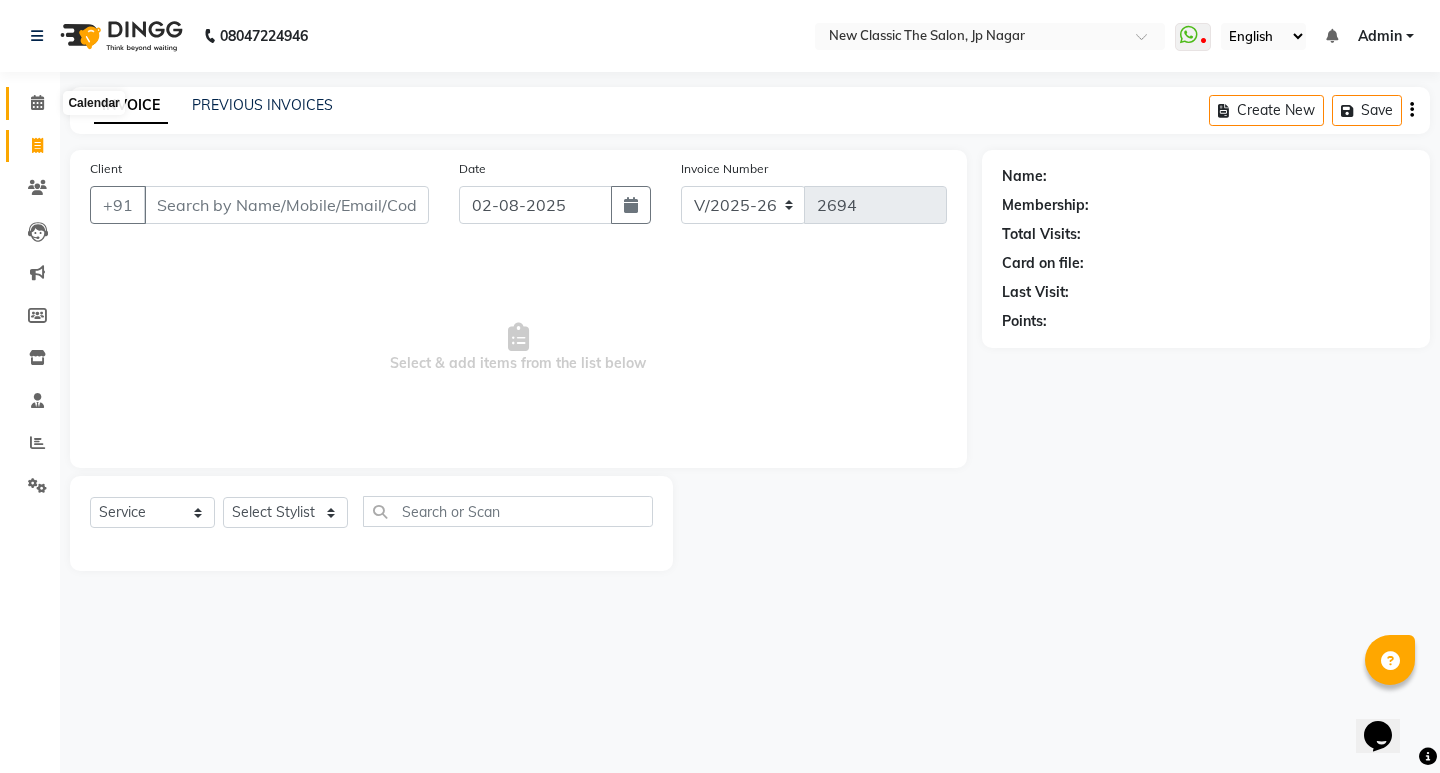 click 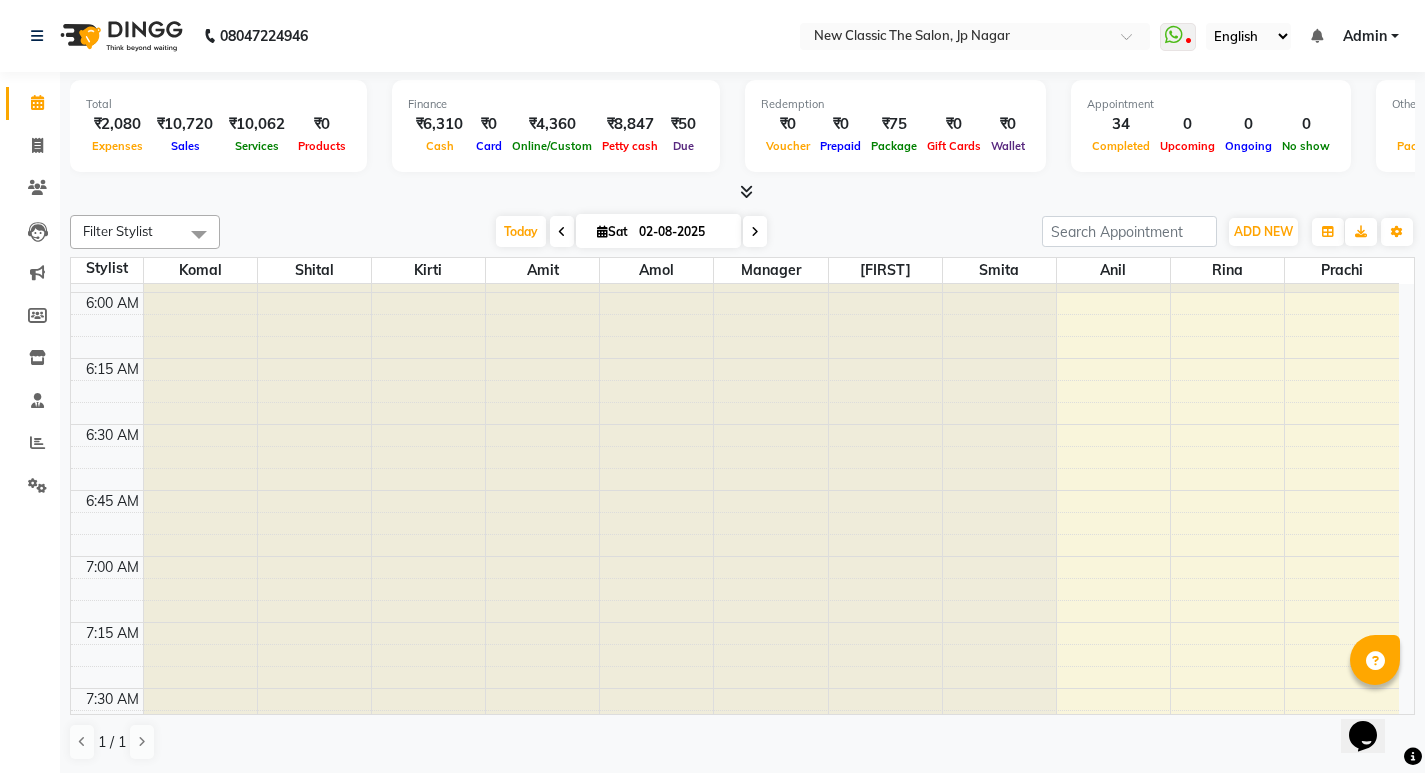 scroll, scrollTop: 65, scrollLeft: 0, axis: vertical 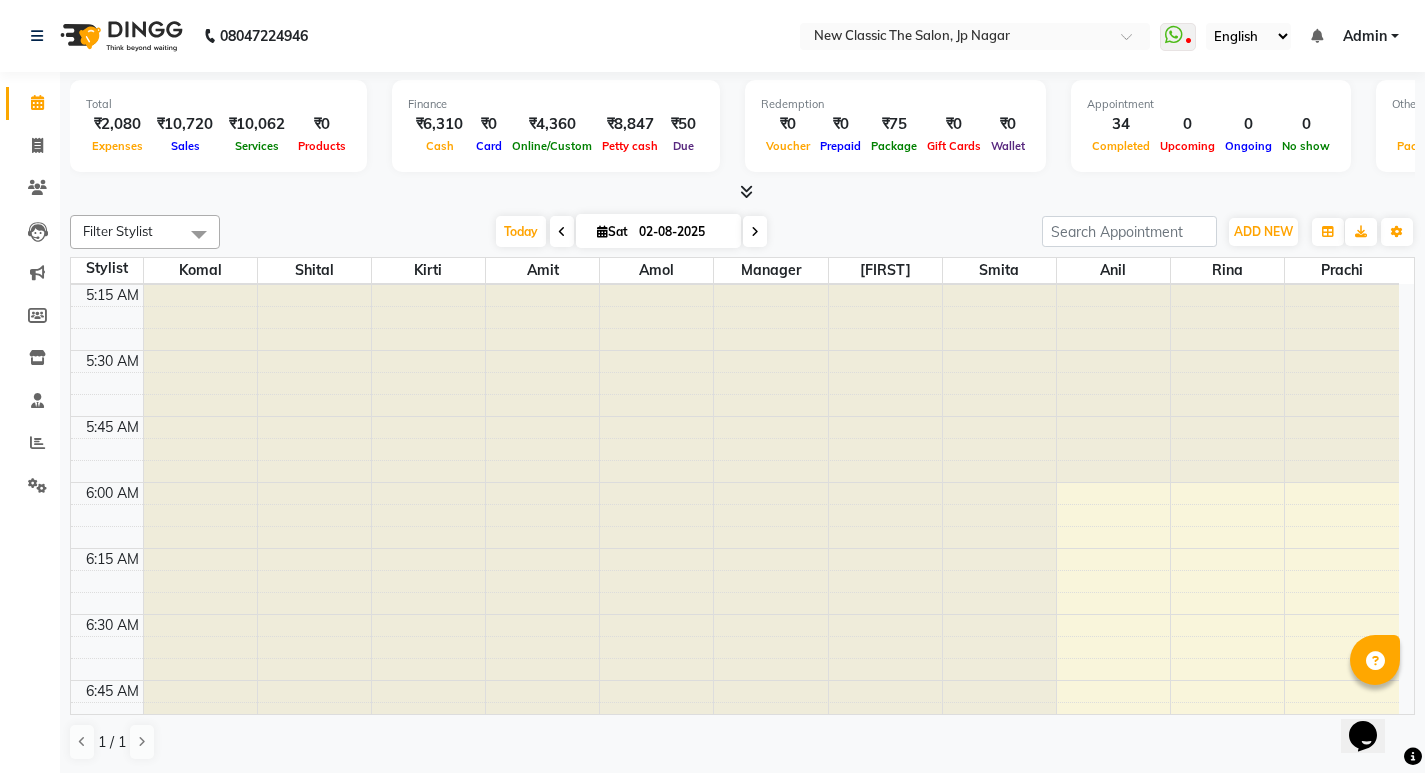 click at bounding box center (755, 232) 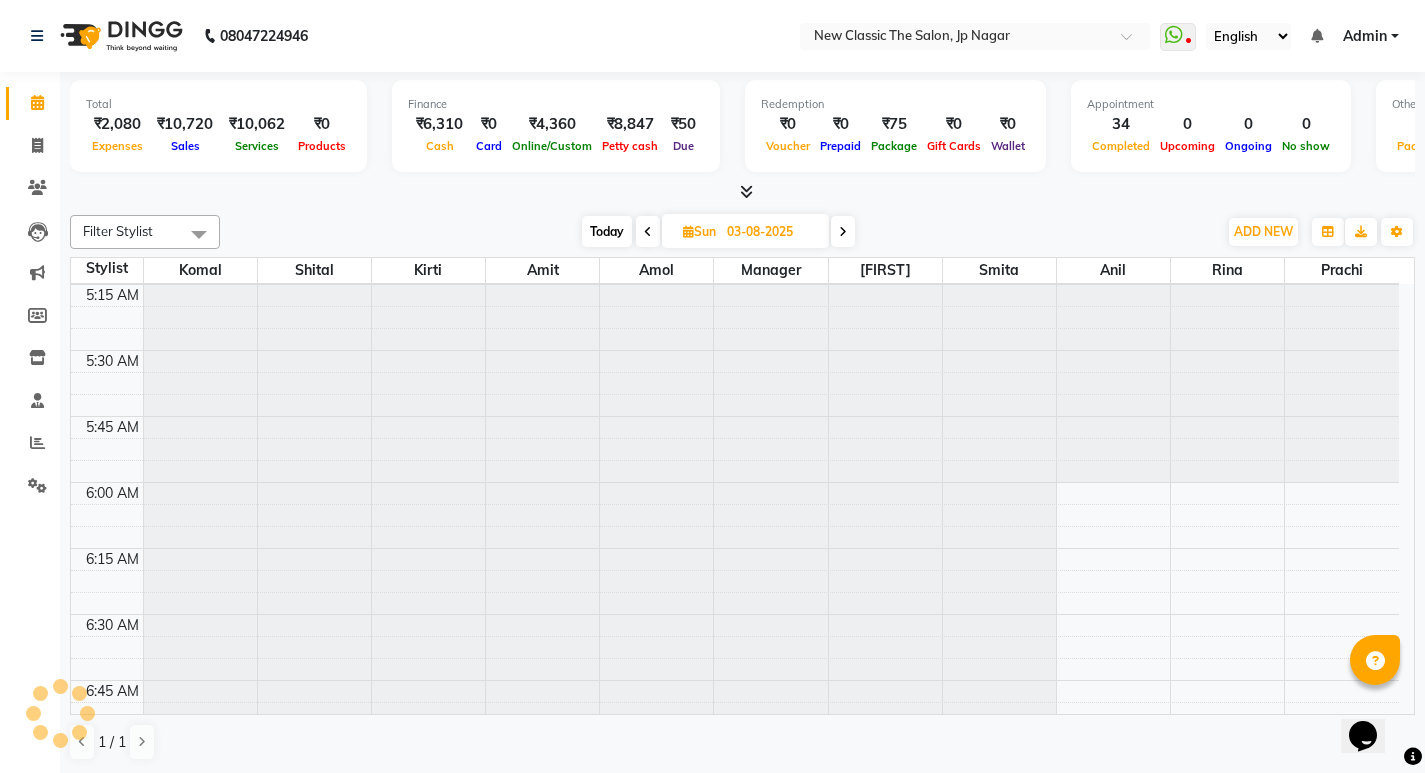 scroll, scrollTop: 4057, scrollLeft: 0, axis: vertical 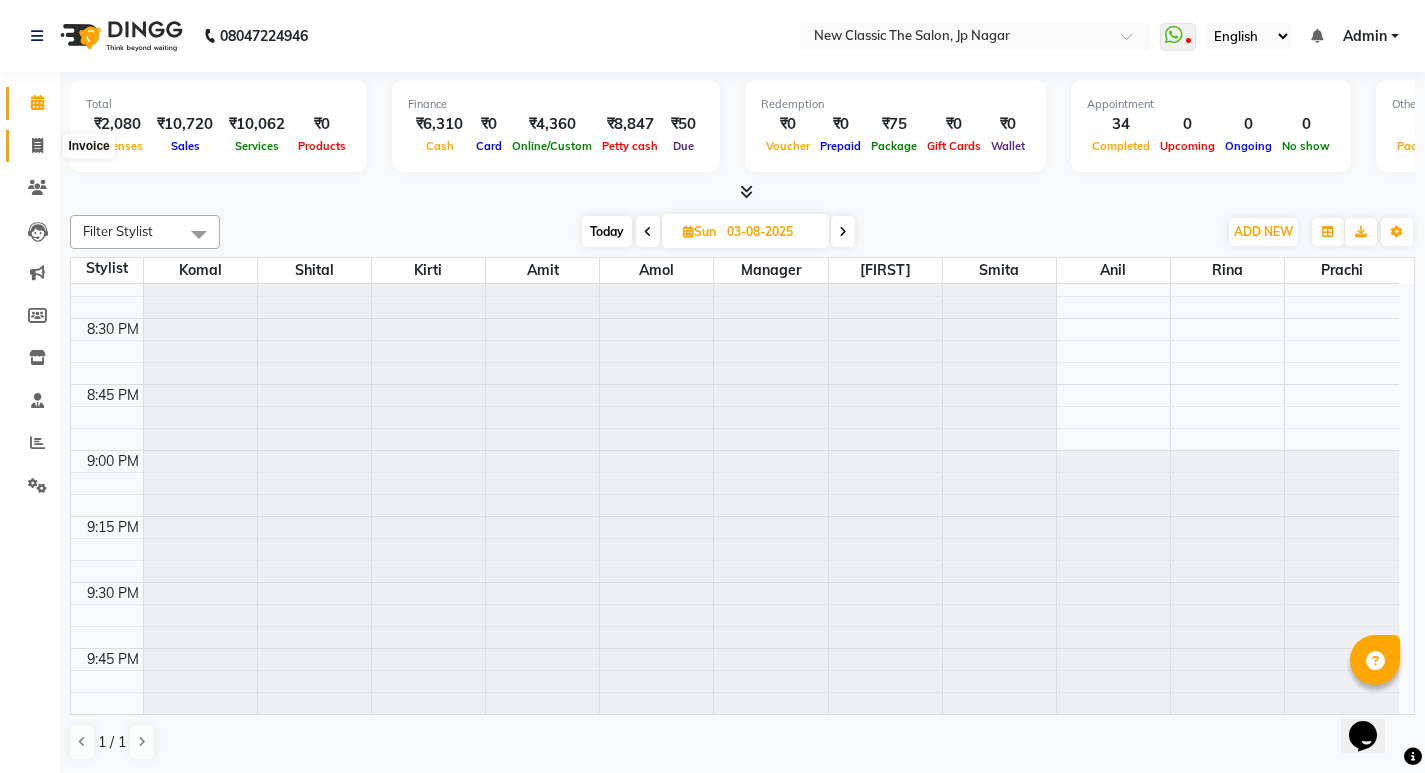 click 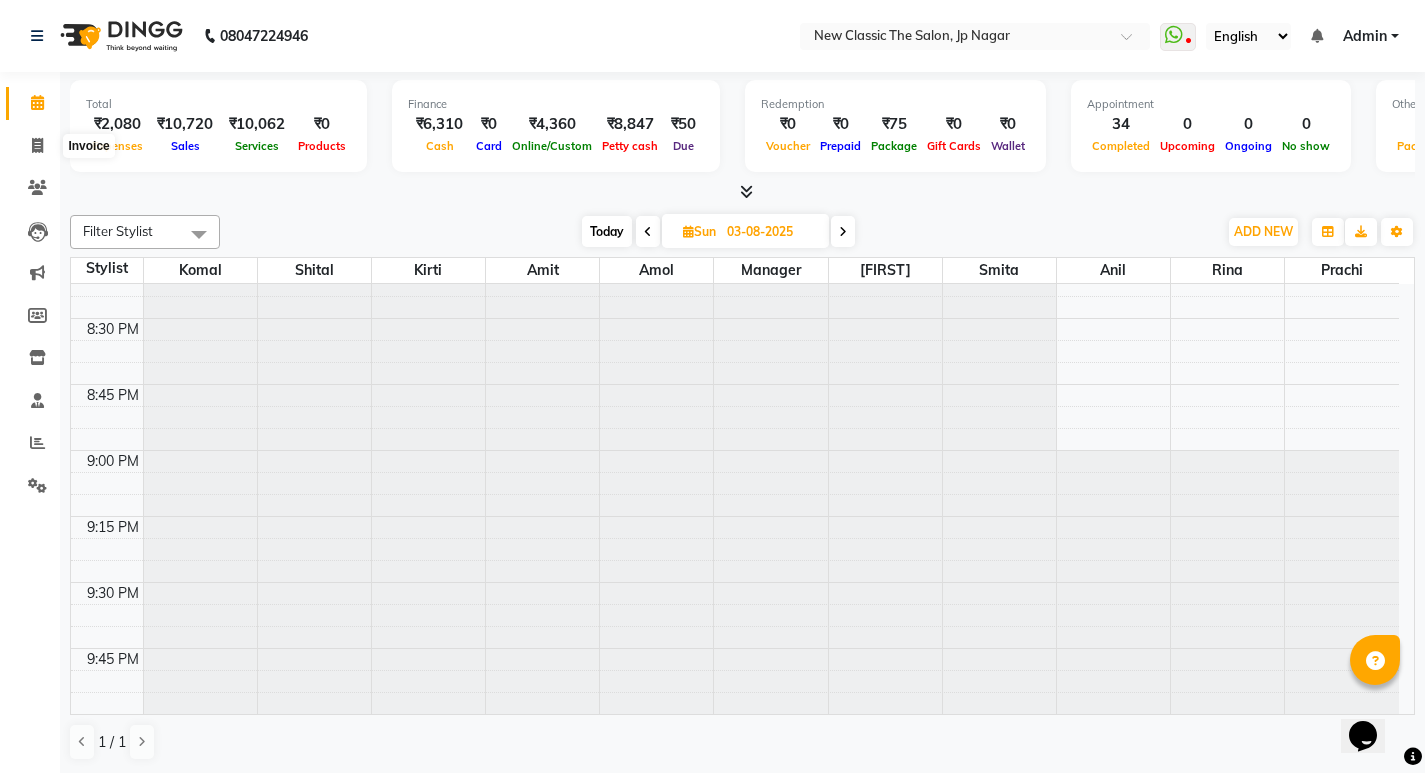 select on "4678" 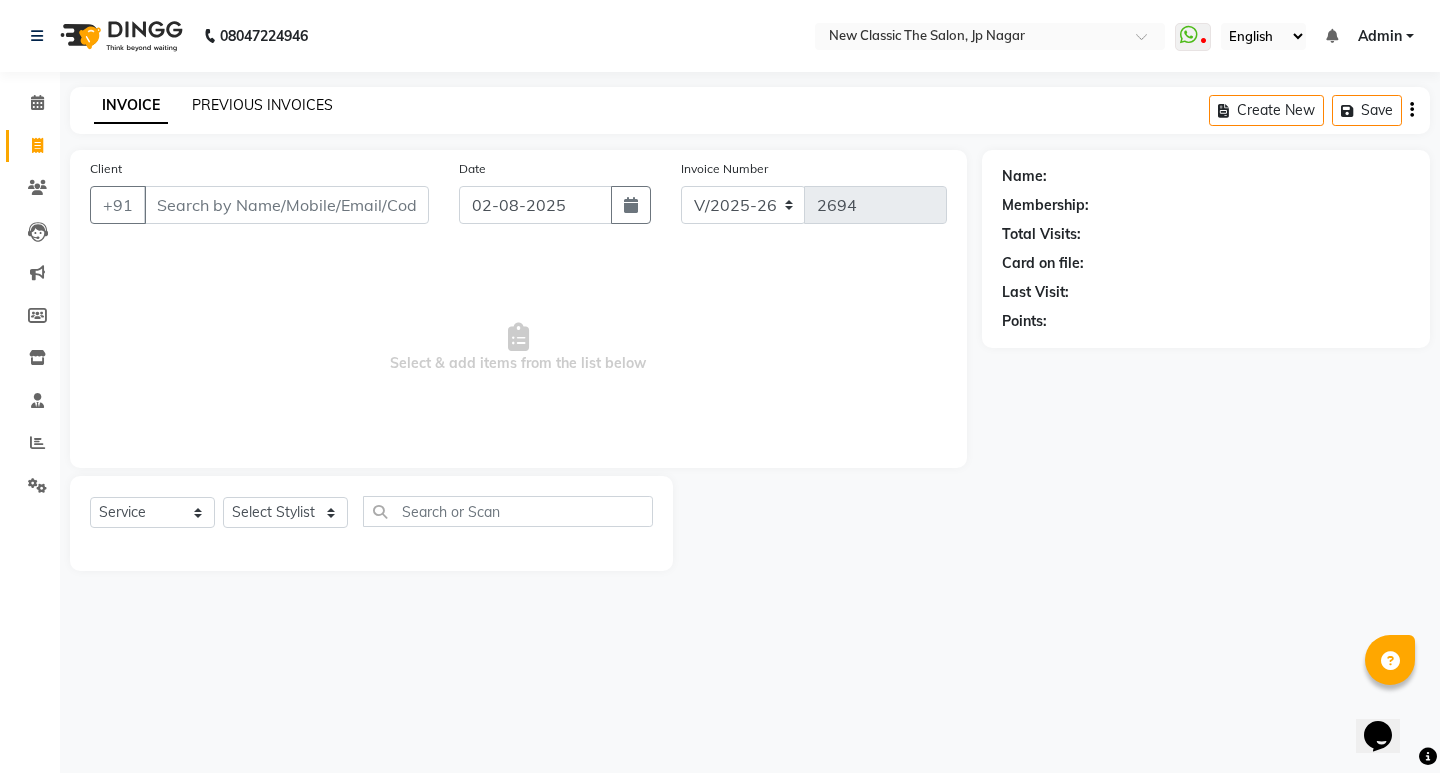 click on "PREVIOUS INVOICES" 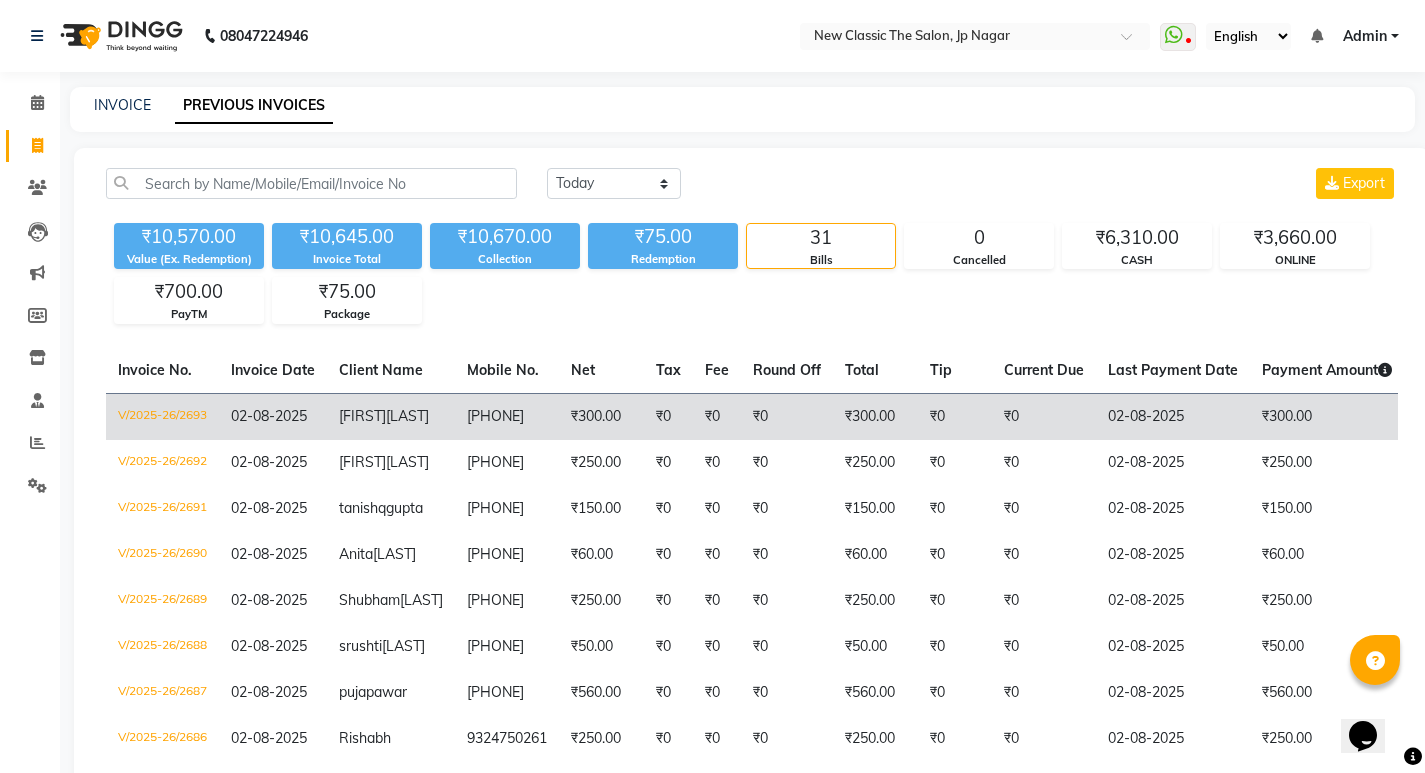 drag, startPoint x: 533, startPoint y: 413, endPoint x: 446, endPoint y: 417, distance: 87.0919 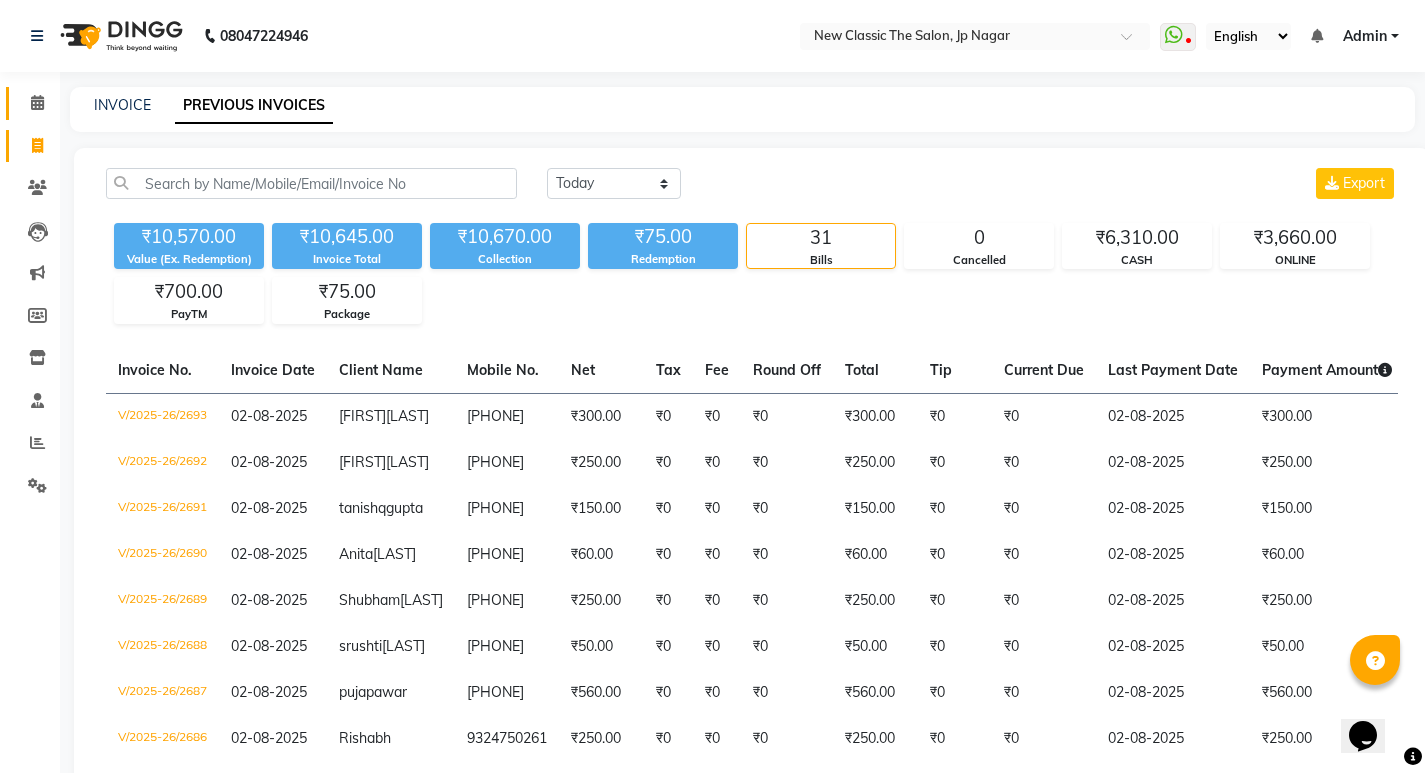 click on "Calendar" 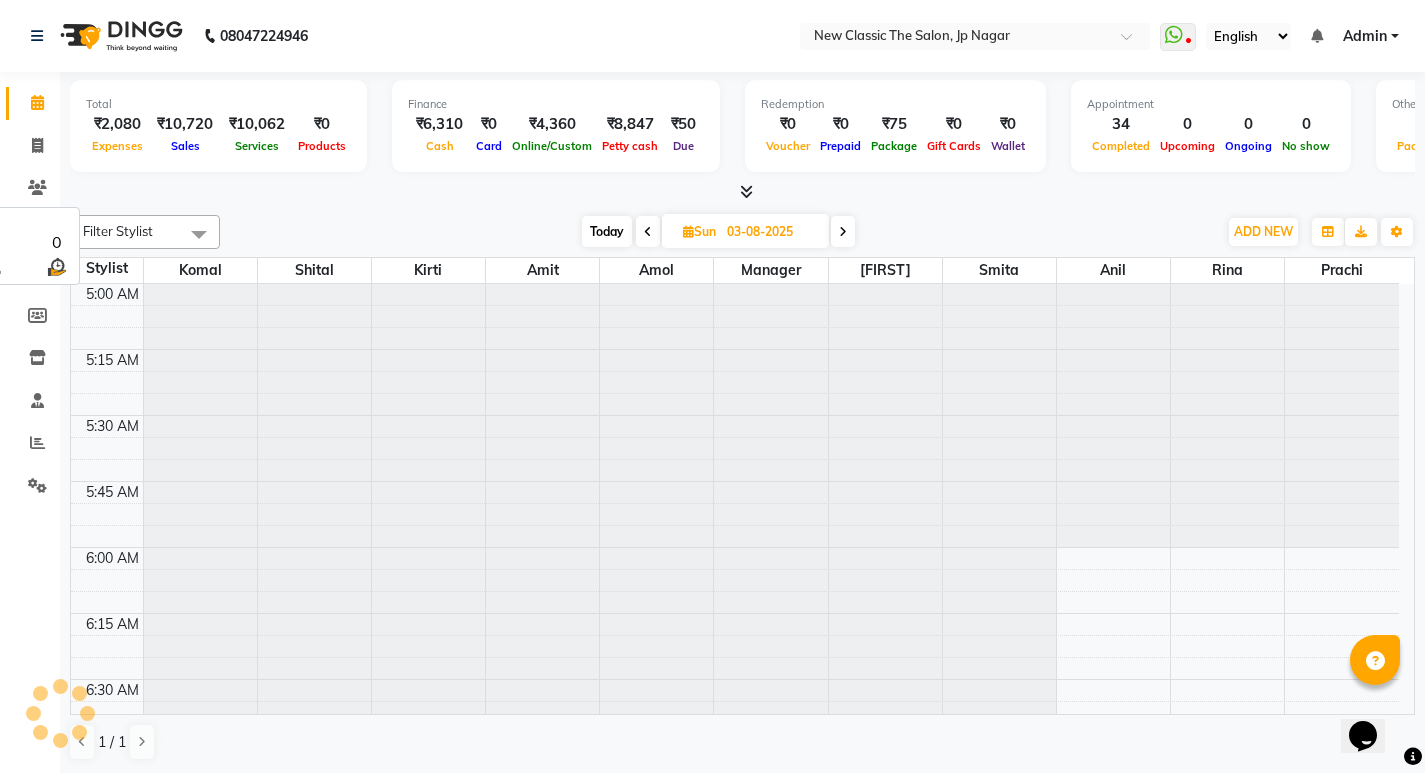 scroll, scrollTop: 265, scrollLeft: 0, axis: vertical 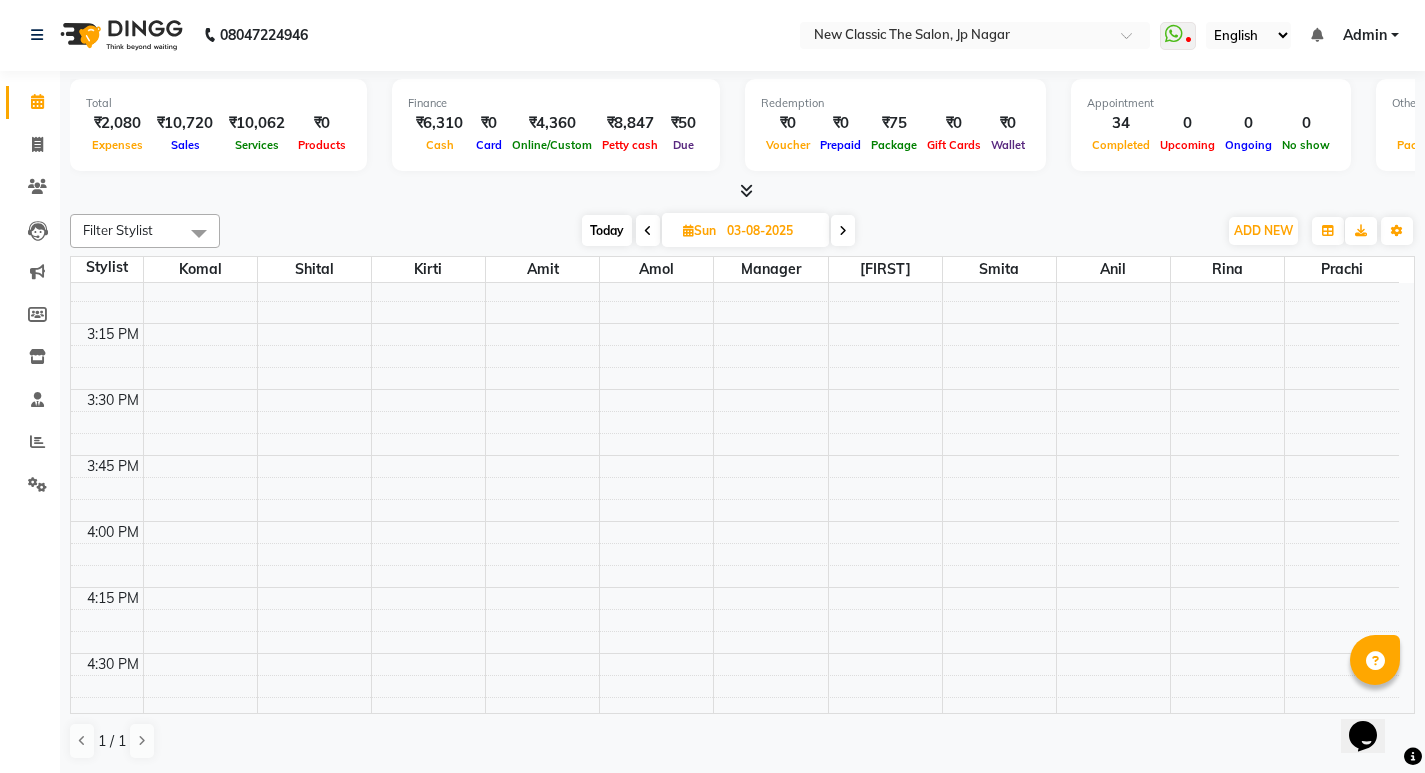 click on "5:00 AM 5:15 AM 5:30 AM 5:45 AM 6:00 AM 6:15 AM 6:30 AM 6:45 AM 7:00 AM 7:15 AM 7:30 AM 7:45 AM 8:00 AM 8:15 AM 8:30 AM 8:45 AM 9:00 AM 9:15 AM 9:30 AM 9:45 AM 10:00 AM 10:15 AM 10:30 AM 10:45 AM 11:00 AM 11:15 AM 11:30 AM 11:45 AM 12:00 PM 12:15 PM 12:30 PM 12:45 PM 1:00 PM 1:15 PM 1:30 PM 1:45 PM 2:00 PM 2:15 PM 2:30 PM 2:45 PM 3:00 PM 3:15 PM 3:30 PM 3:45 PM 4:00 PM 4:15 PM 4:30 PM 4:45 PM 5:00 PM 5:15 PM 5:30 PM 5:45 PM 6:00 PM 6:15 PM 6:30 PM 6:45 PM 7:00 PM 7:15 PM 7:30 PM 7:45 PM 8:00 PM 8:15 PM 8:30 PM 8:45 PM 9:00 PM 9:15 PM 9:30 PM 9:45 PM" at bounding box center (735, -139) 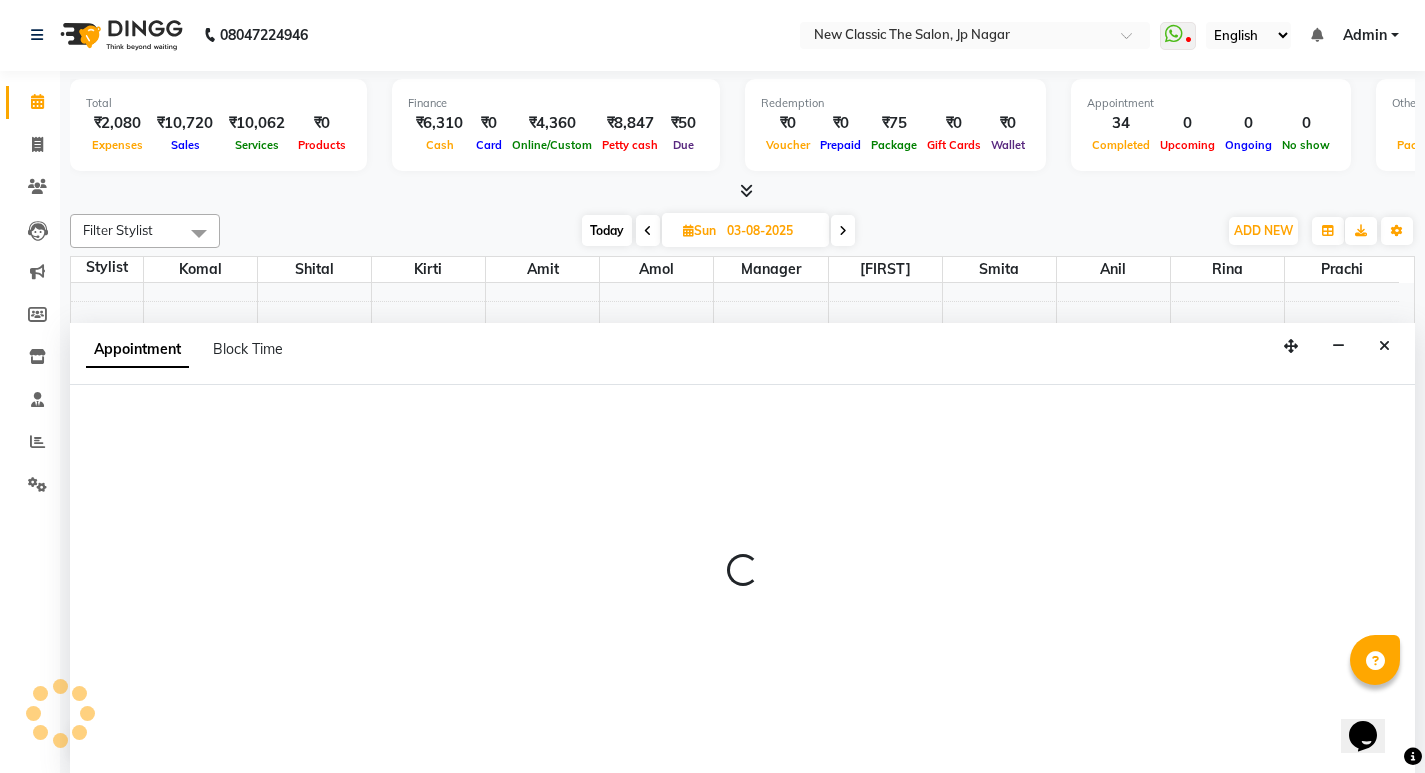 select on "27631" 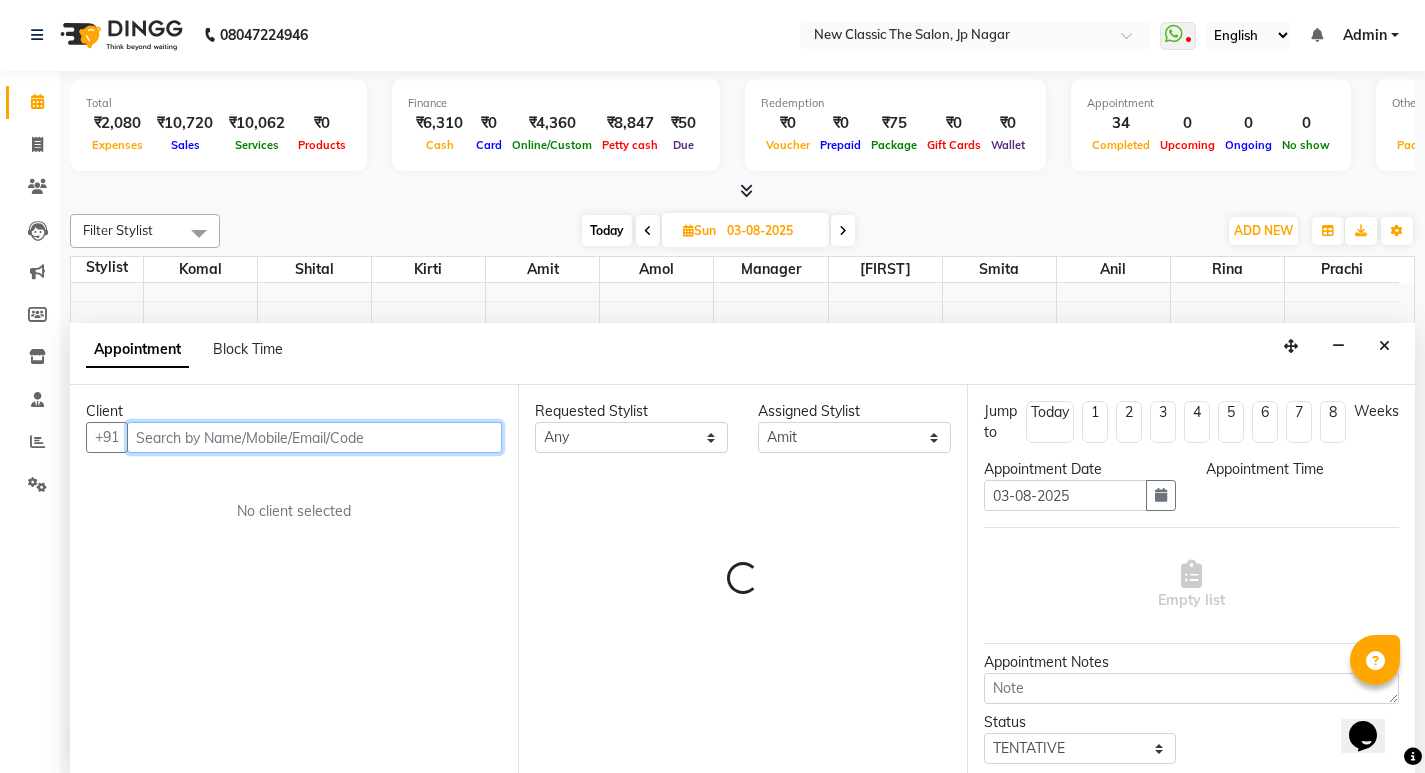 select on "930" 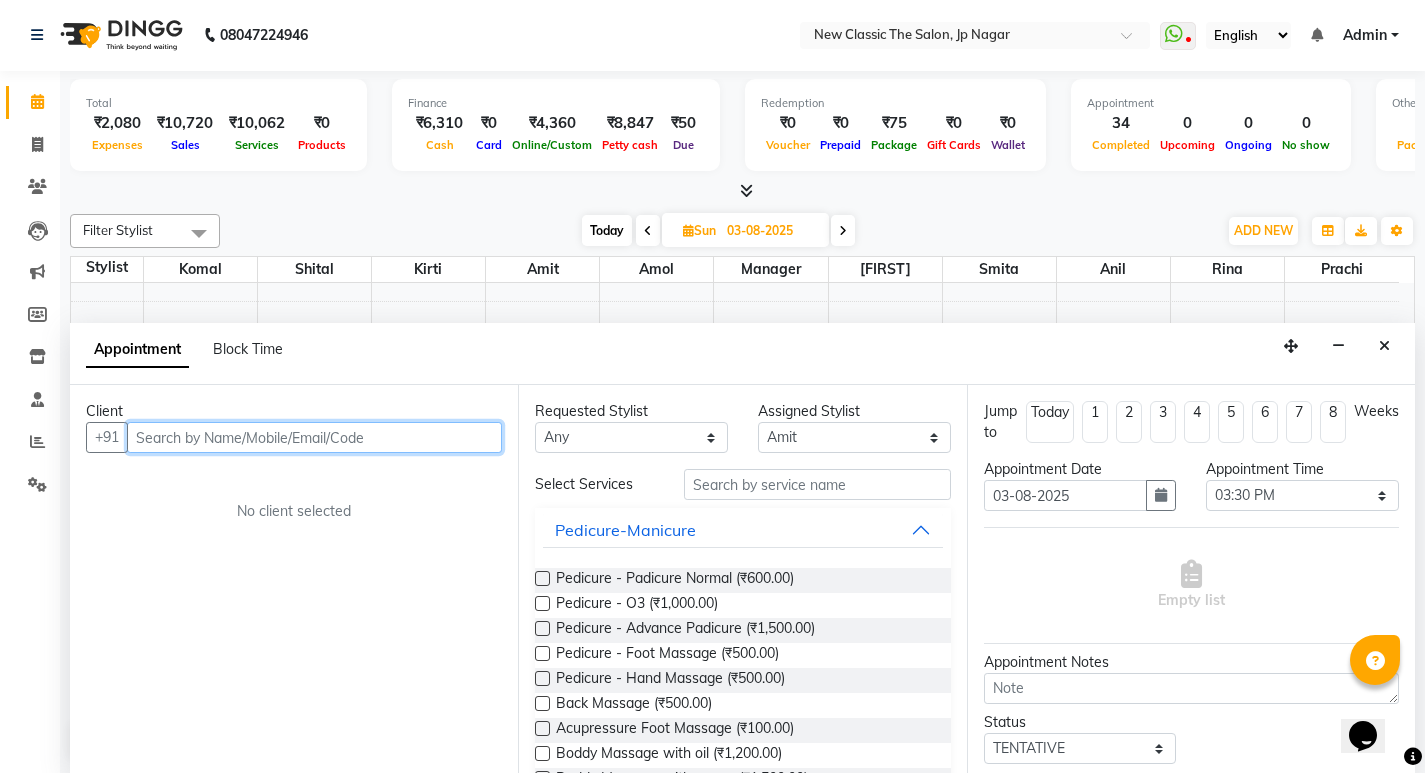click at bounding box center (314, 437) 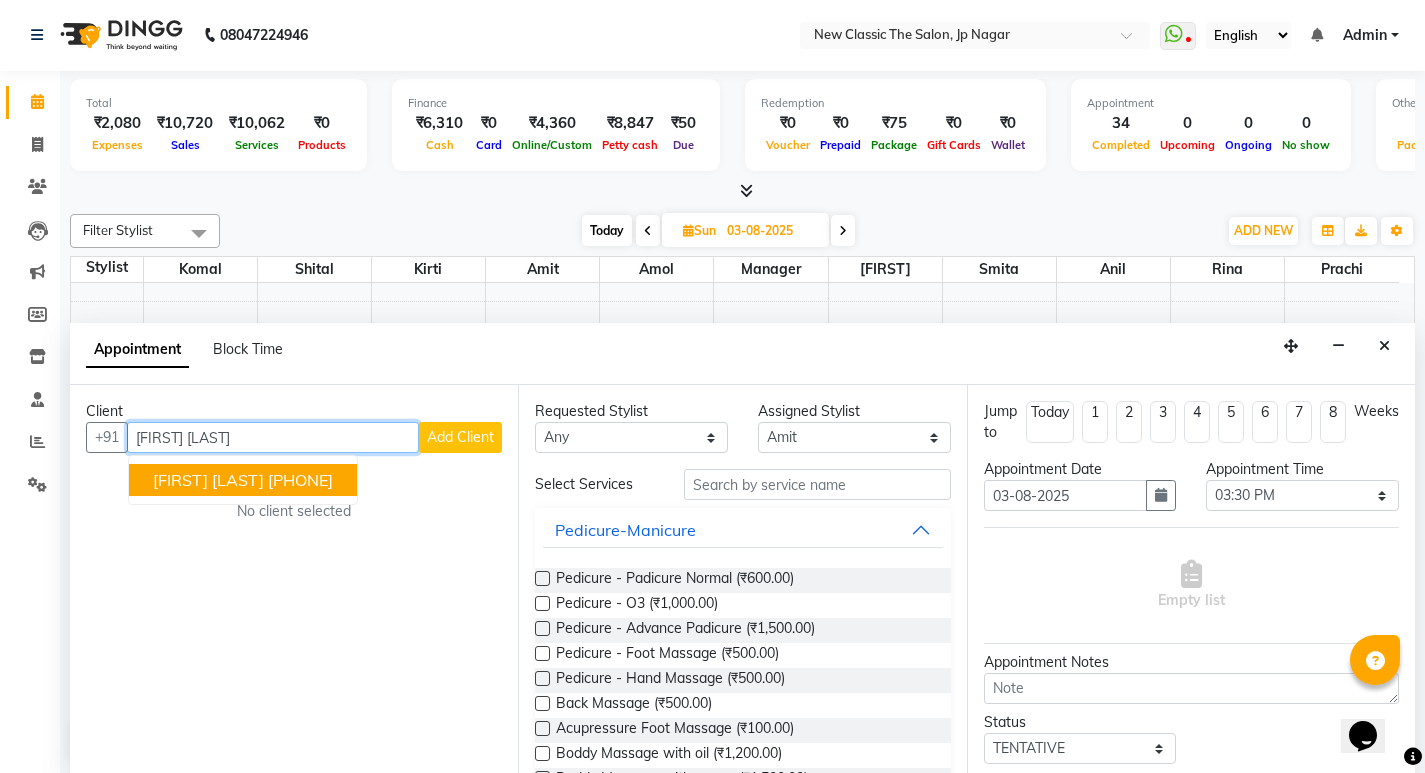 click on "[FIRST] [LAST]  [PHONE]" at bounding box center (243, 480) 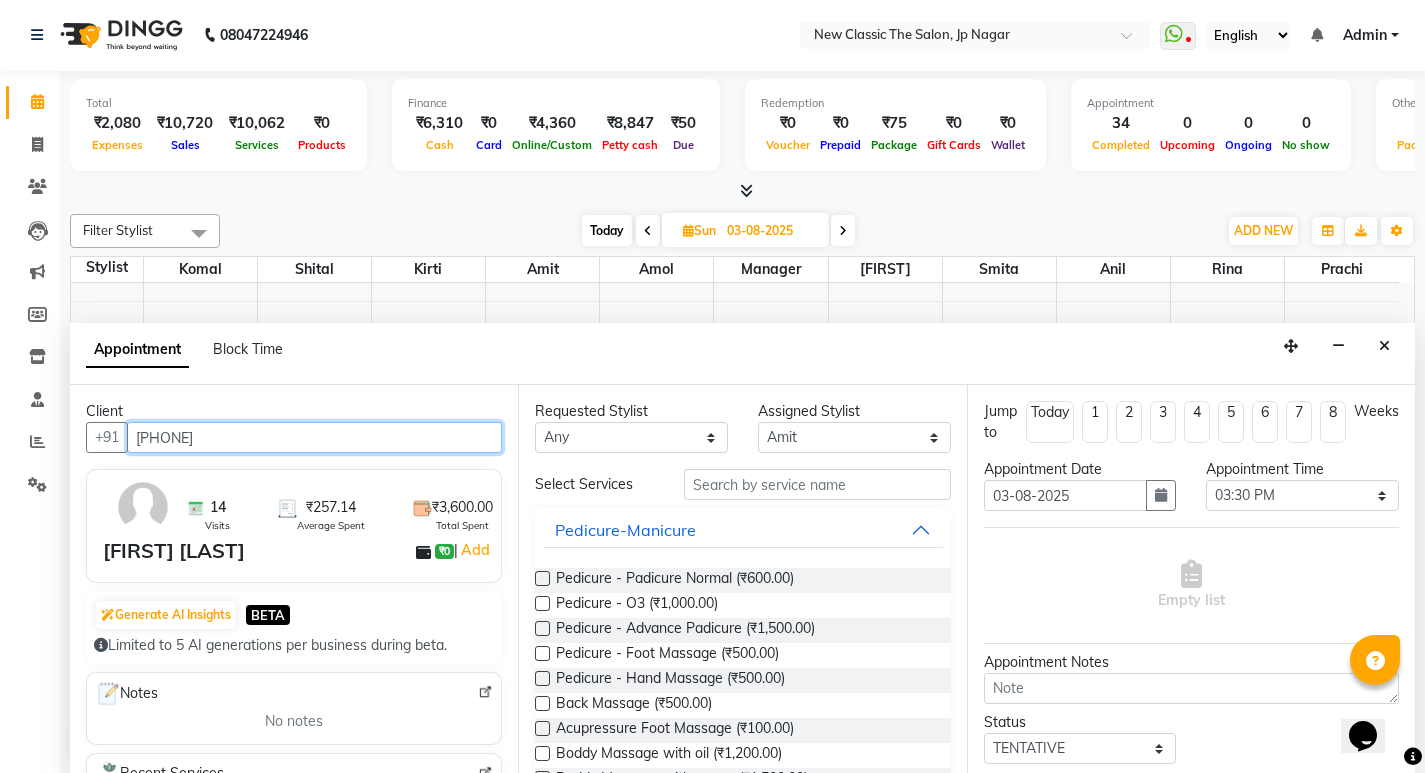 type on "[PHONE]" 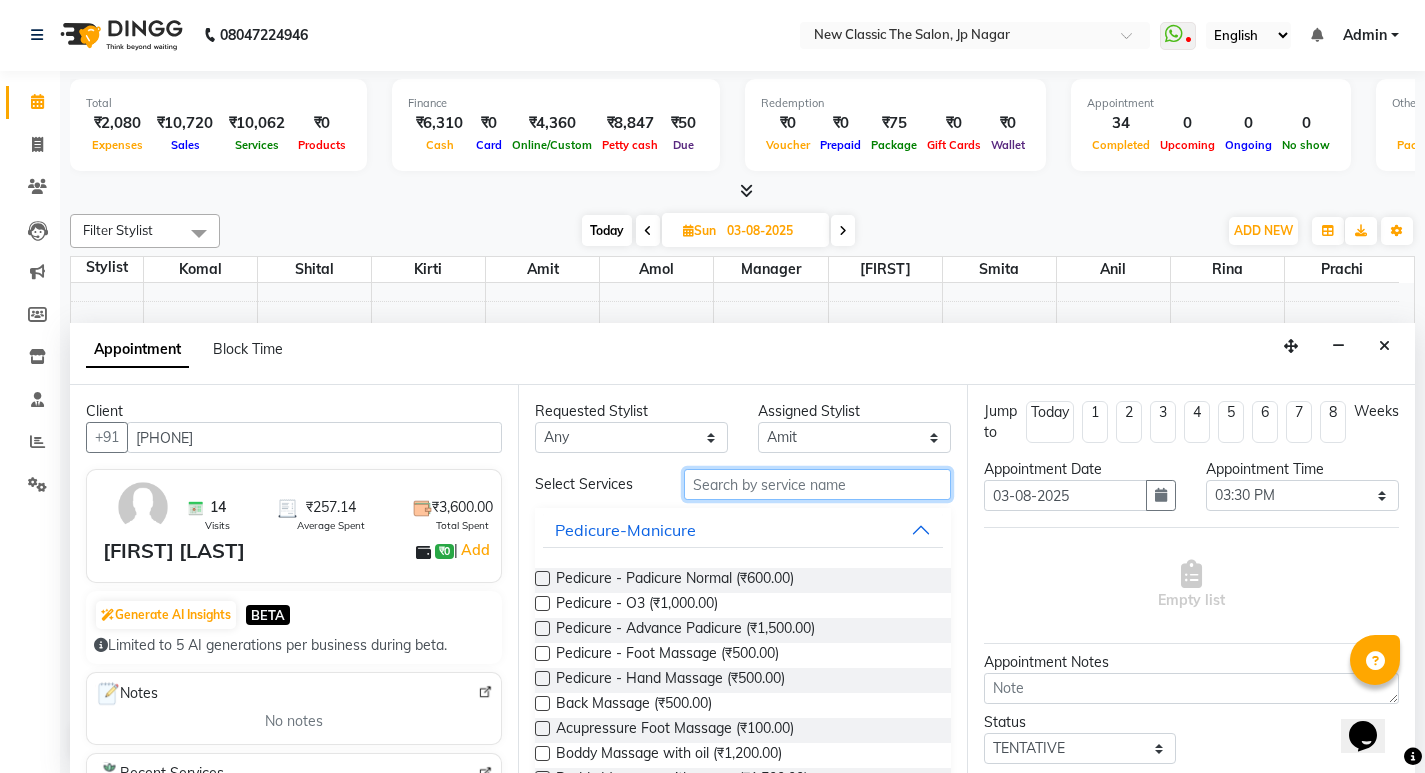 click at bounding box center [817, 484] 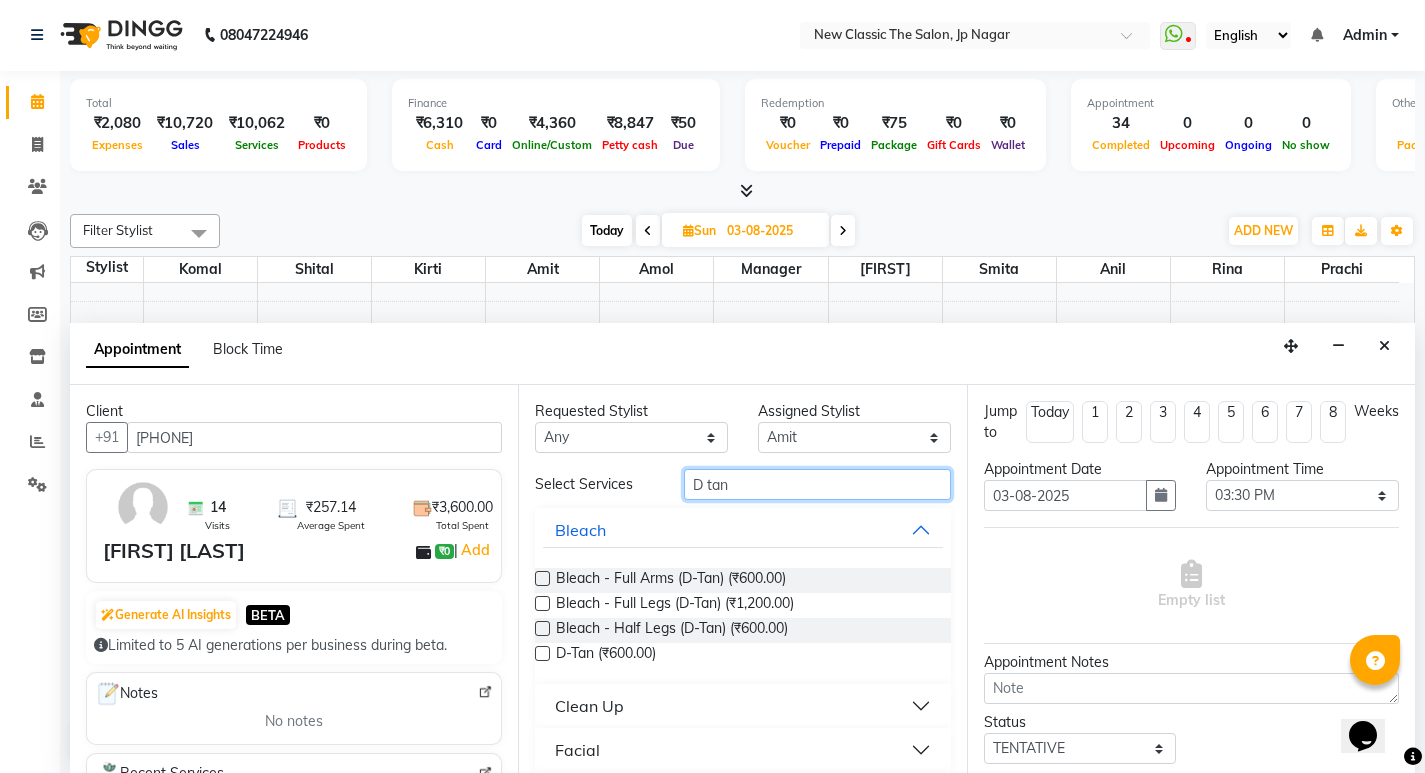 type on "D tan" 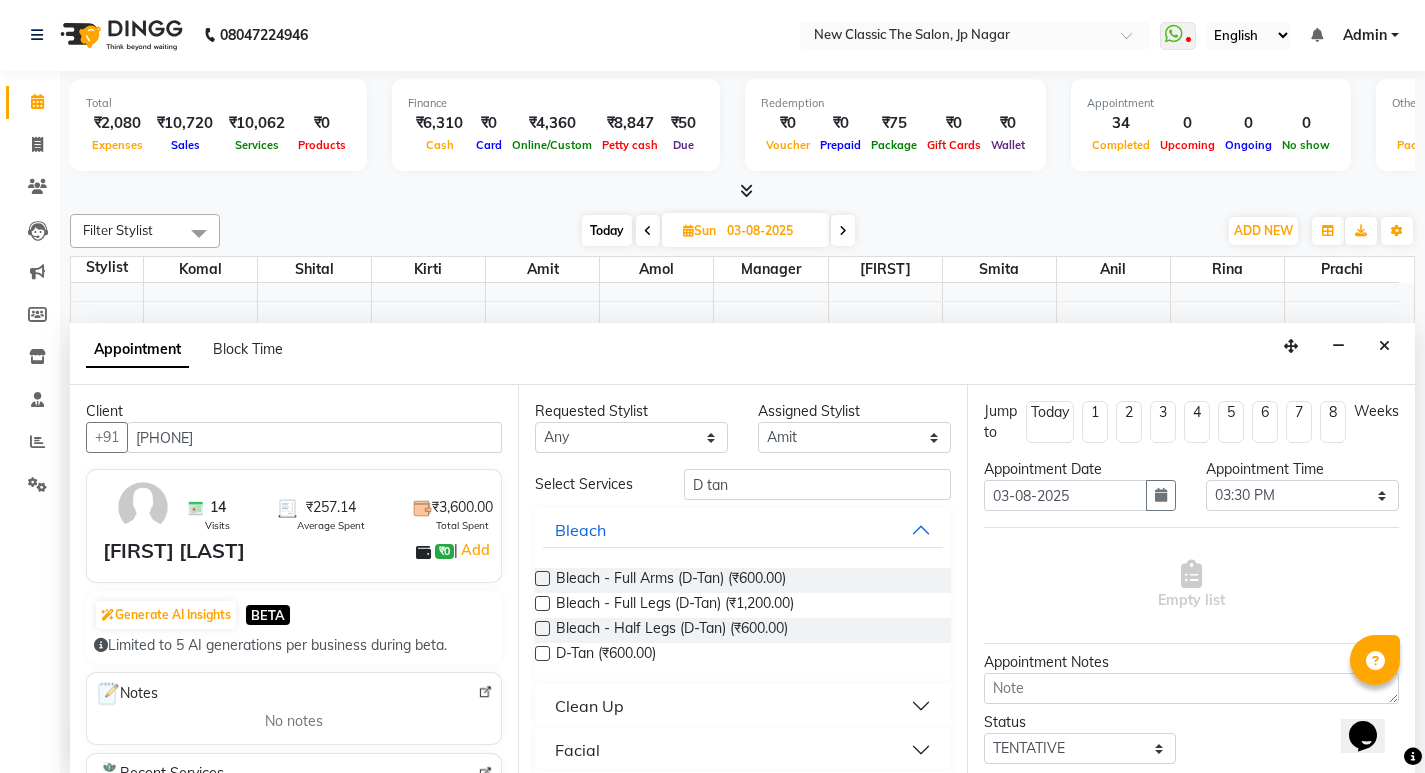 click at bounding box center (542, 653) 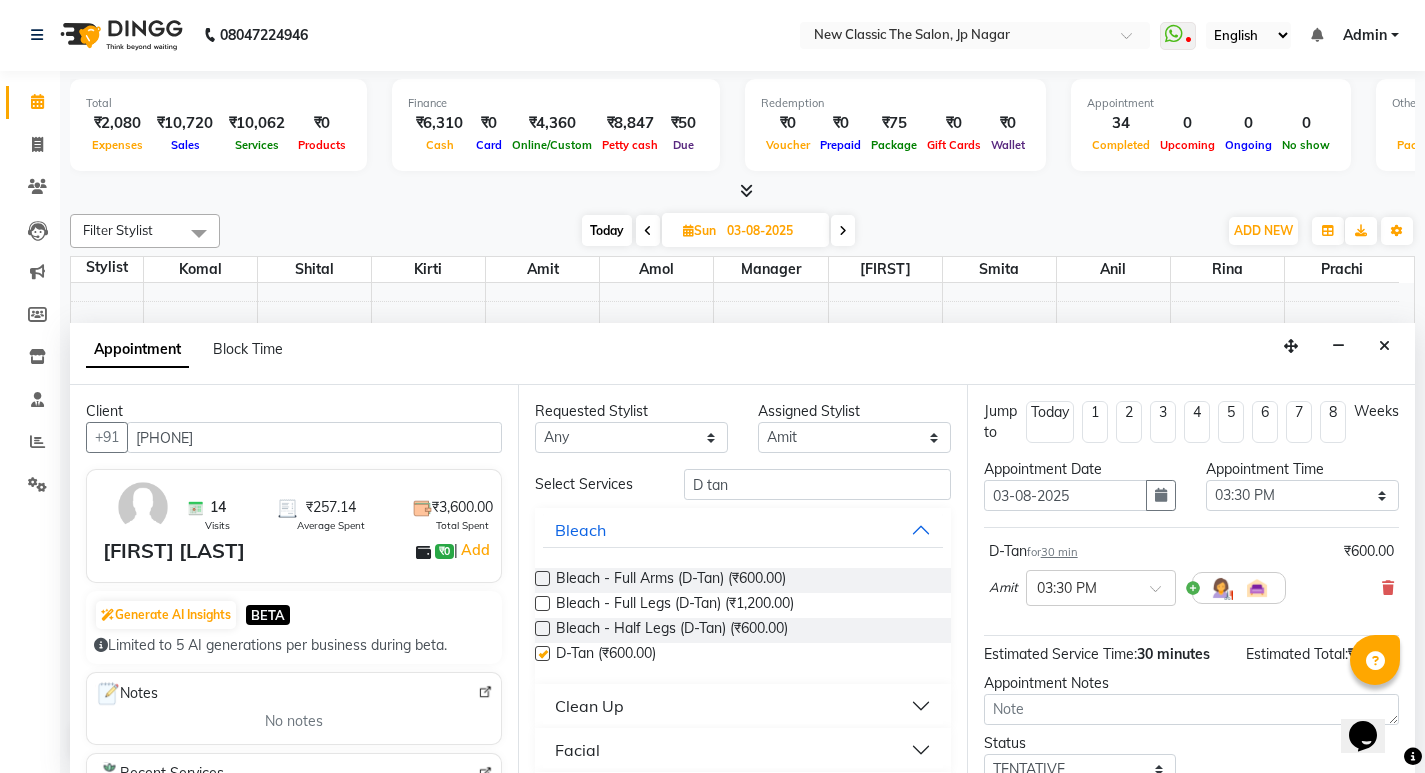 checkbox on "false" 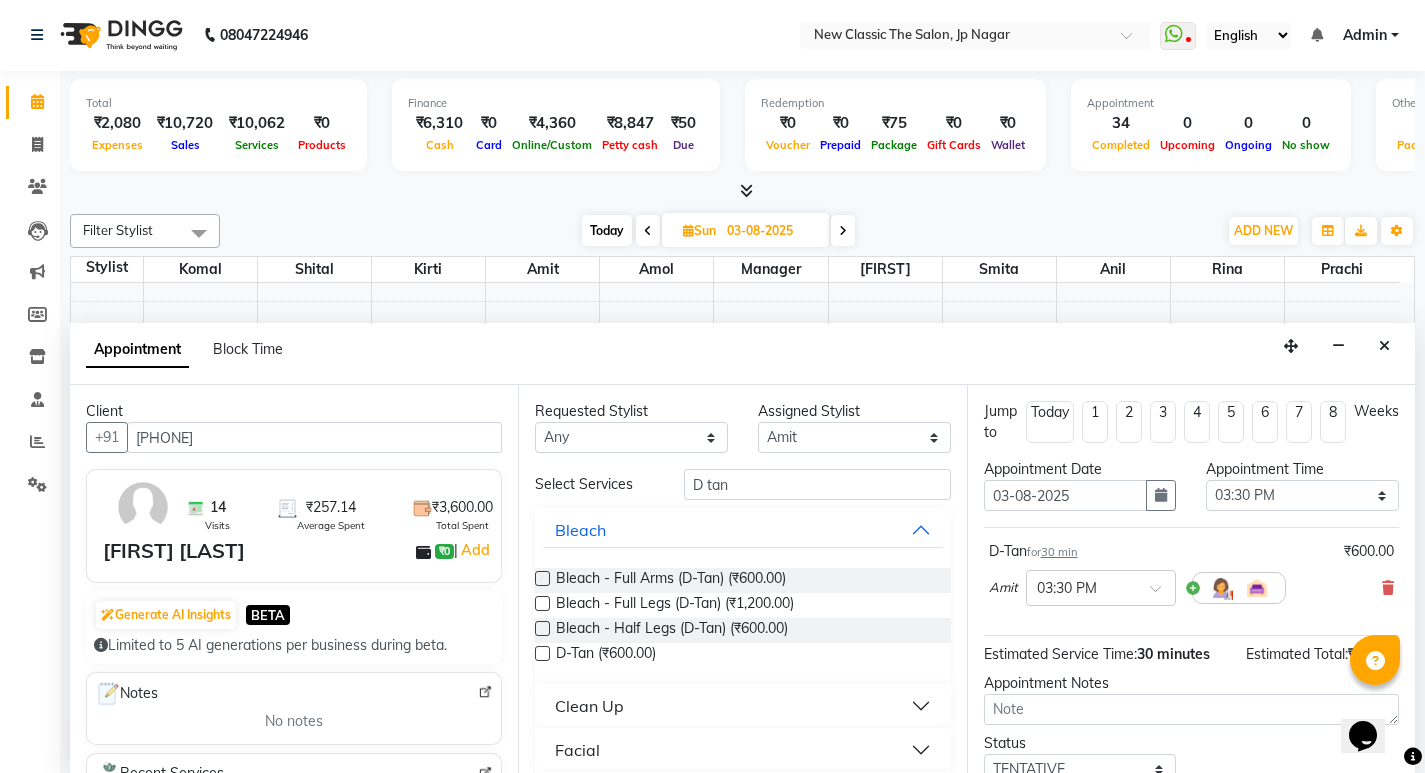 scroll, scrollTop: 138, scrollLeft: 0, axis: vertical 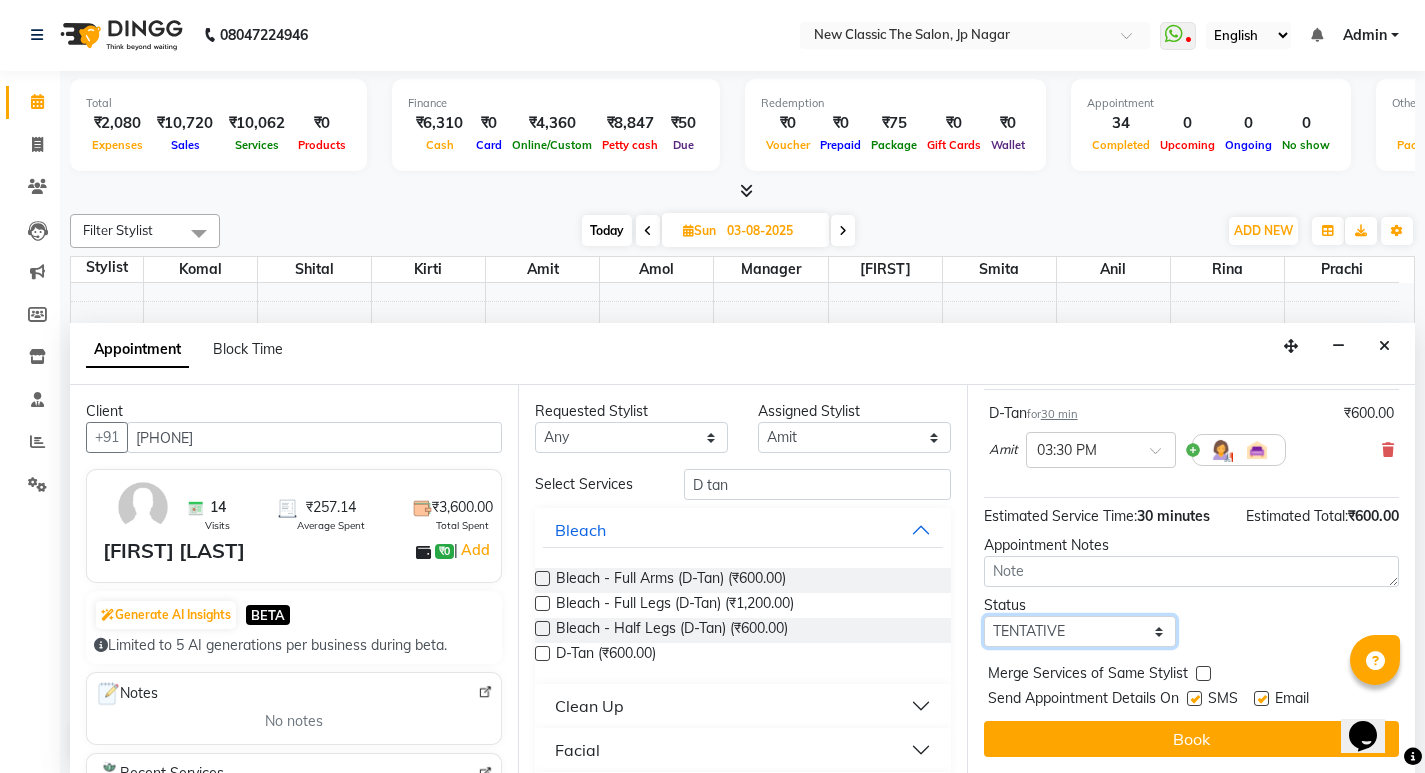 click on "Select TENTATIVE CONFIRM UPCOMING" at bounding box center [1080, 631] 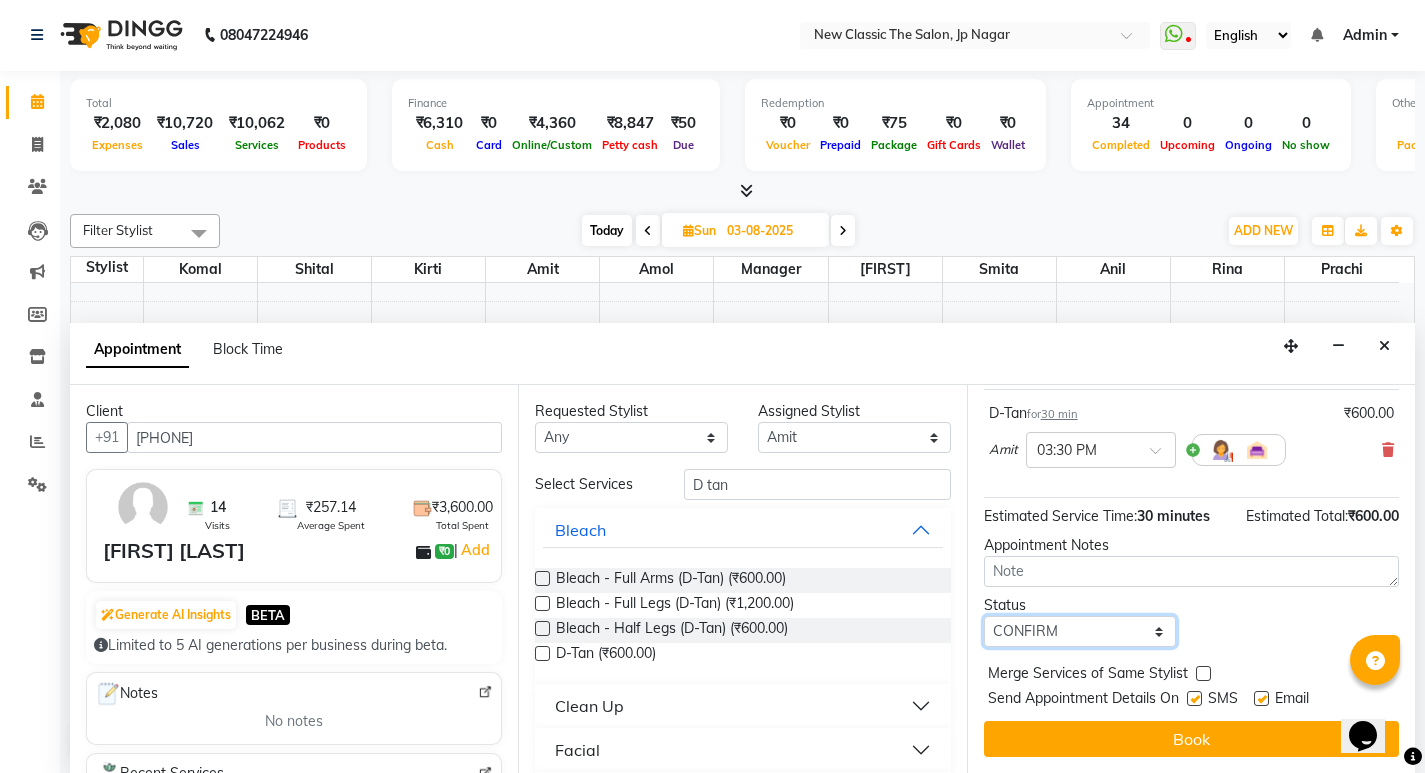 click on "Select TENTATIVE CONFIRM UPCOMING" at bounding box center (1080, 631) 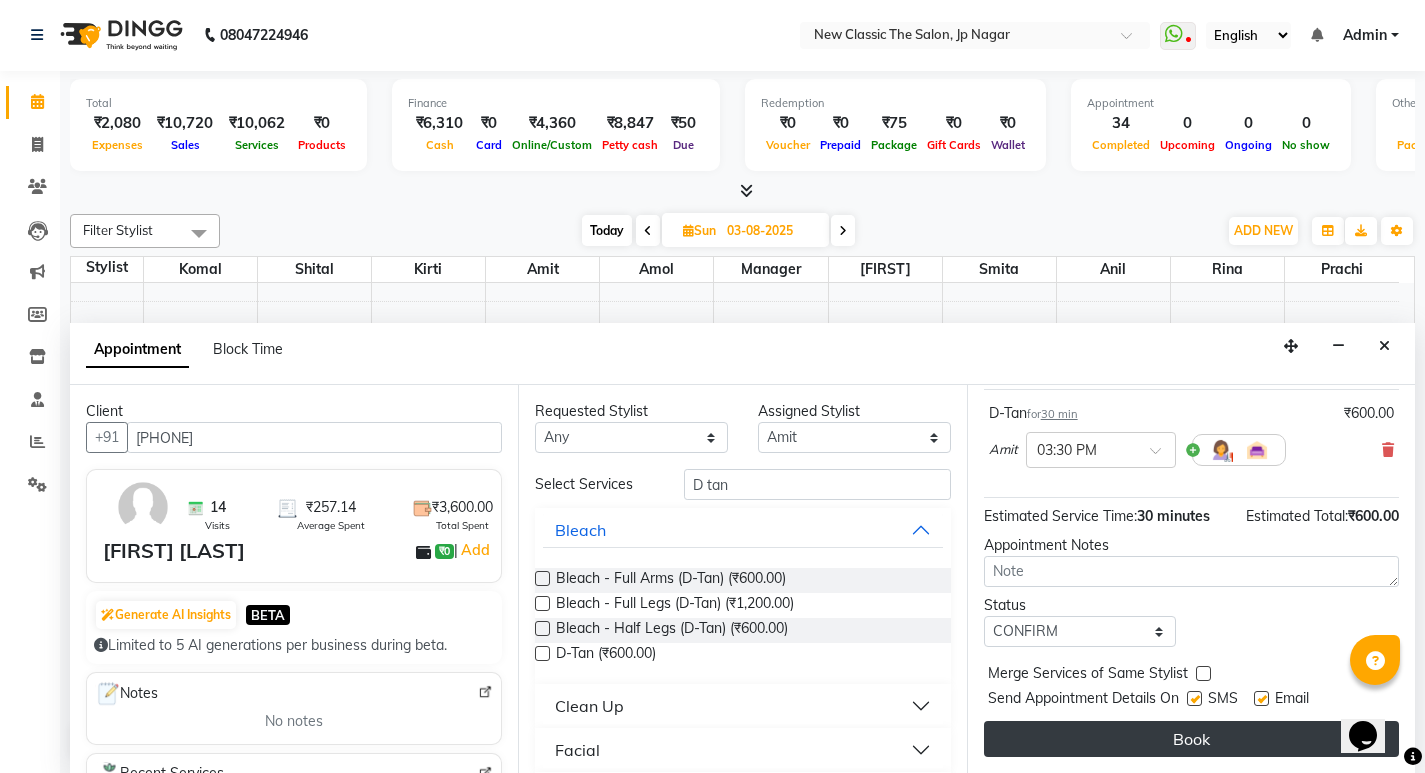 click on "Book" at bounding box center [1191, 739] 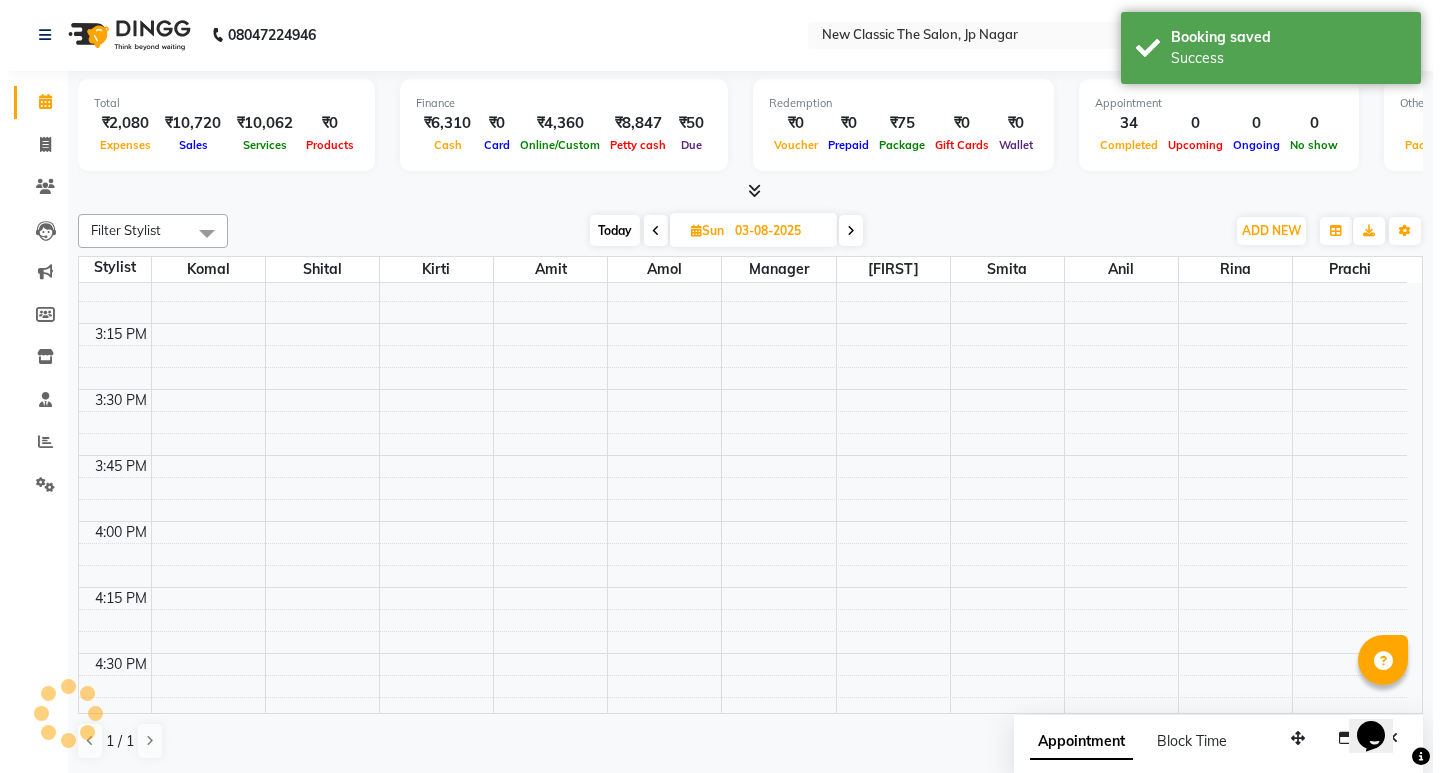 scroll, scrollTop: 0, scrollLeft: 0, axis: both 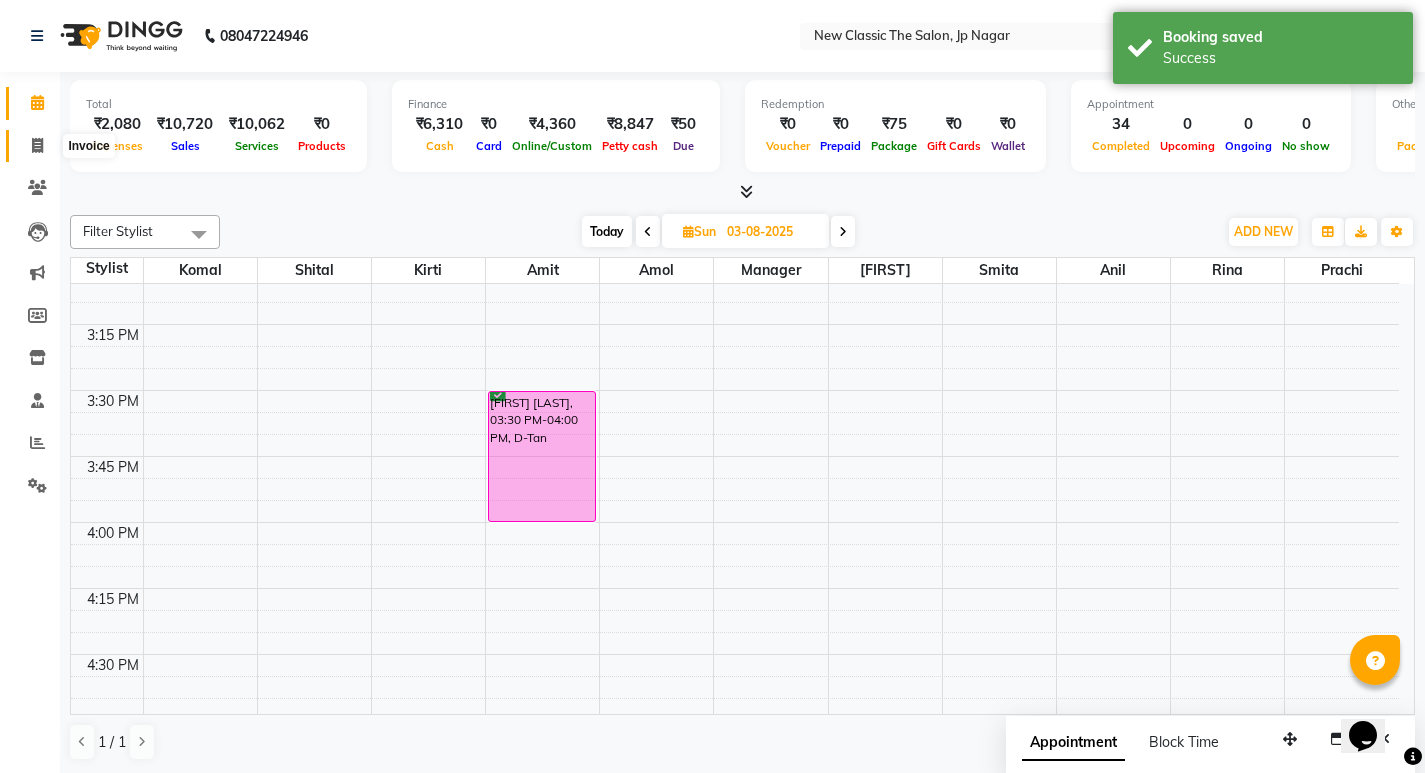 click 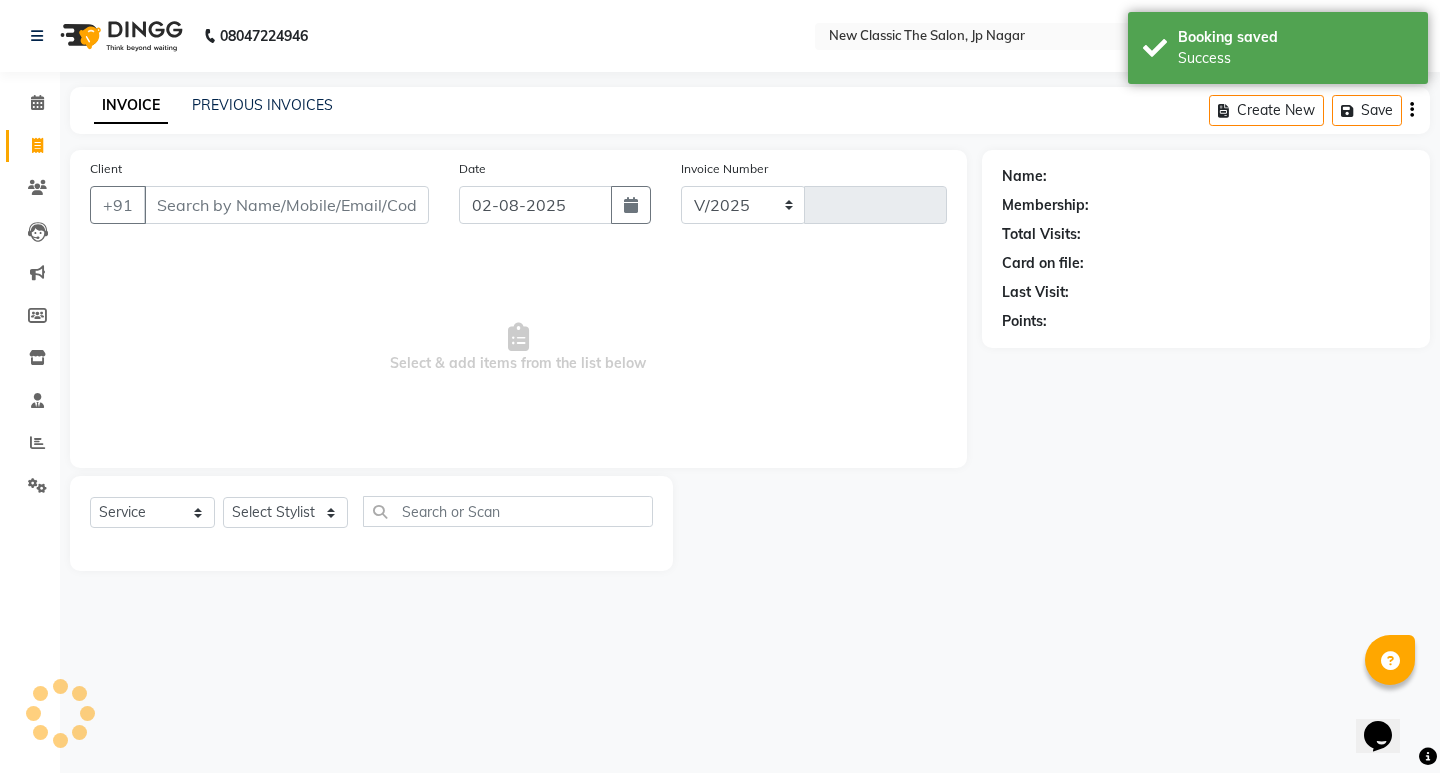 select on "4678" 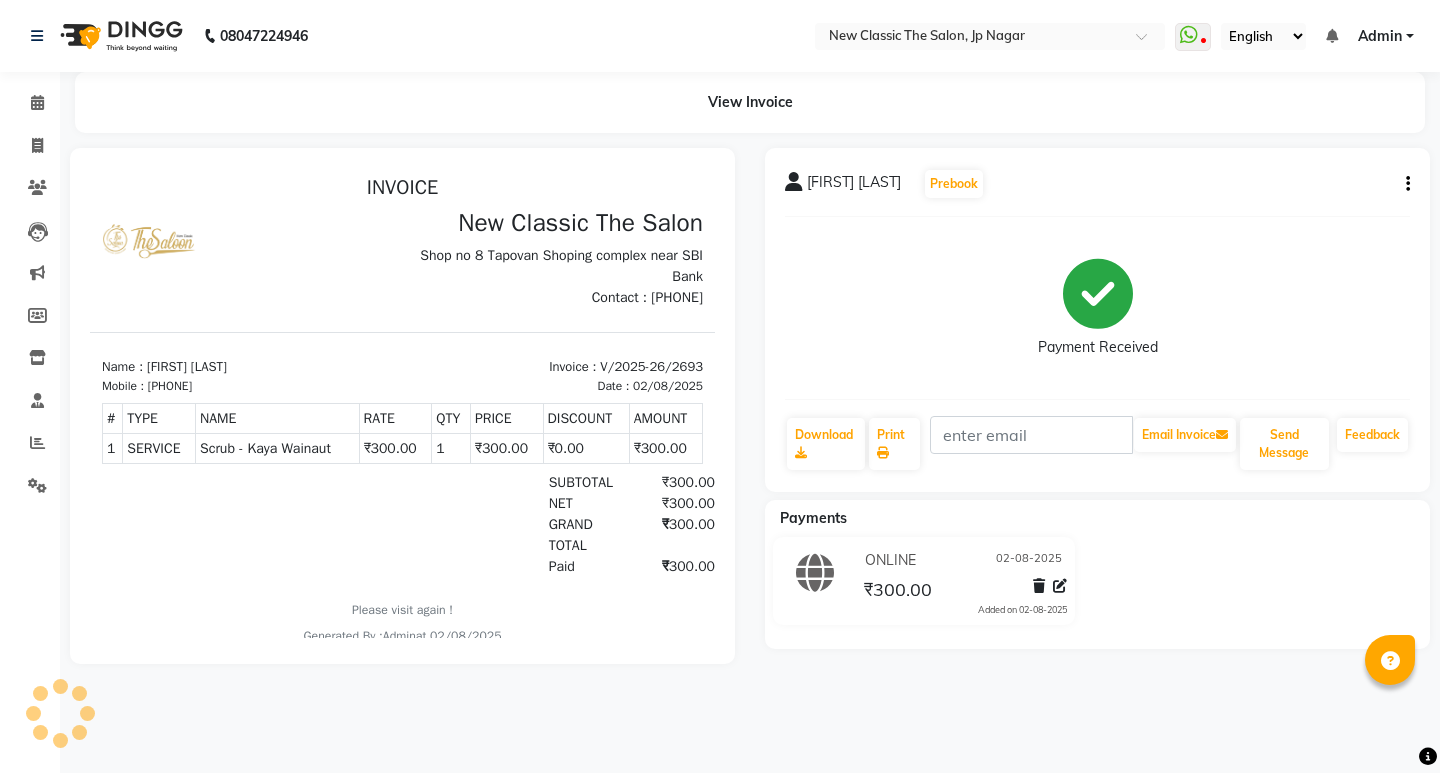 scroll, scrollTop: 0, scrollLeft: 0, axis: both 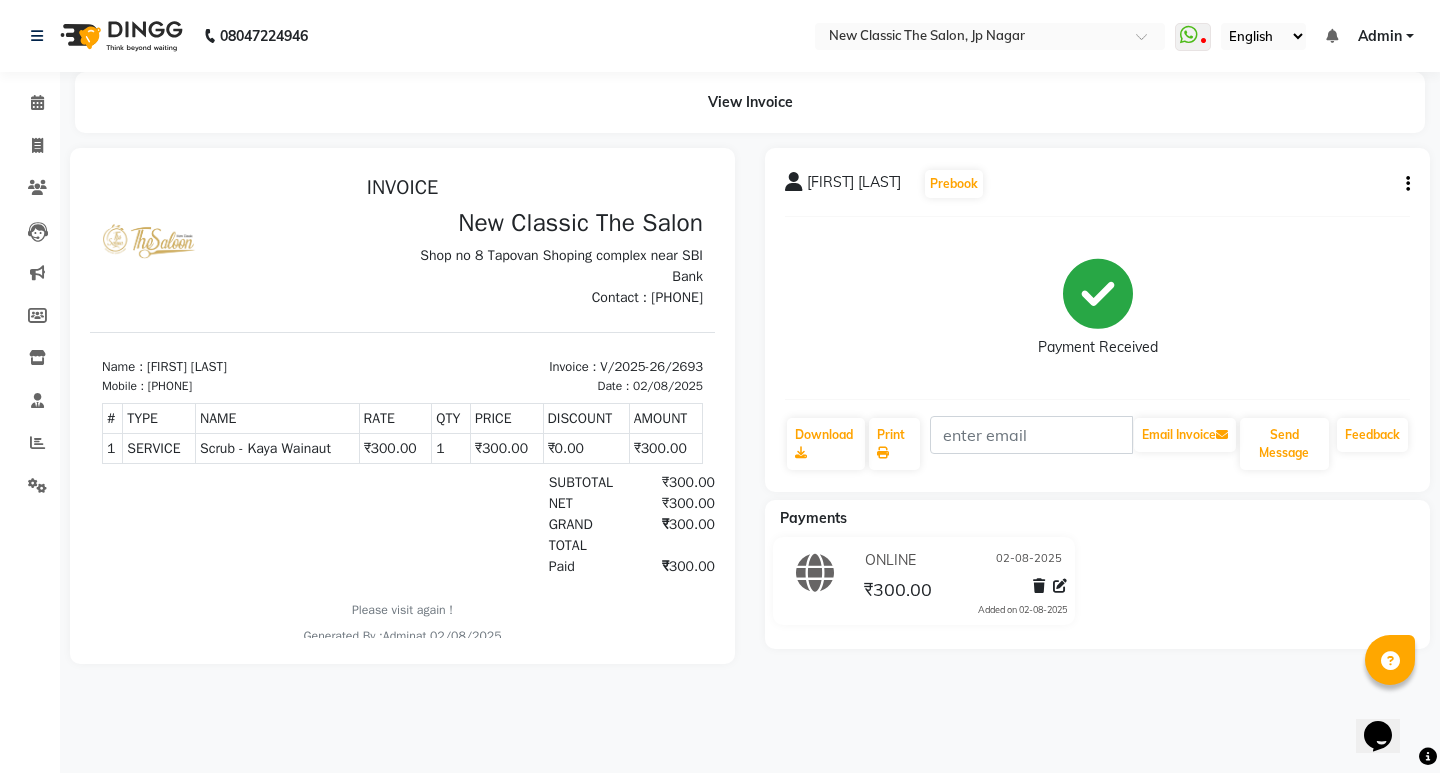 drag, startPoint x: 255, startPoint y: 367, endPoint x: 149, endPoint y: 364, distance: 106.04244 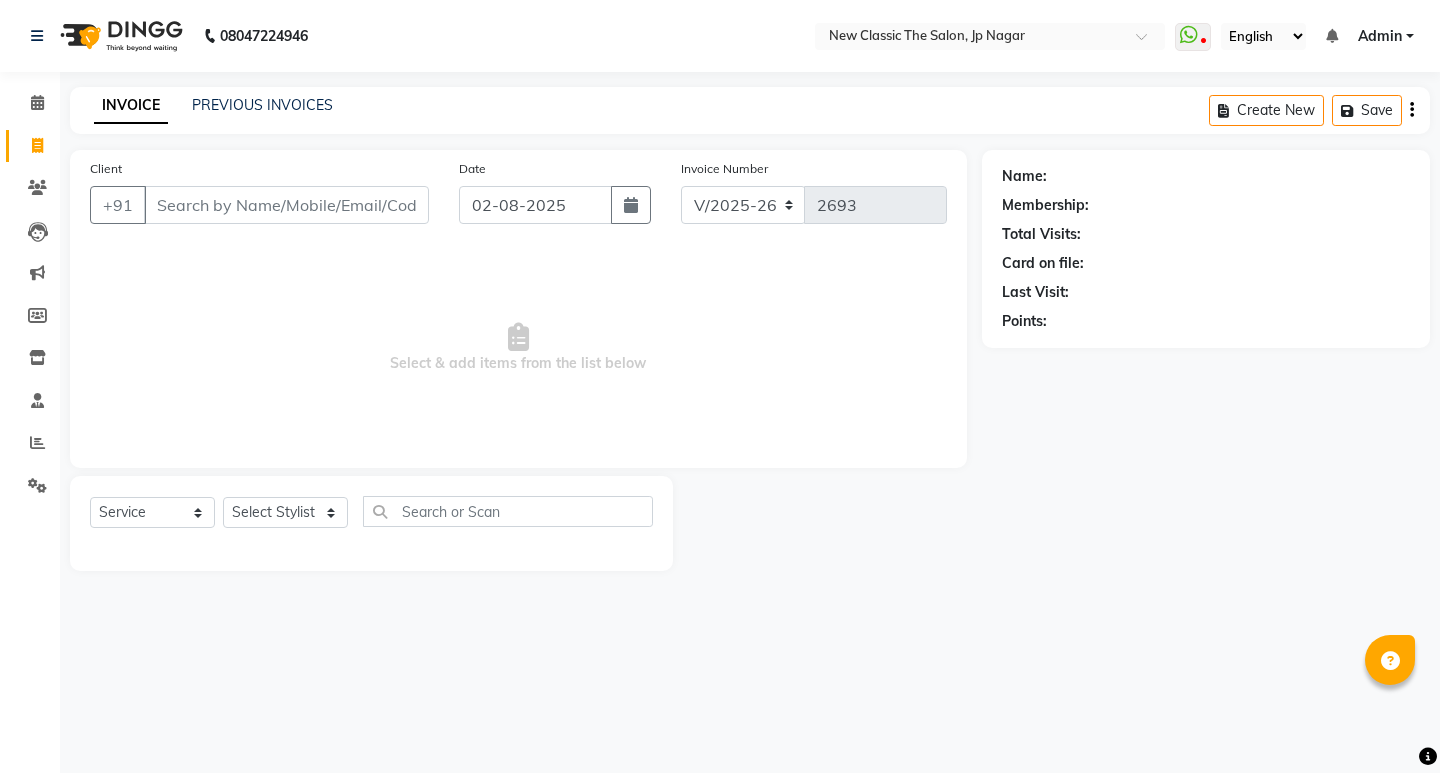 select on "4678" 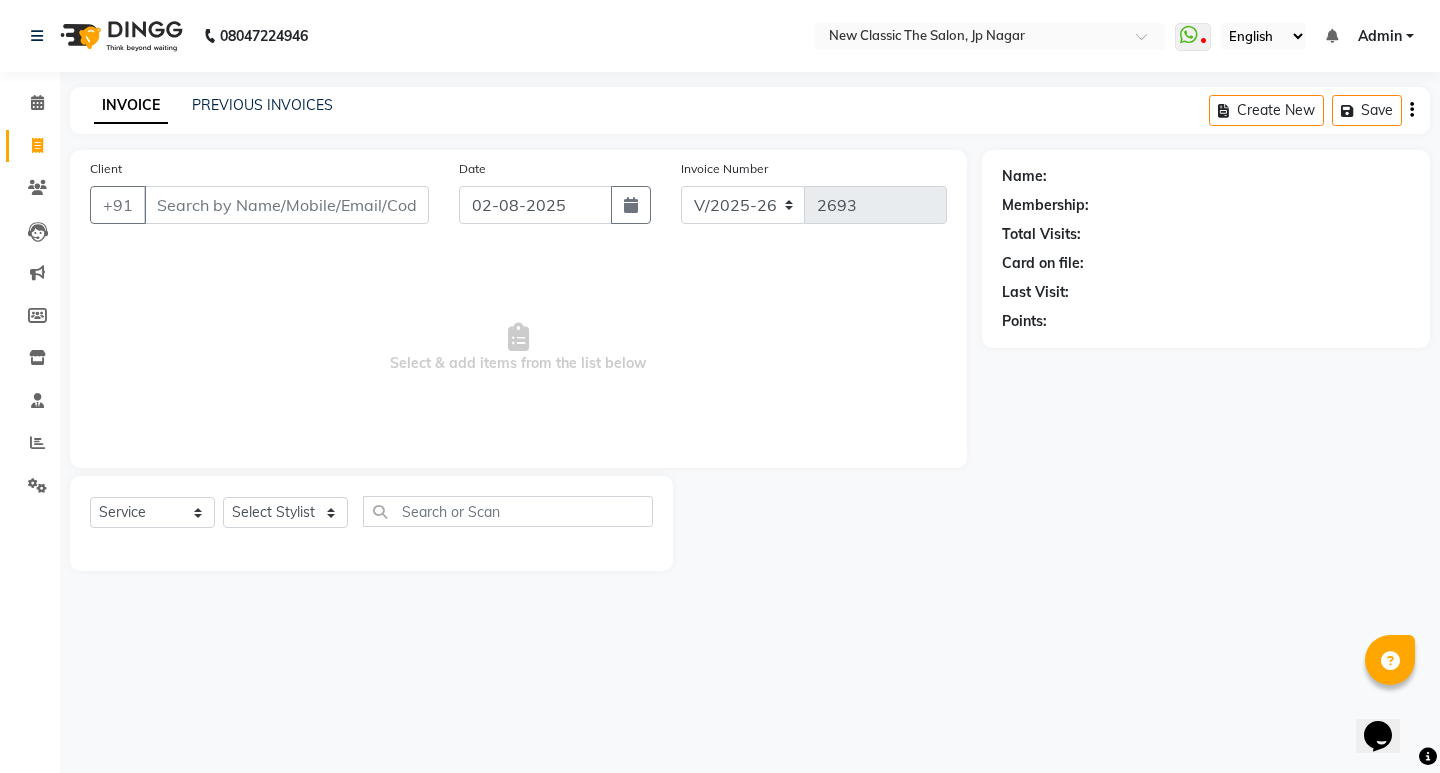 scroll, scrollTop: 0, scrollLeft: 0, axis: both 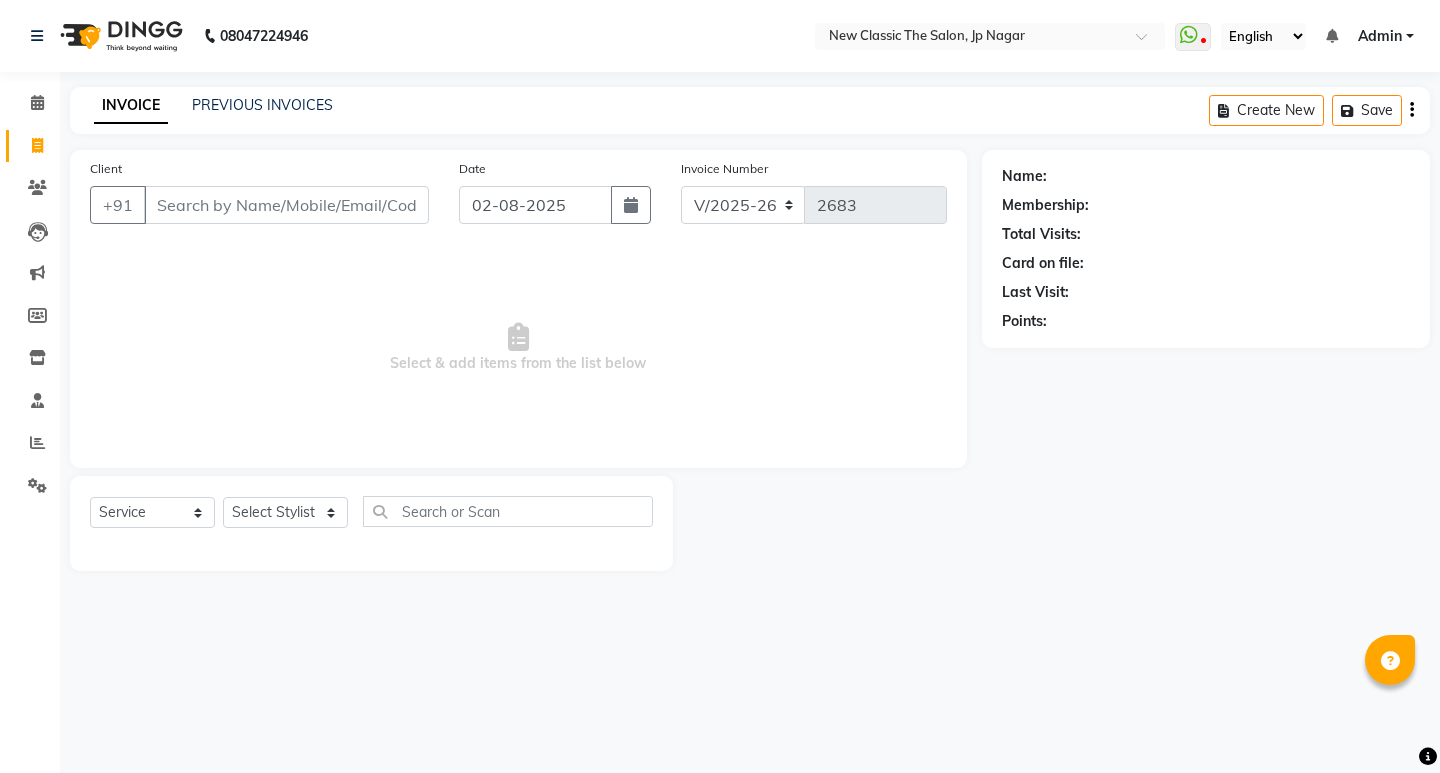 select on "4678" 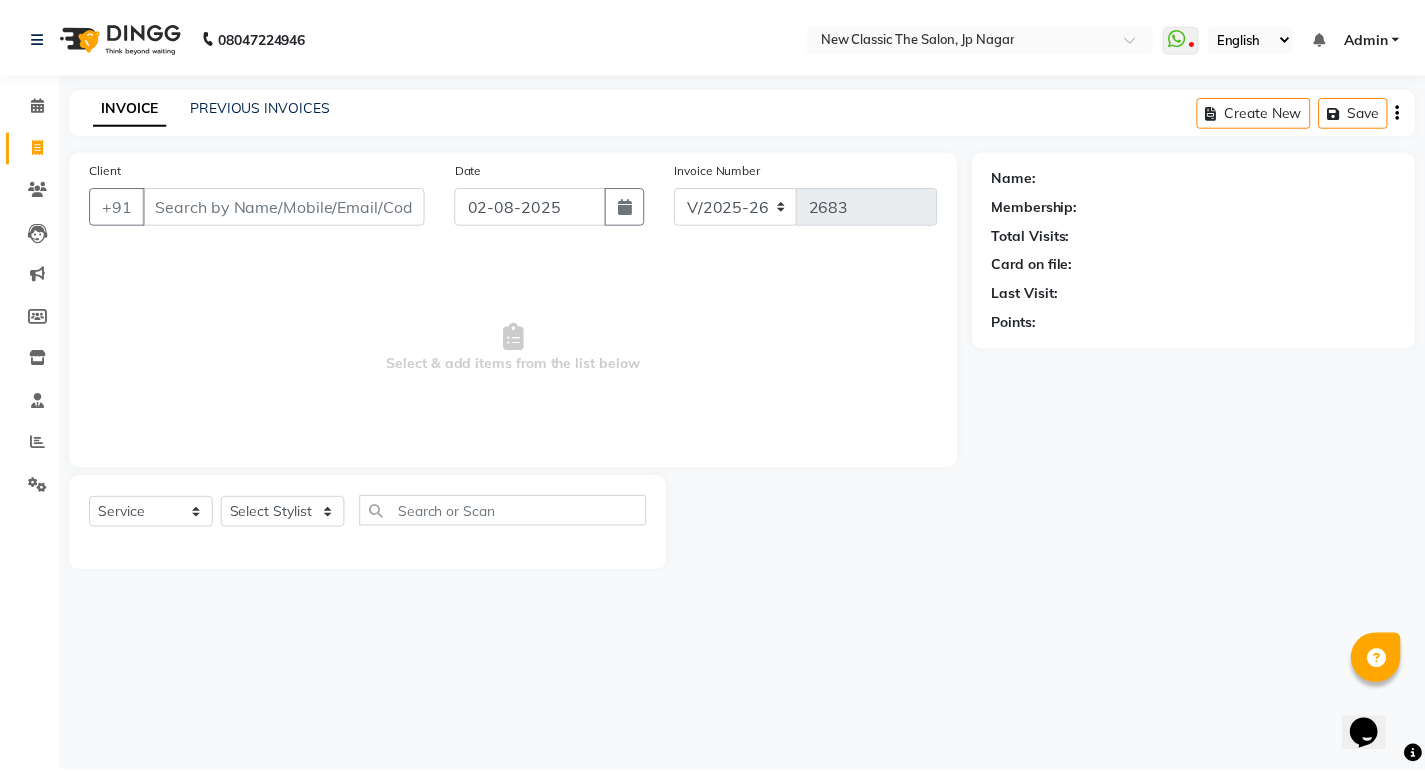 scroll, scrollTop: 0, scrollLeft: 0, axis: both 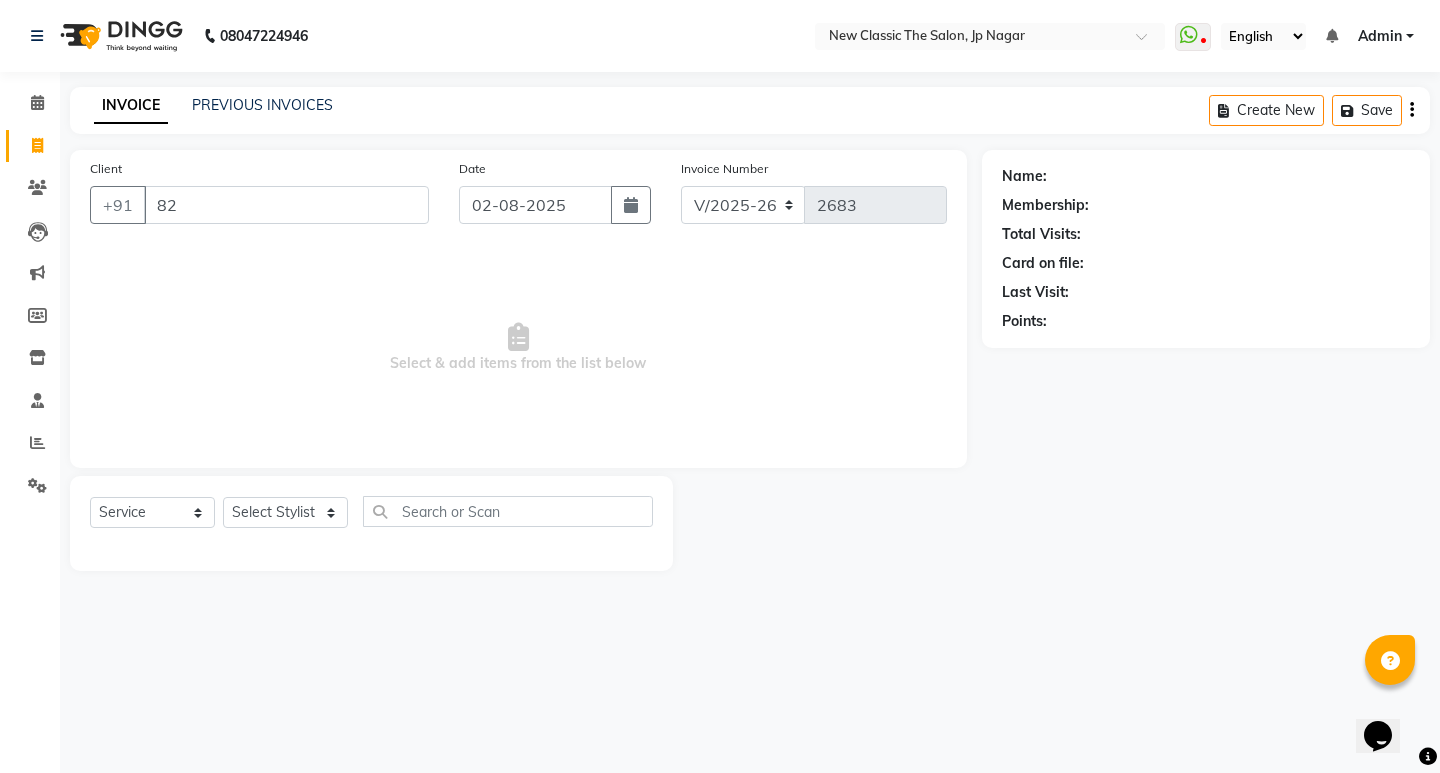 type on "8" 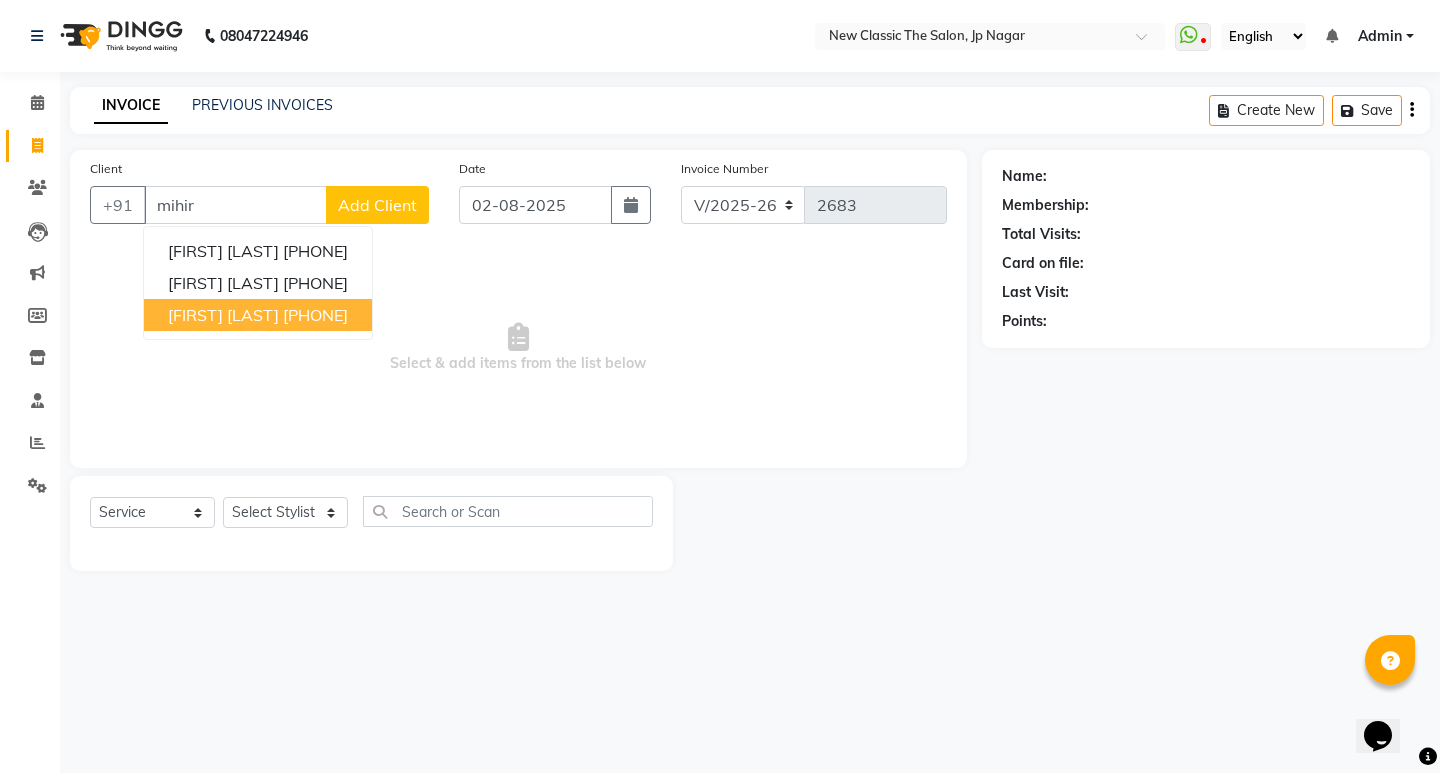 click on "MIHIR CHIMOTE" at bounding box center (223, 315) 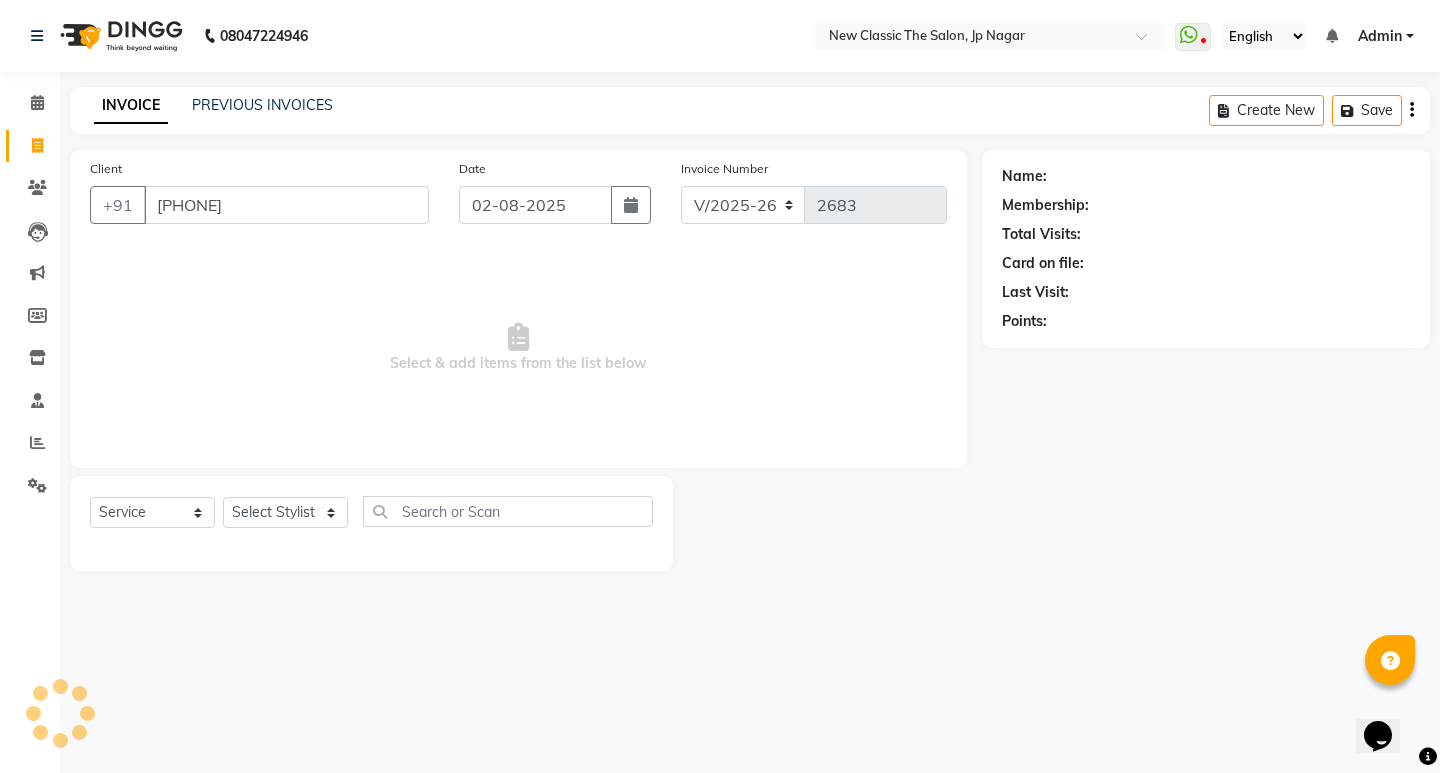 type on "9405339085" 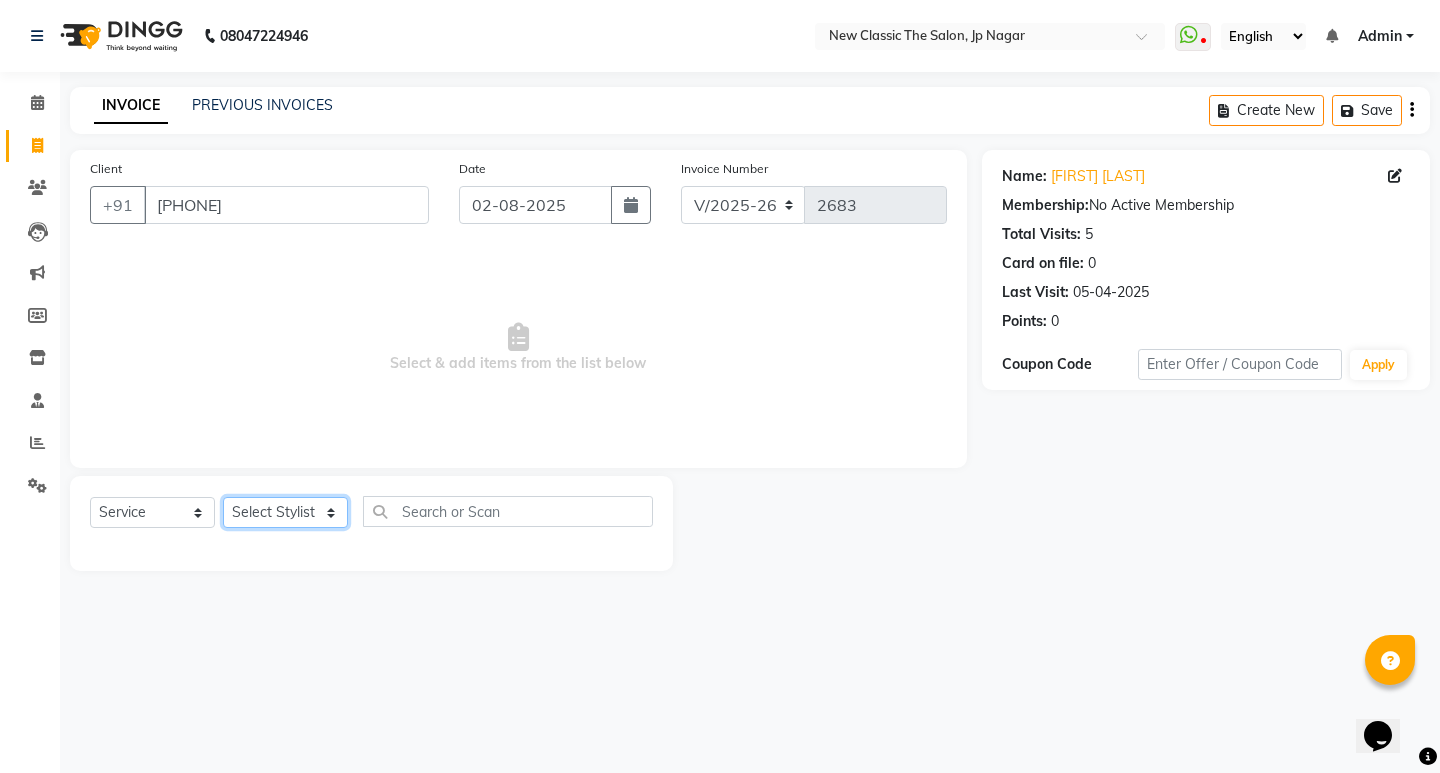 click on "Select Stylist [FIRST] [FIRST] [FIRST] [FIRST] [FIRST] [FIRST] [FIRST] [FIRST] [FIRST] [FIRST]" 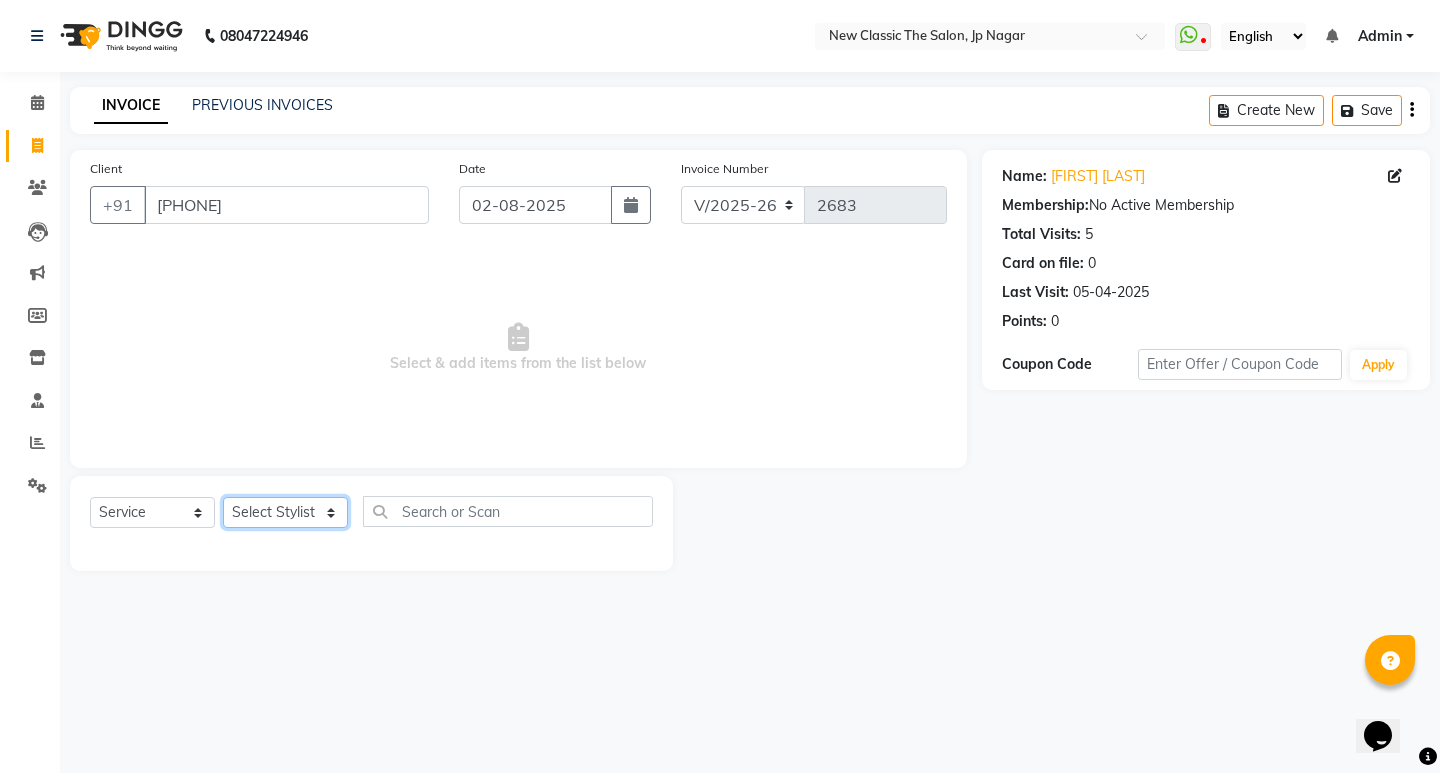 select on "27632" 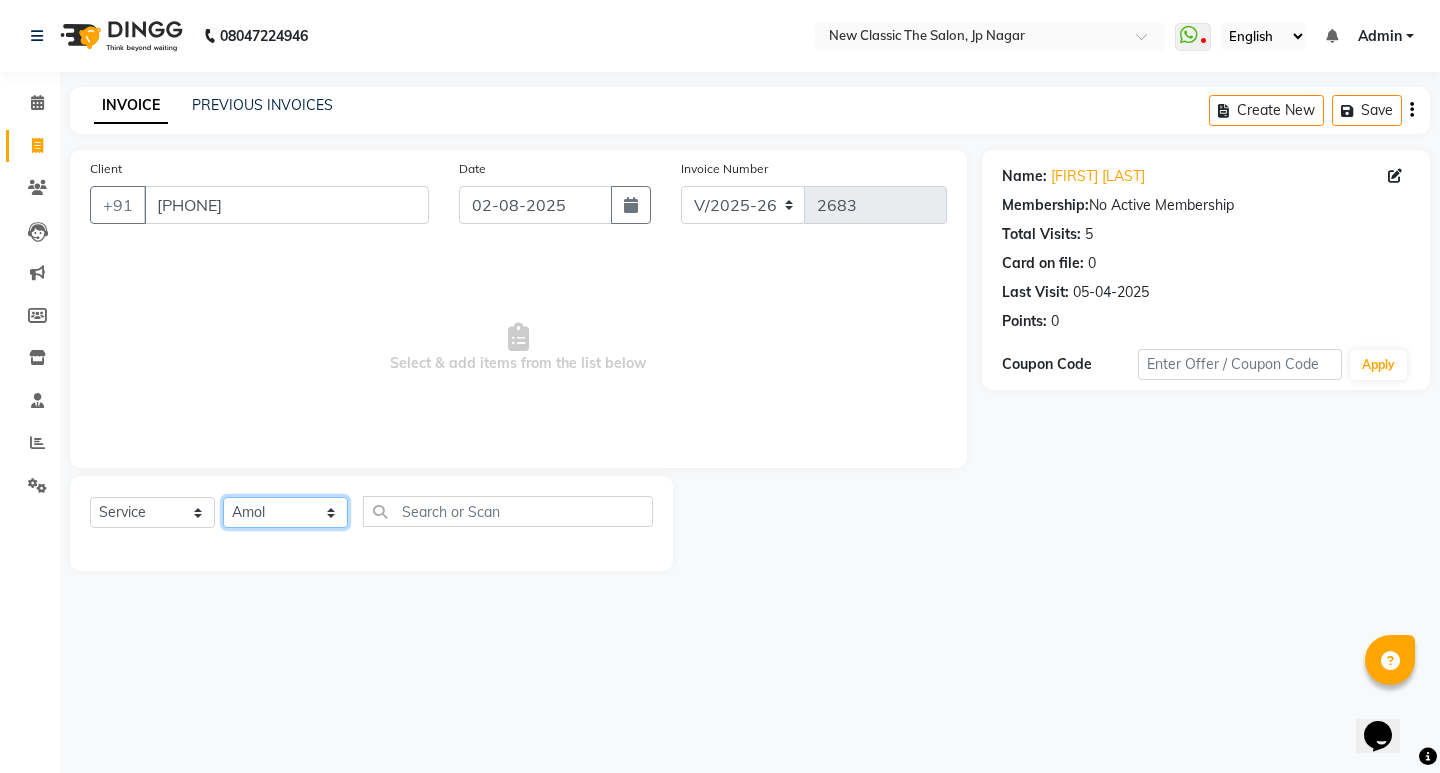 click on "Select Stylist [FIRST] [FIRST] [FIRST] [FIRST] [FIRST] [FIRST] [FIRST] [FIRST] [FIRST] [FIRST]" 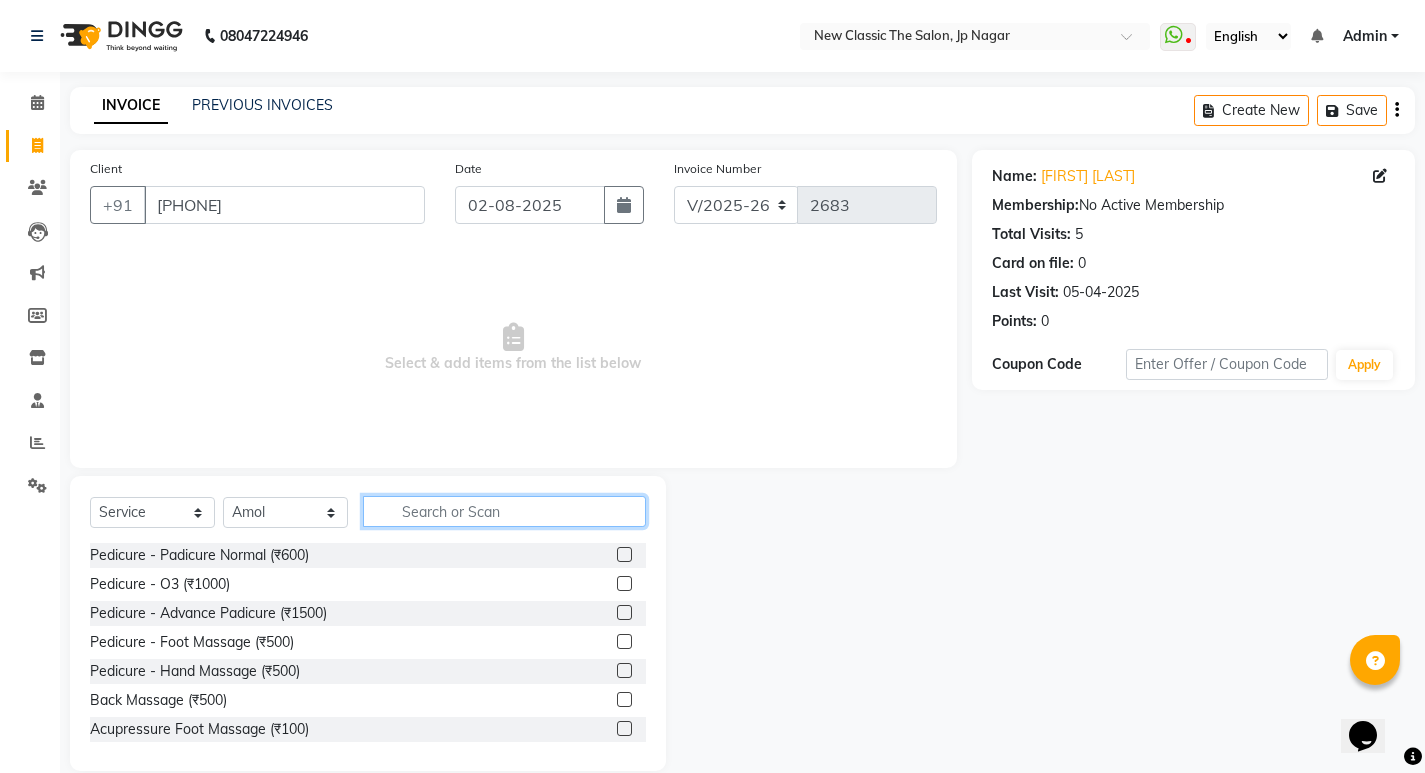 click 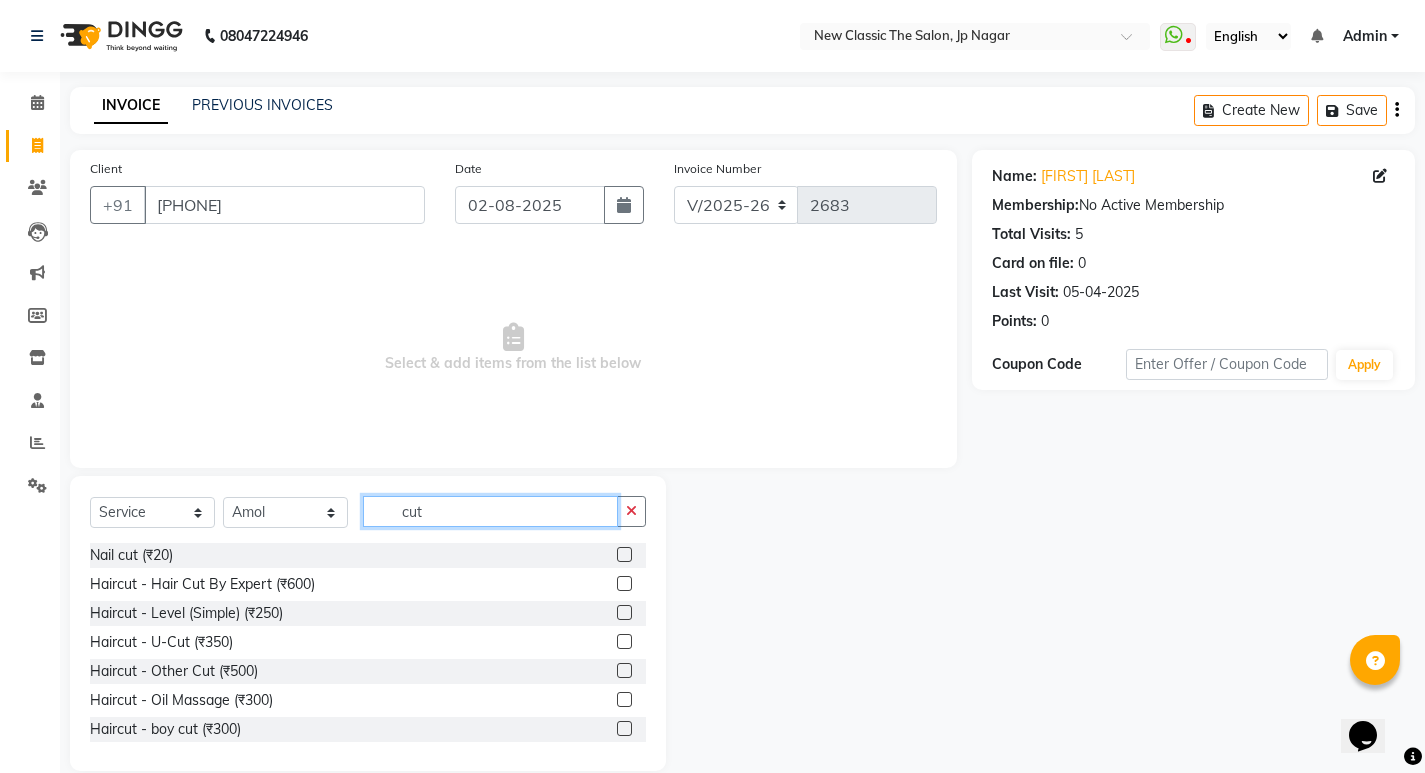 scroll, scrollTop: 100, scrollLeft: 0, axis: vertical 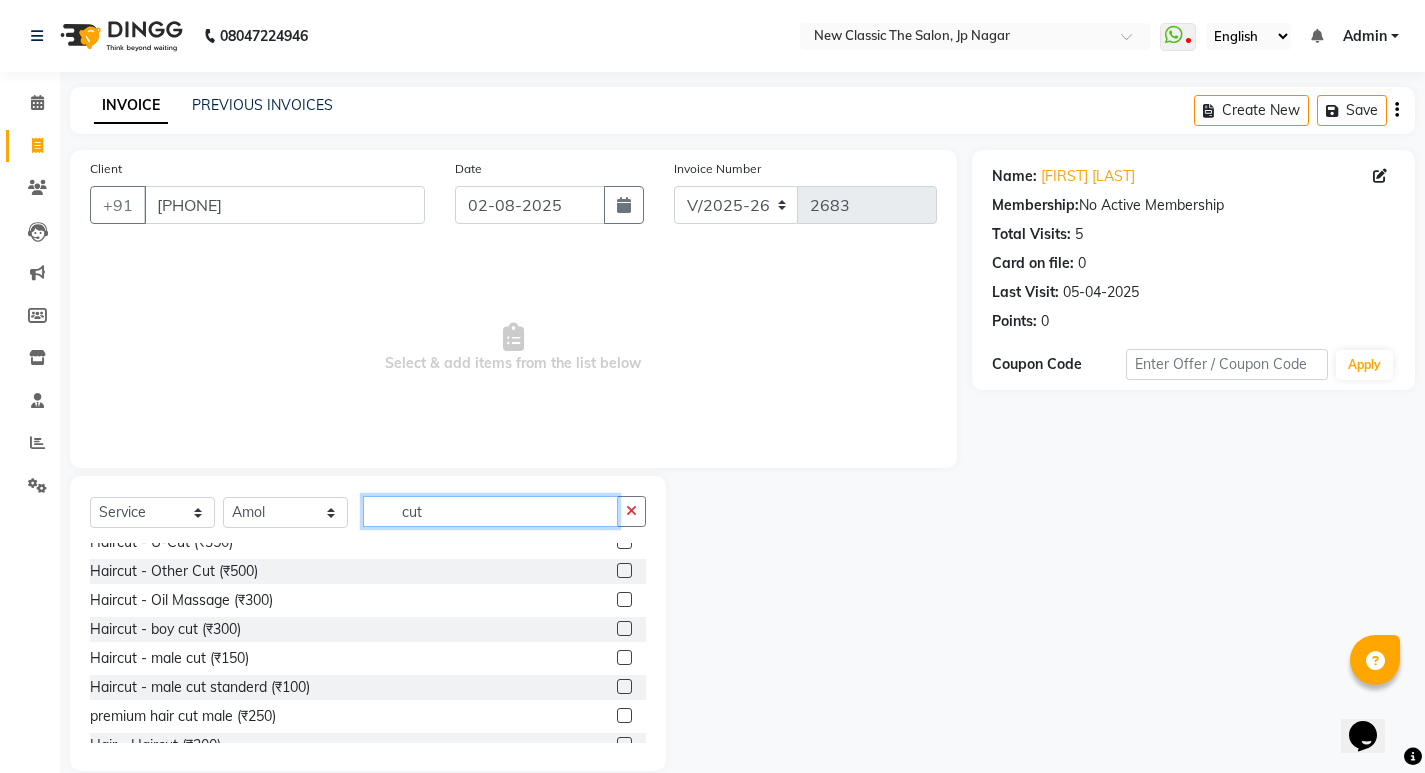 type on "cut" 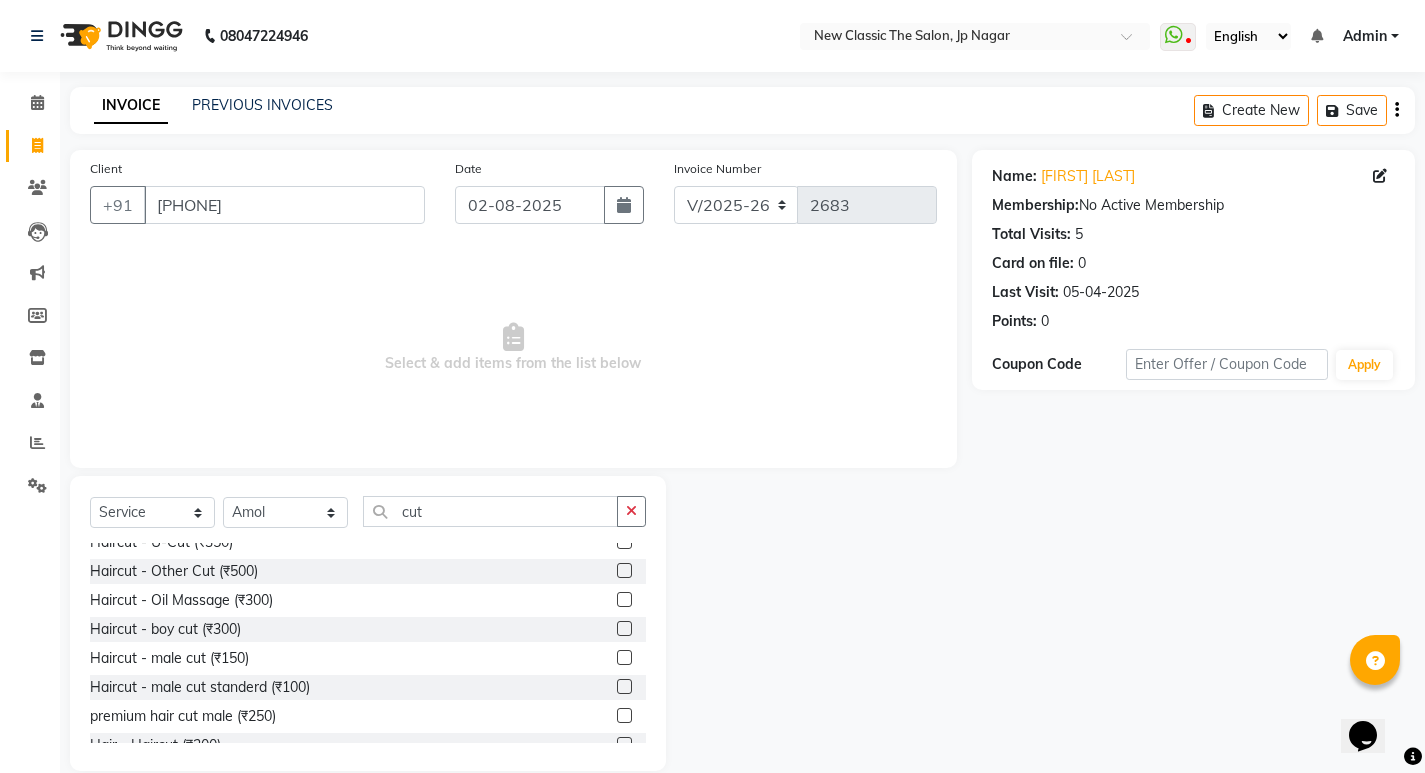 click on "Haircut - male cut  (₹150)" 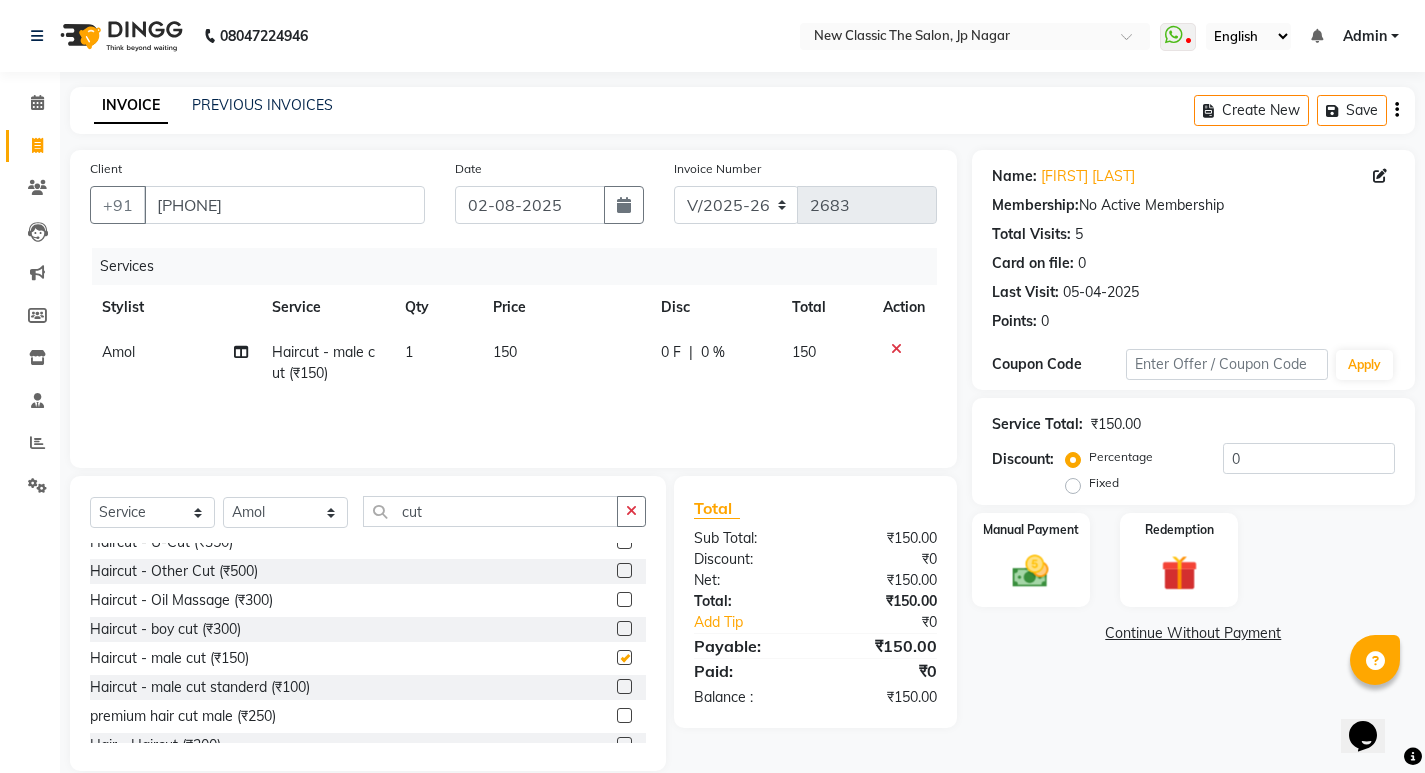 checkbox on "false" 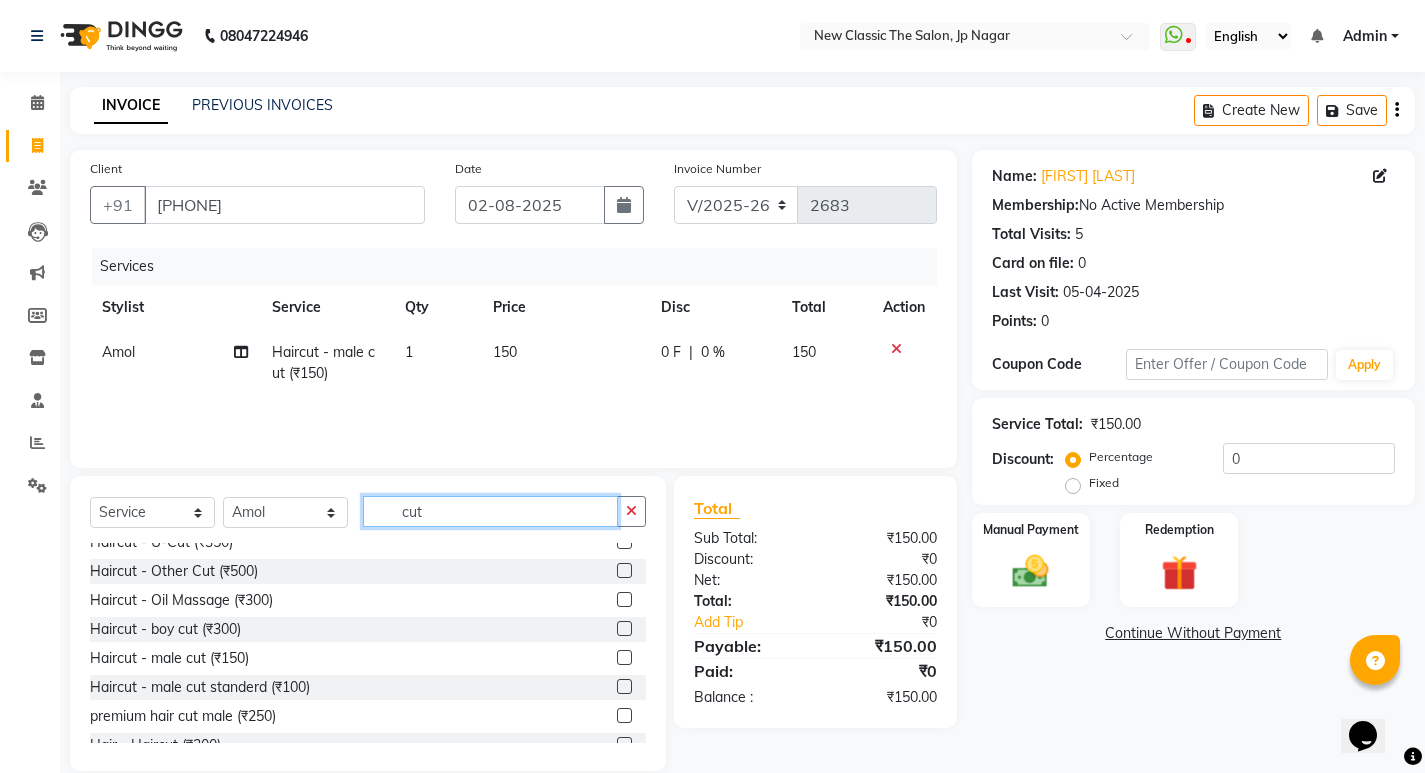 click on "cut" 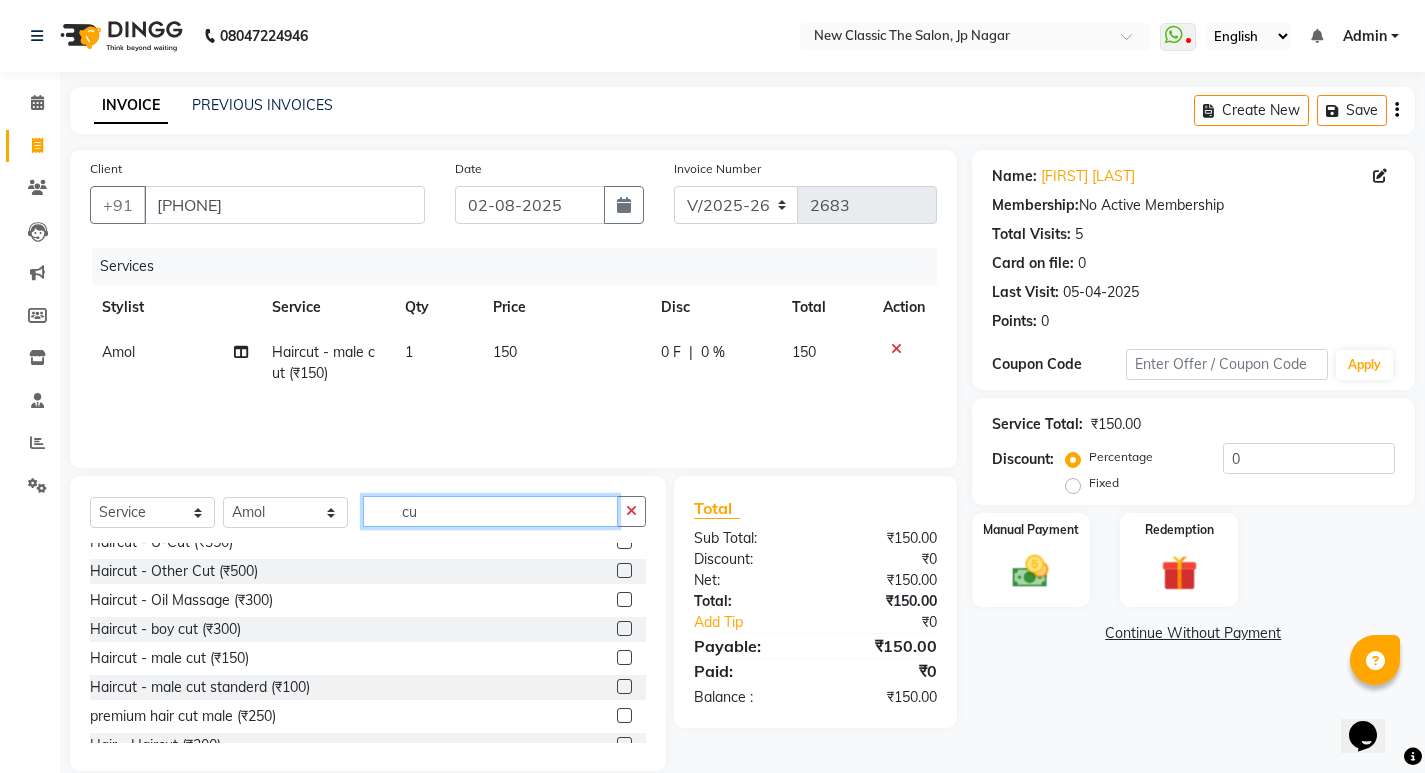 type on "c" 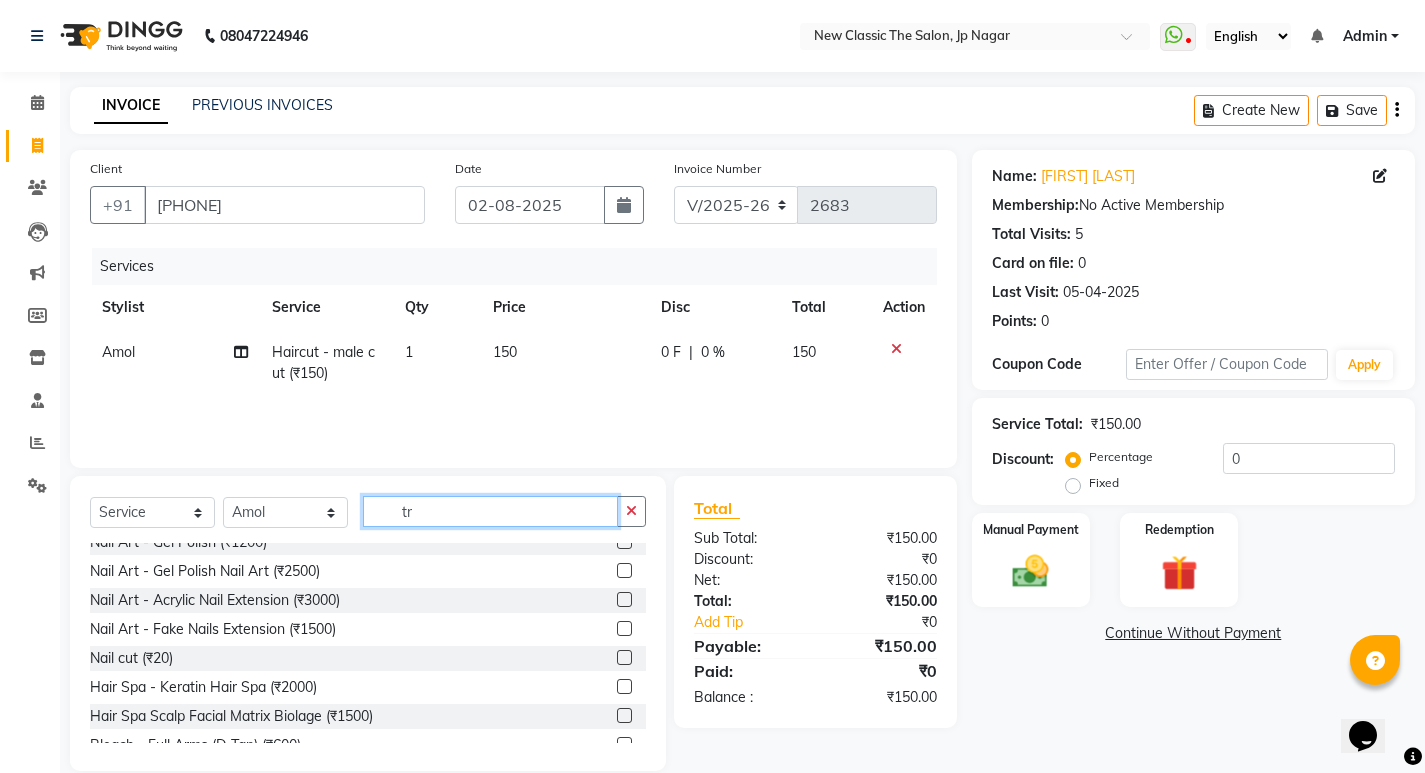 scroll, scrollTop: 0, scrollLeft: 0, axis: both 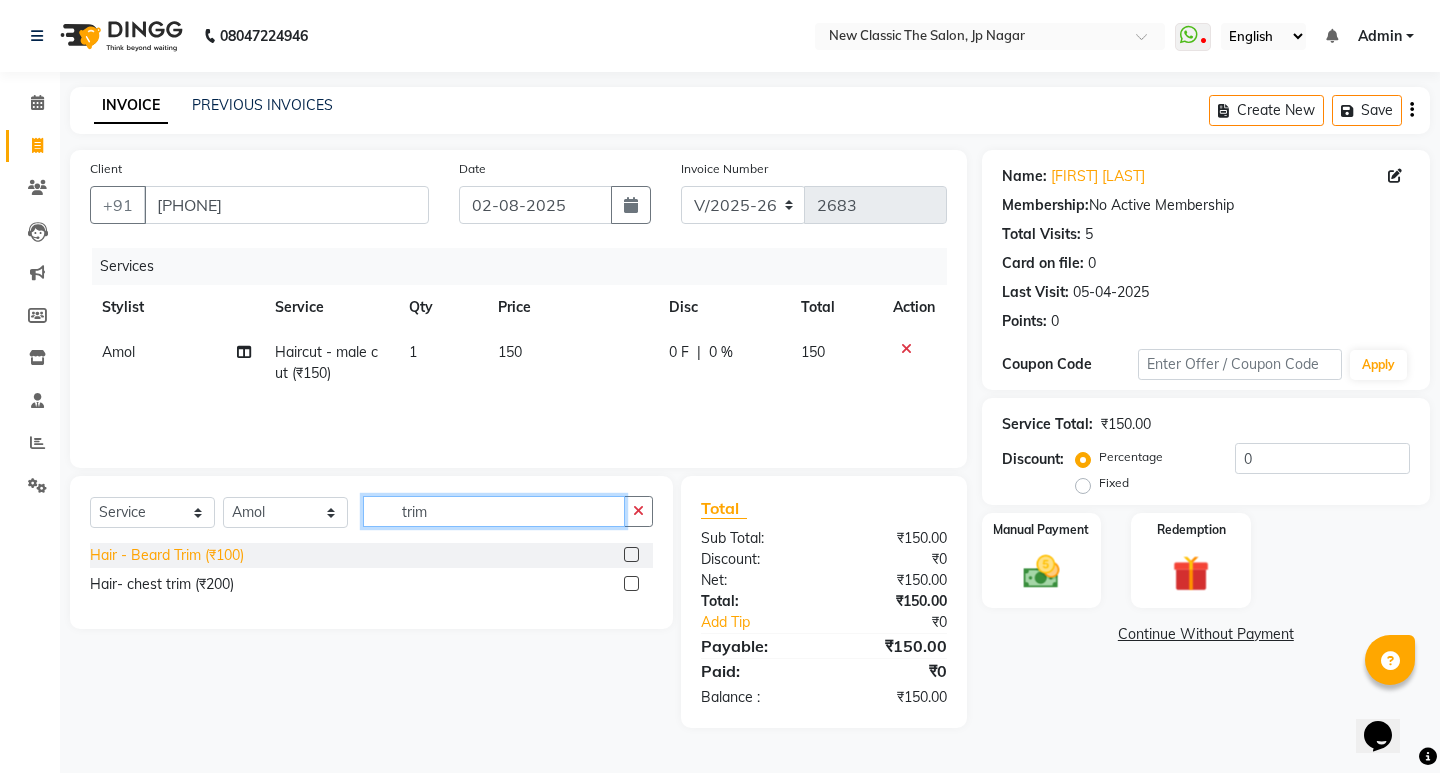 type on "trim" 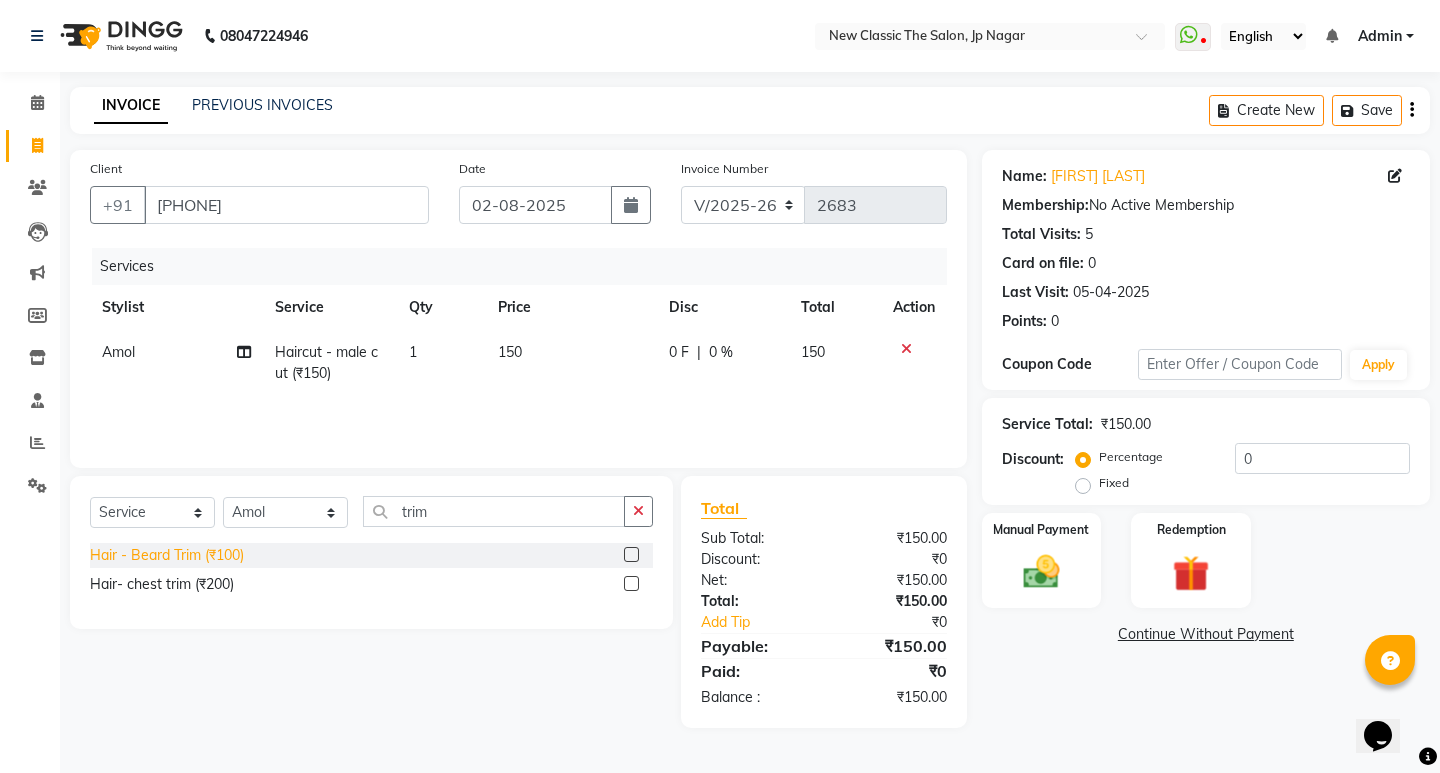 click on "Hair - Beard Trim (₹100)" 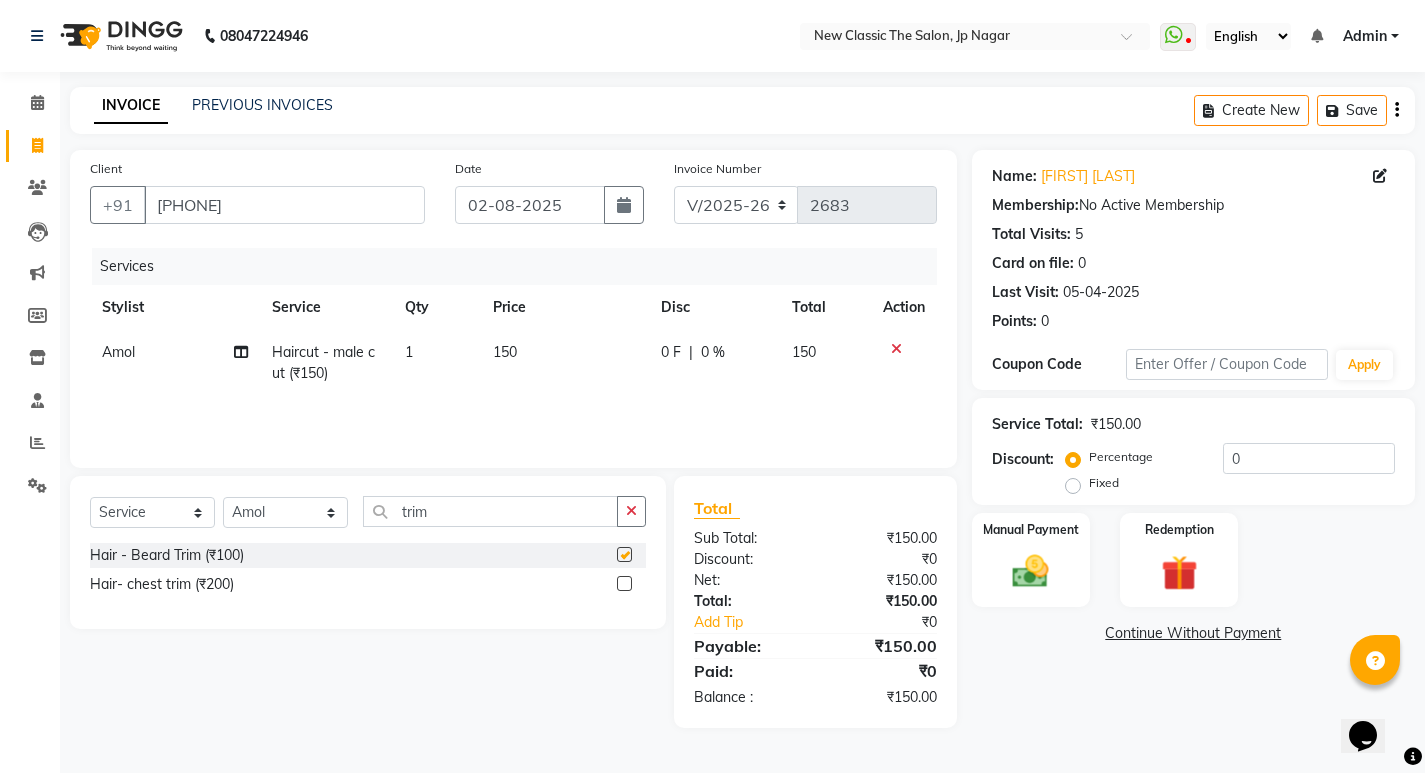checkbox on "false" 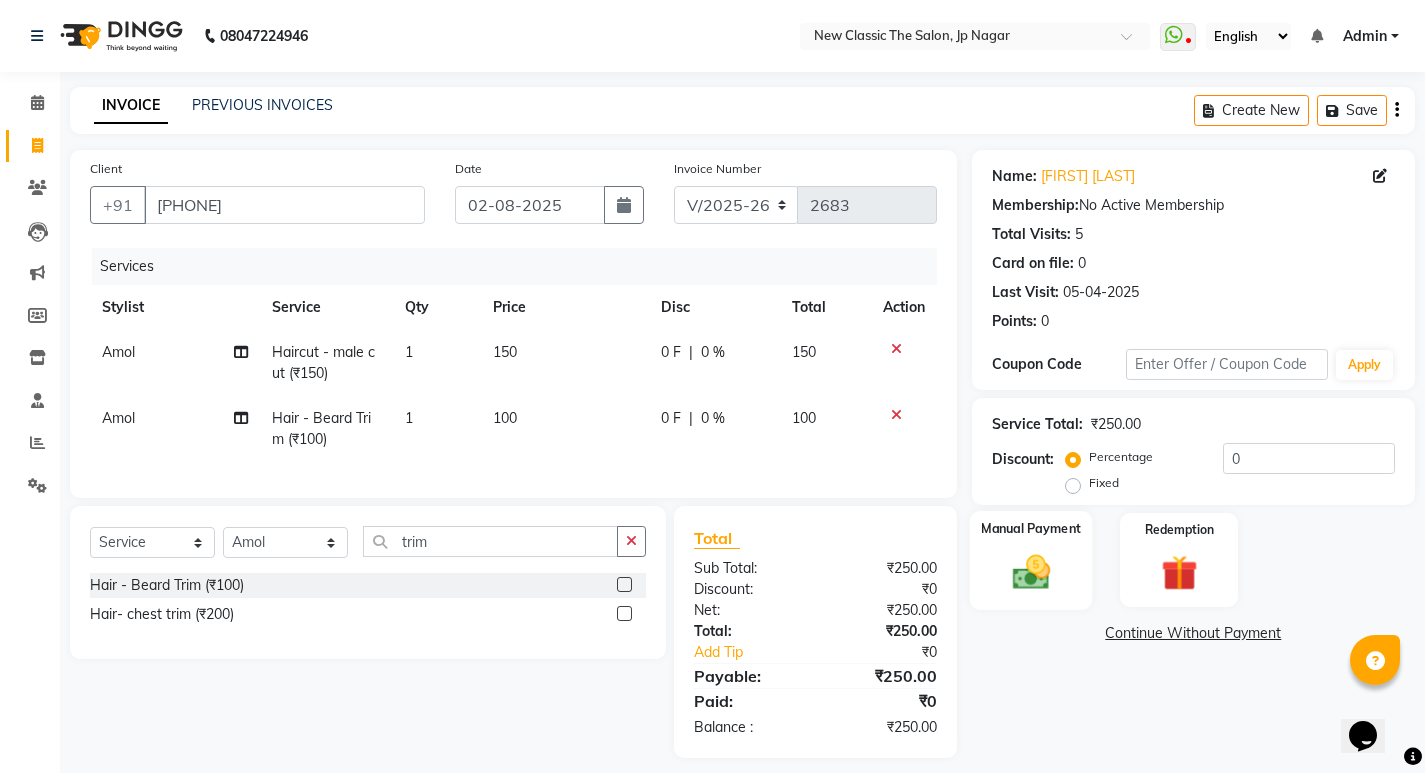 click 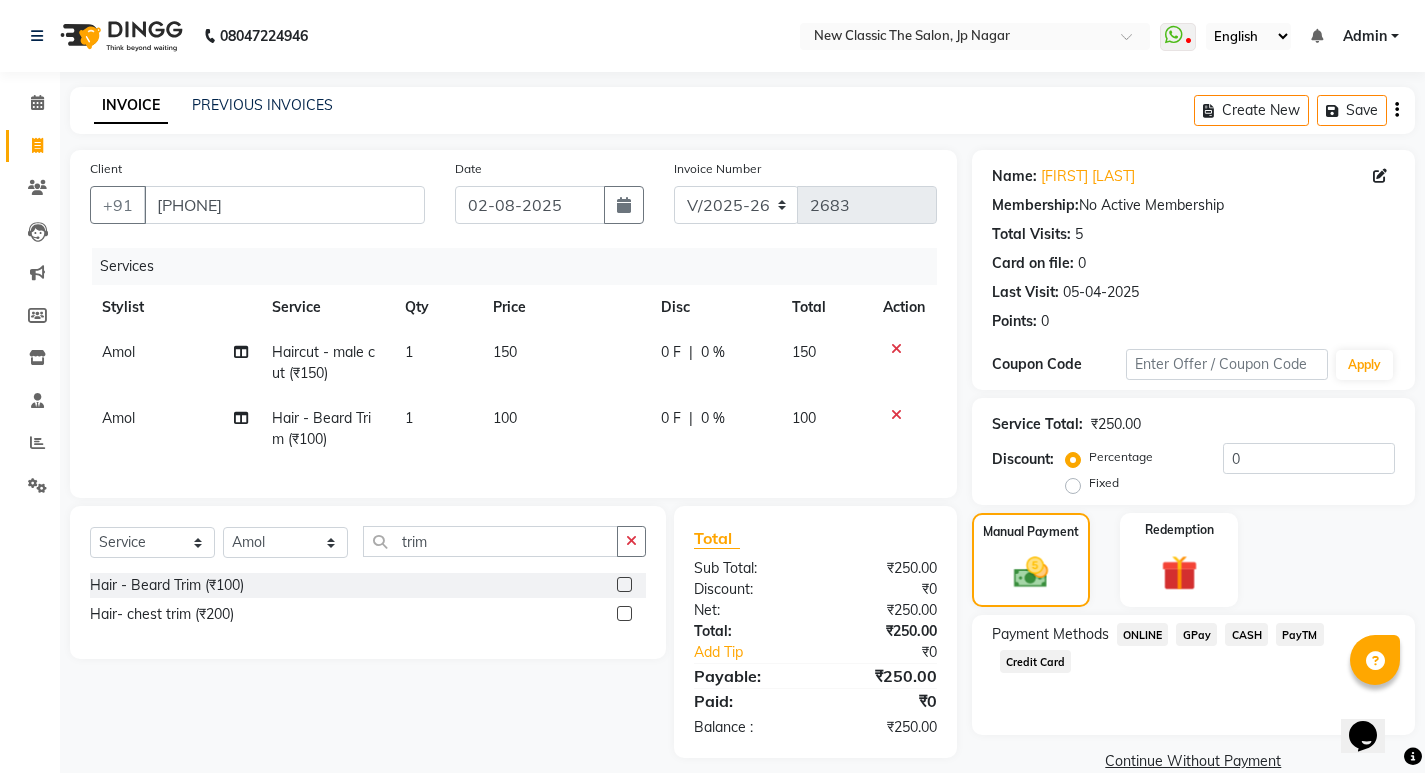 click on "ONLINE" 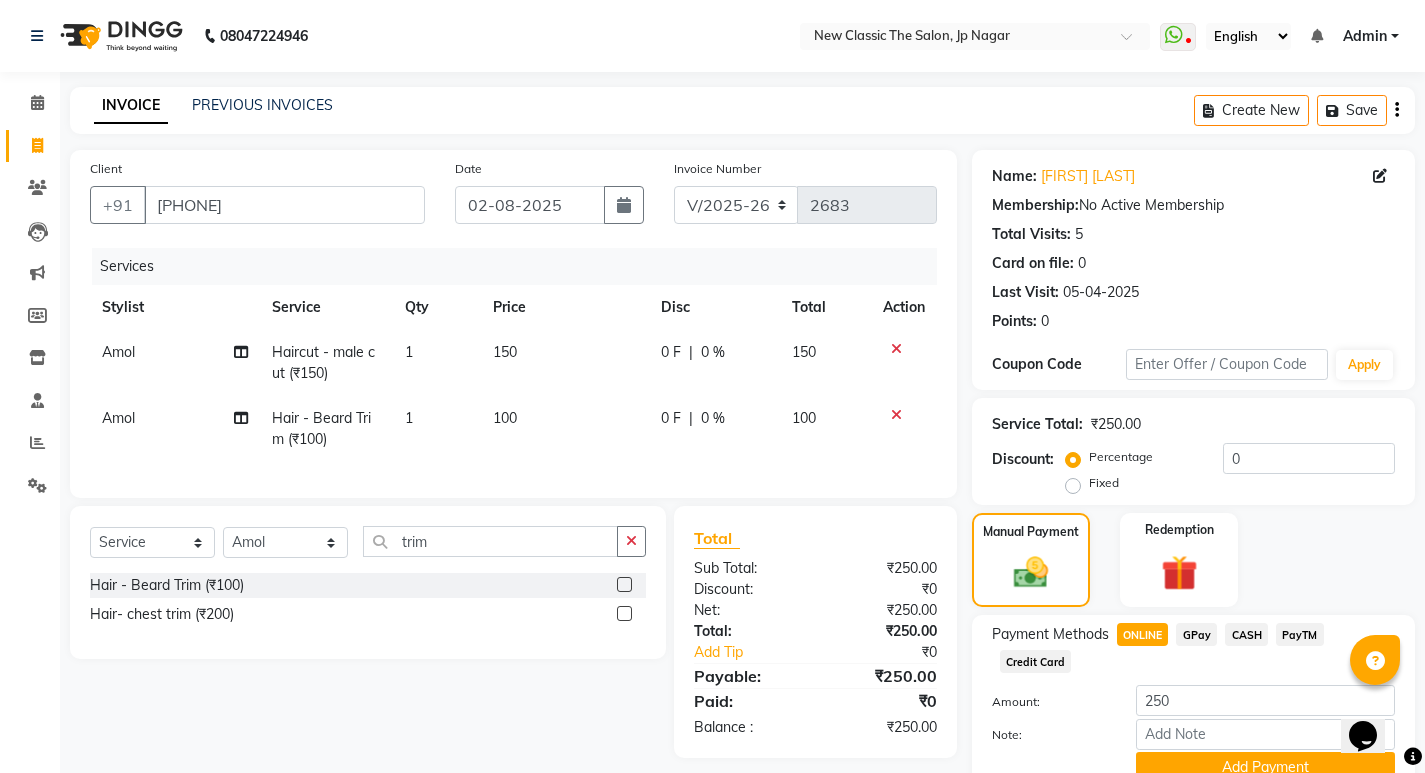 scroll, scrollTop: 89, scrollLeft: 0, axis: vertical 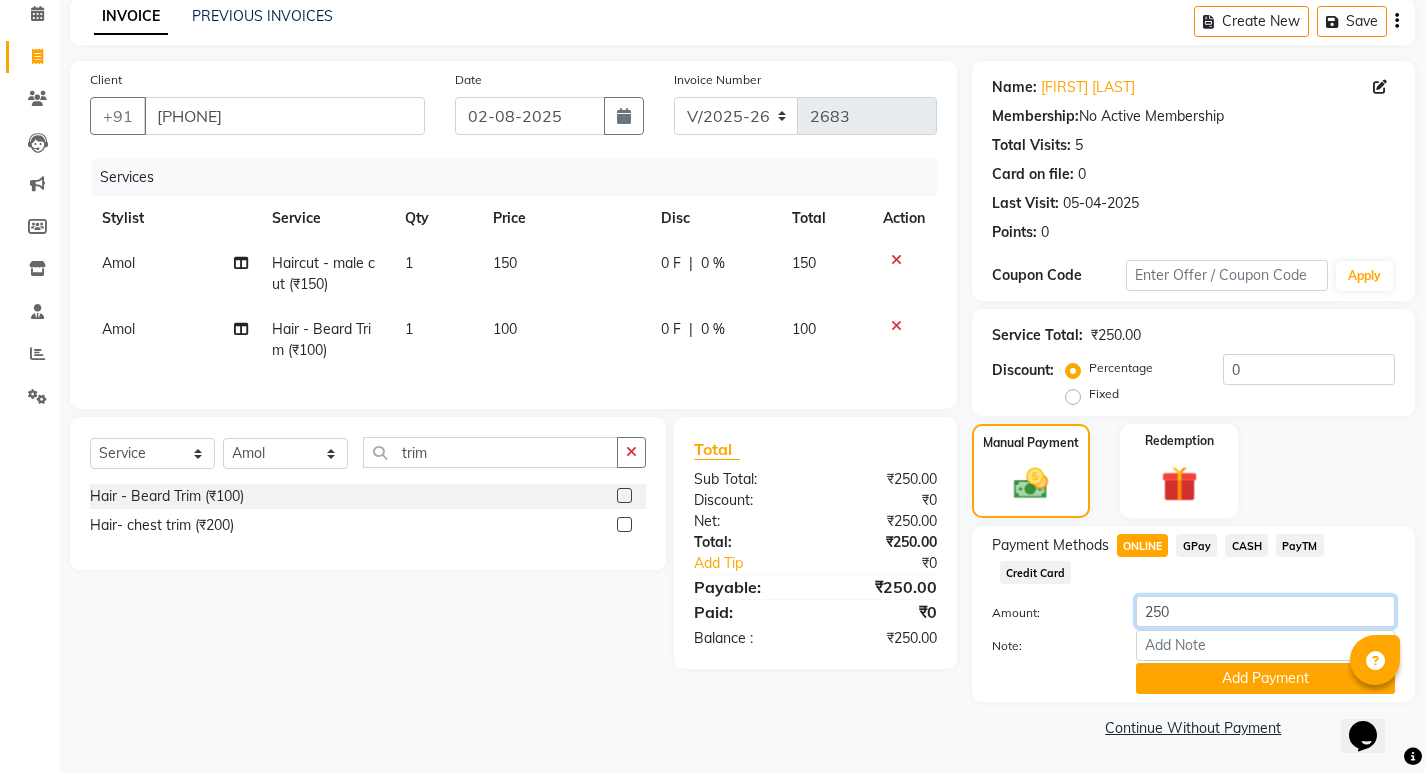 click on "250" 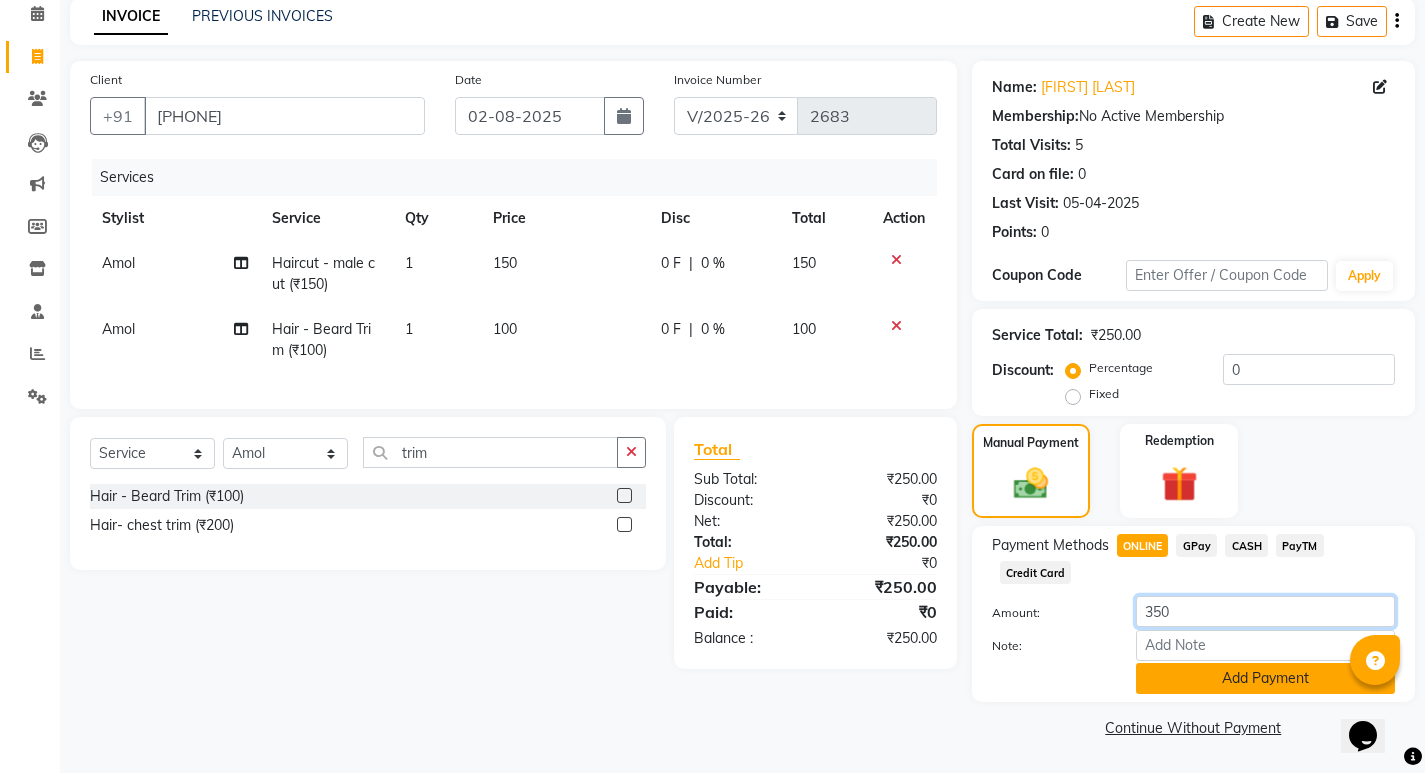 type on "350" 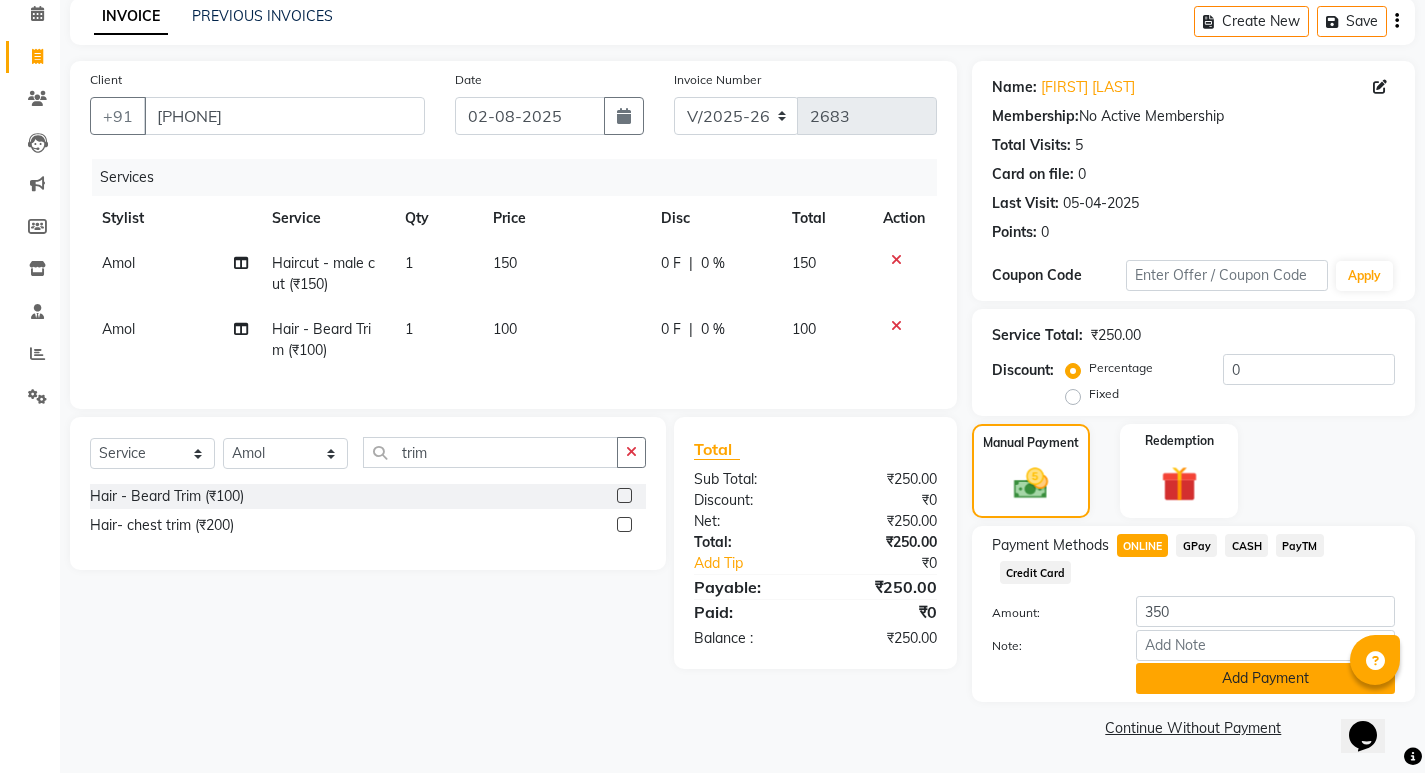 click on "Add Payment" 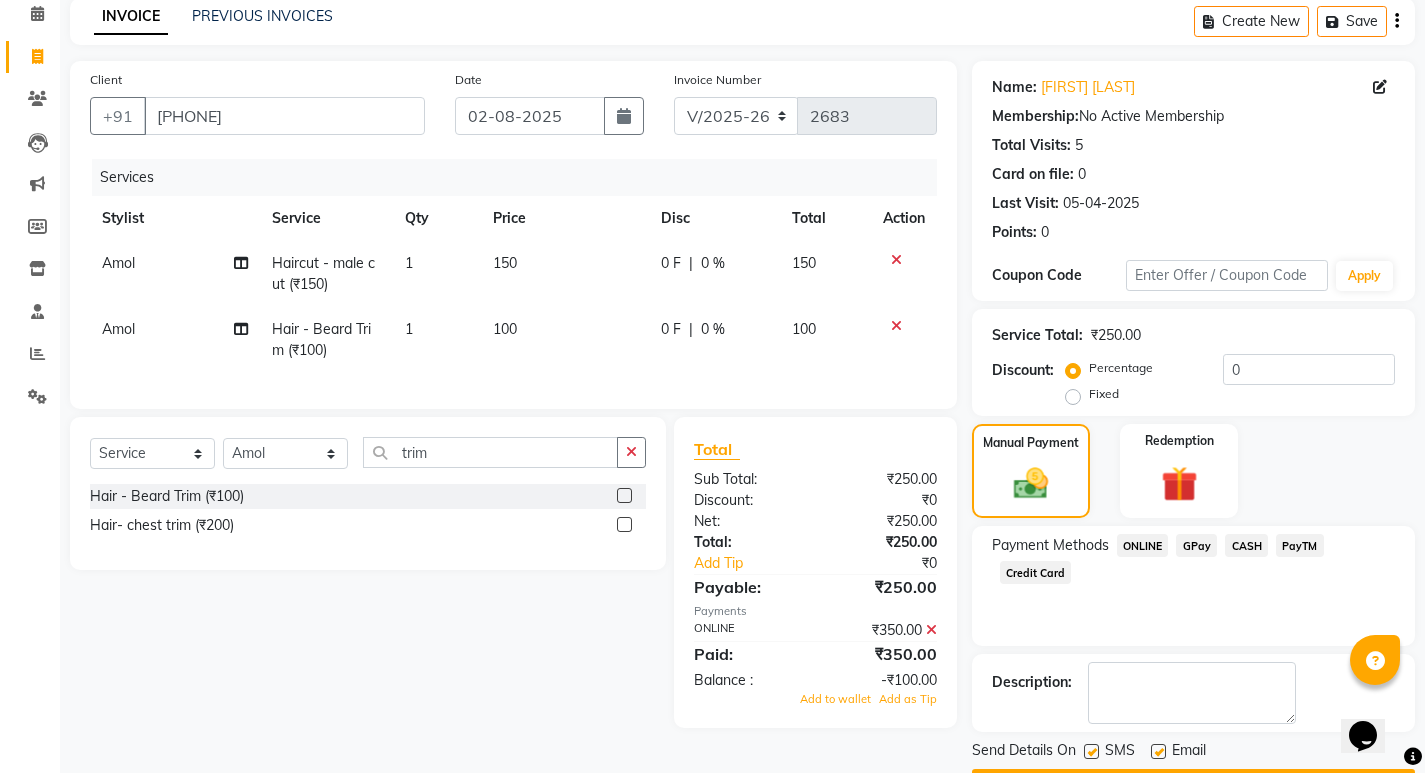 scroll, scrollTop: 146, scrollLeft: 0, axis: vertical 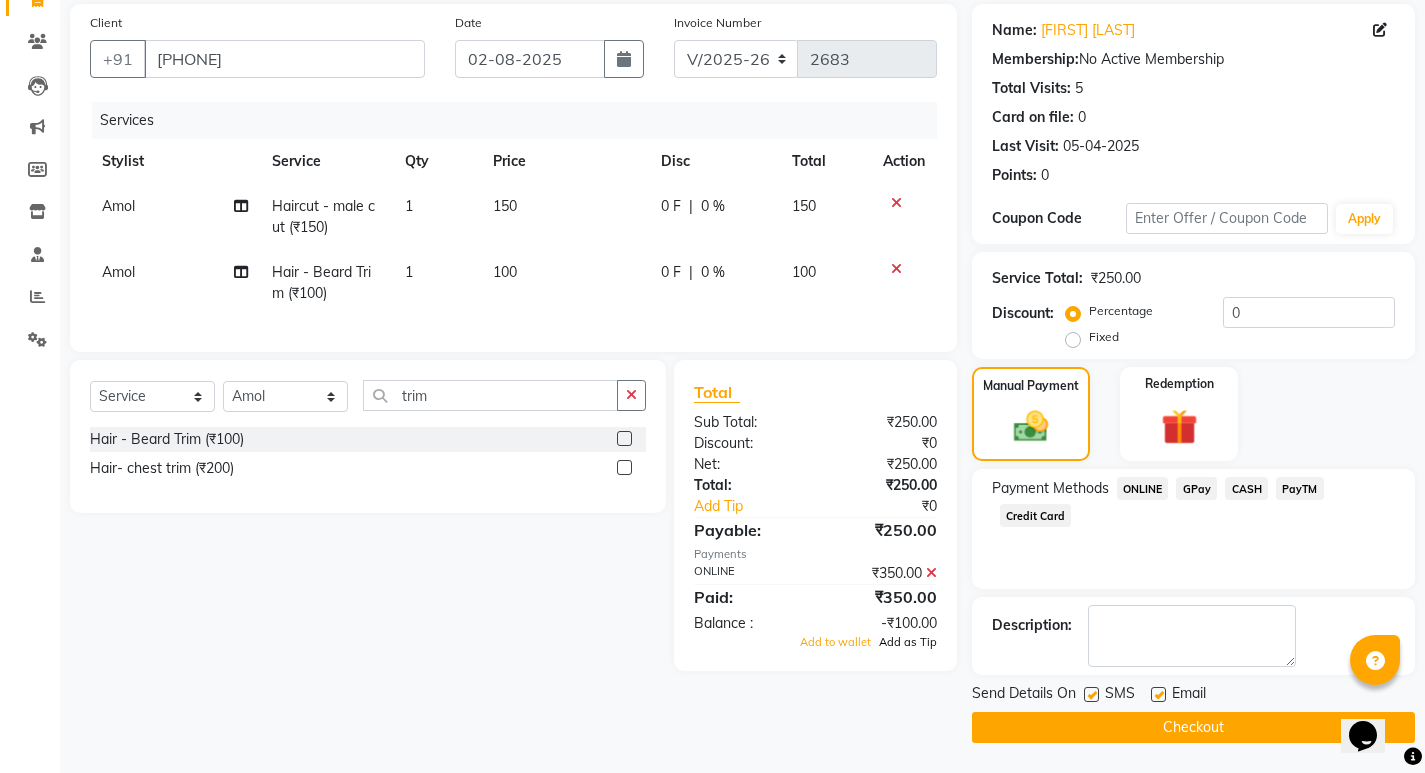 click on "Add as Tip" 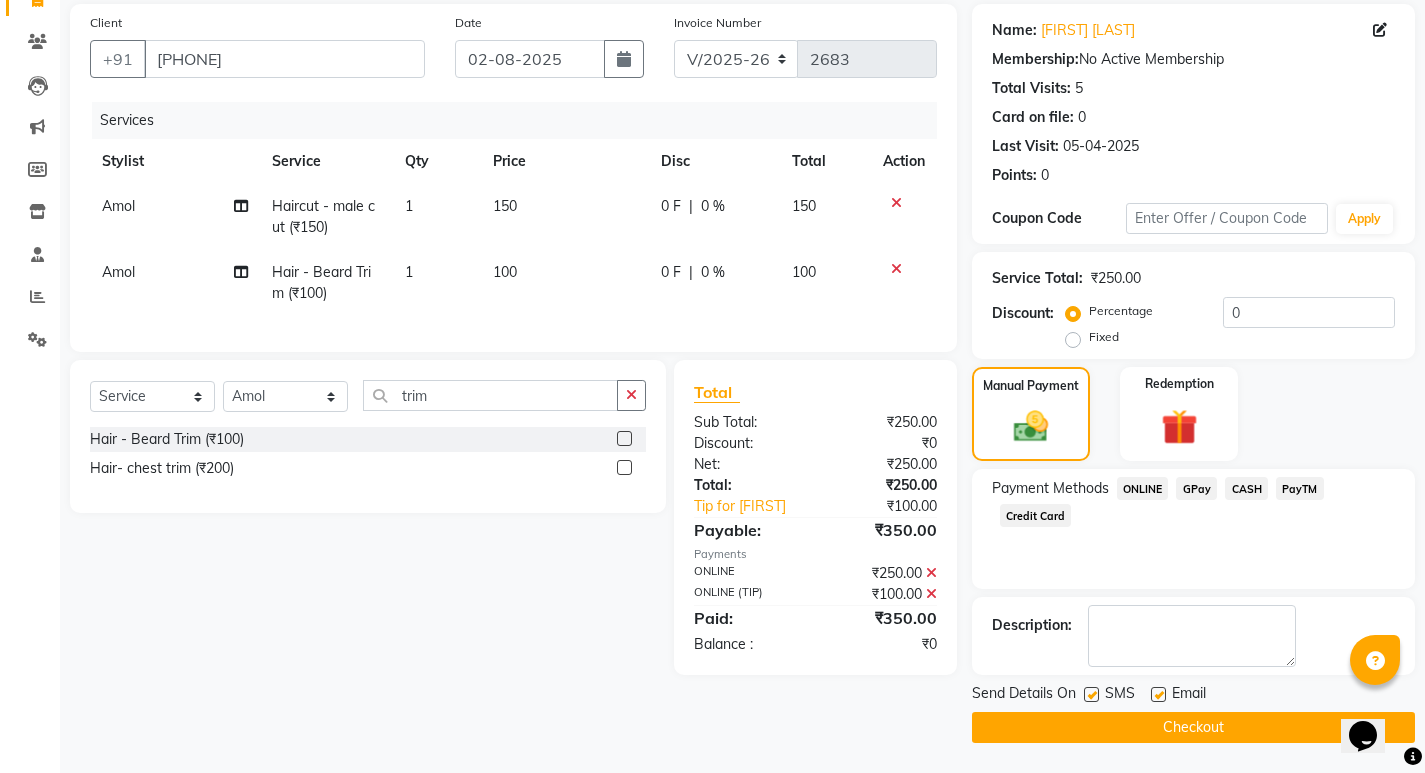 click 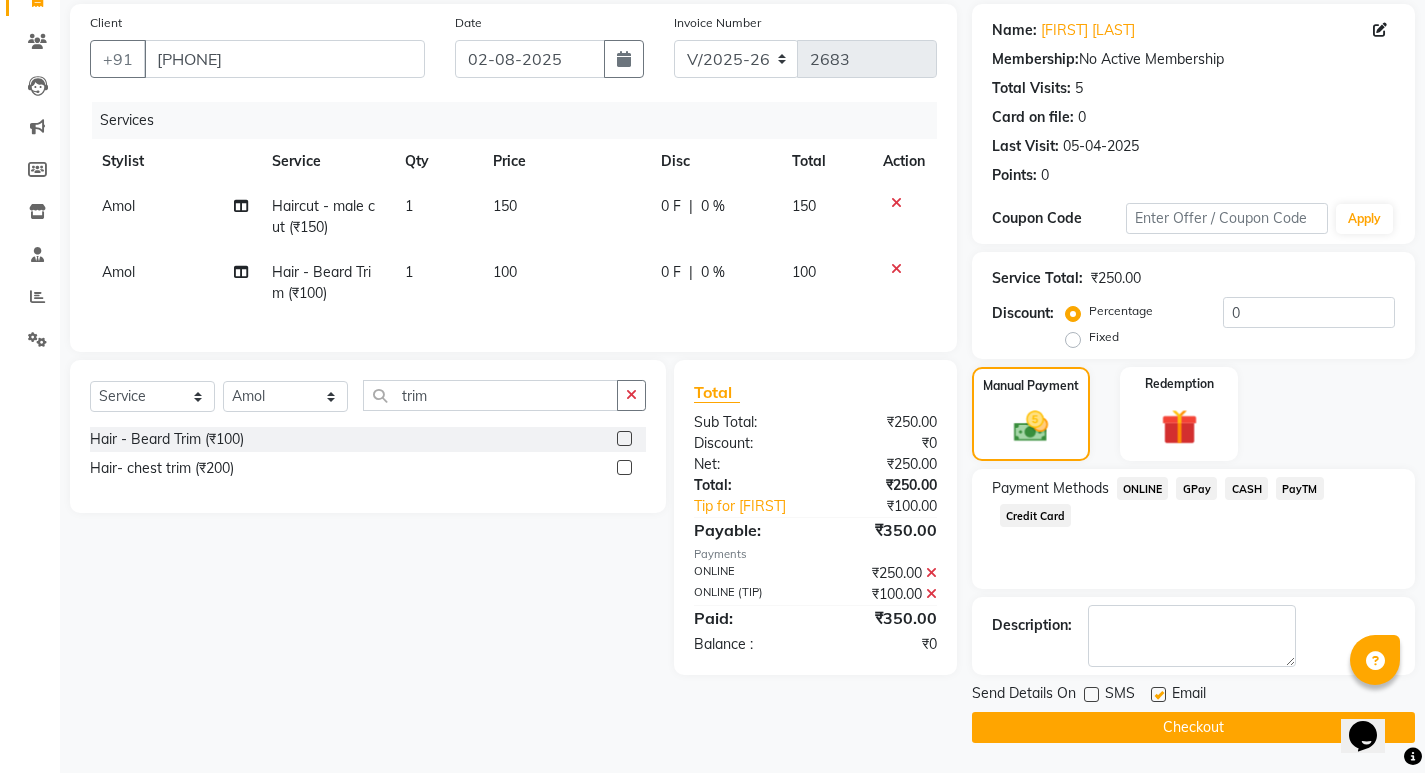 click on "Checkout" 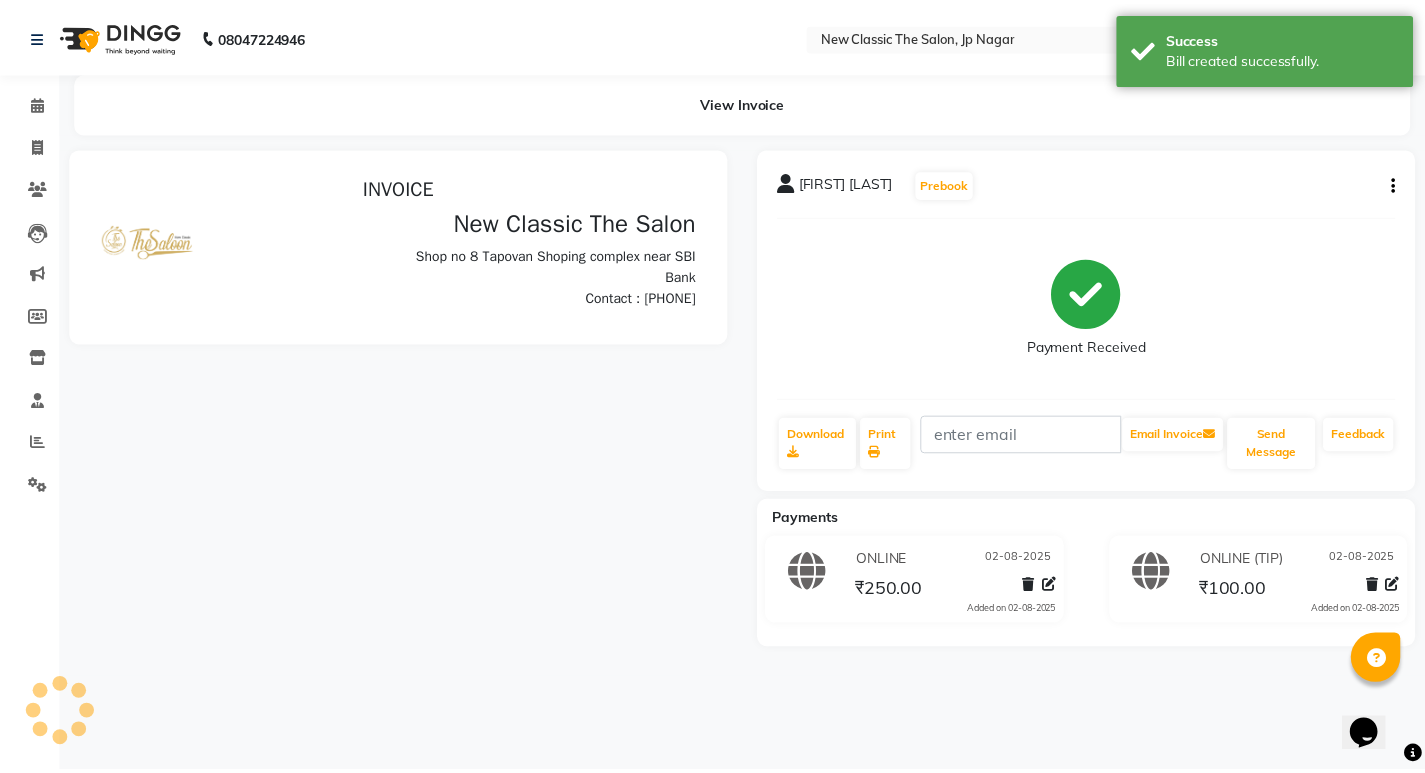 scroll, scrollTop: 0, scrollLeft: 0, axis: both 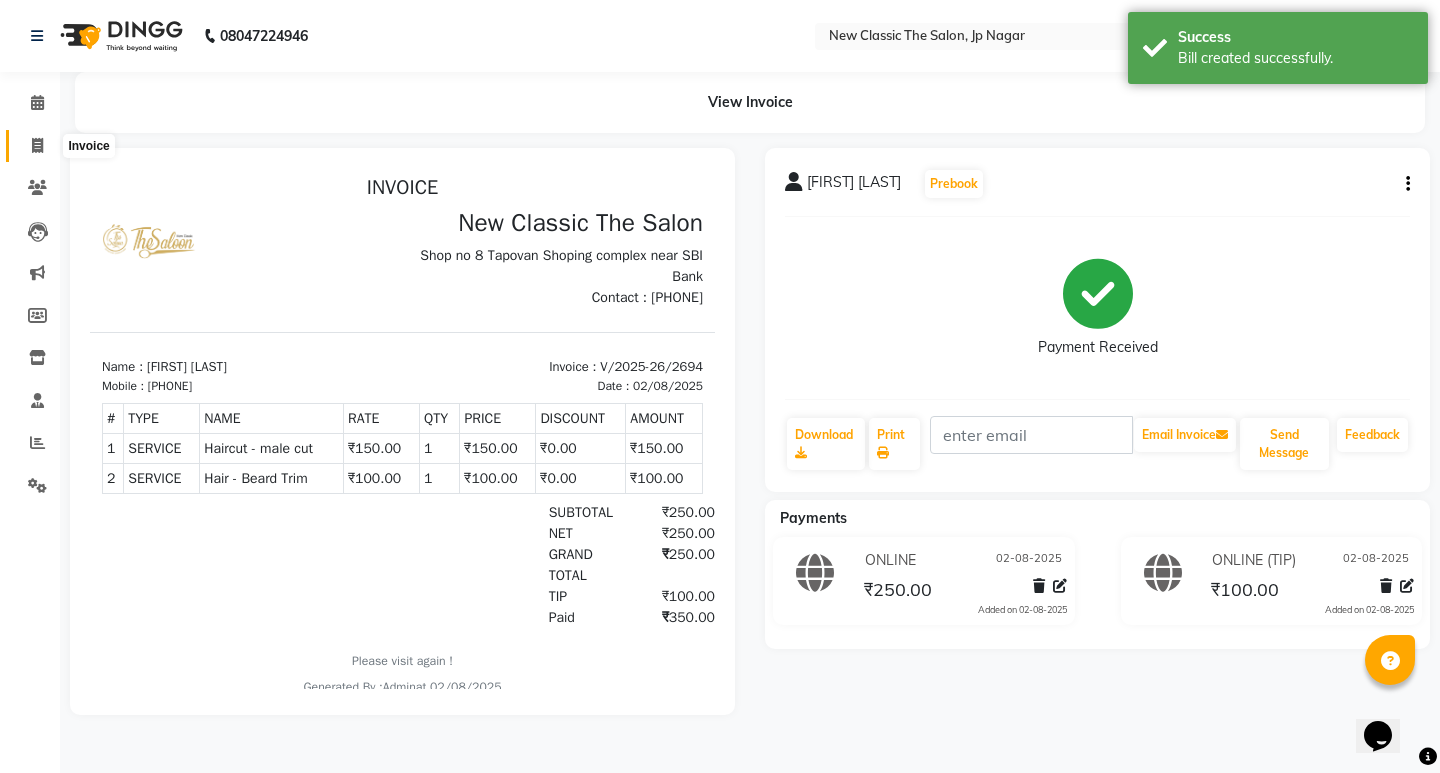 click 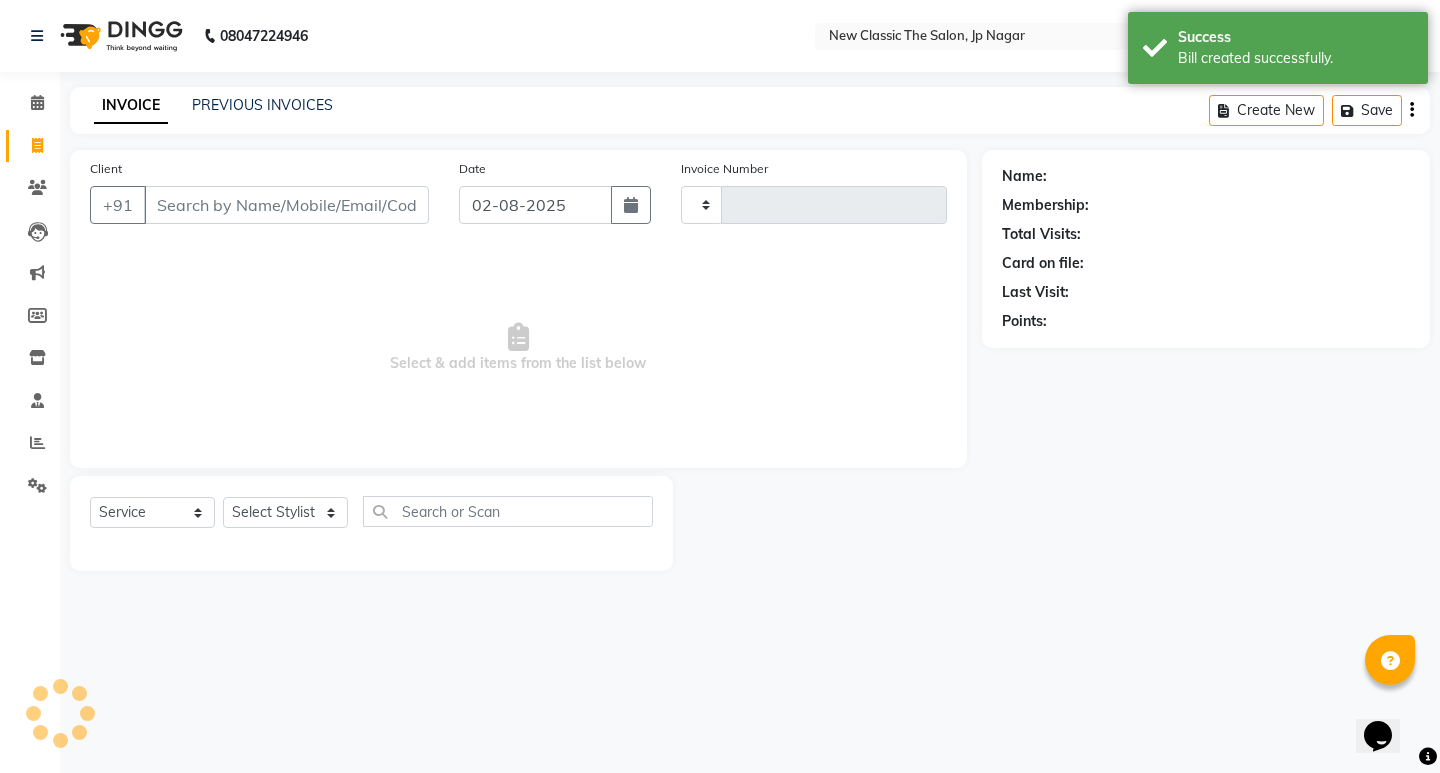 type on "2695" 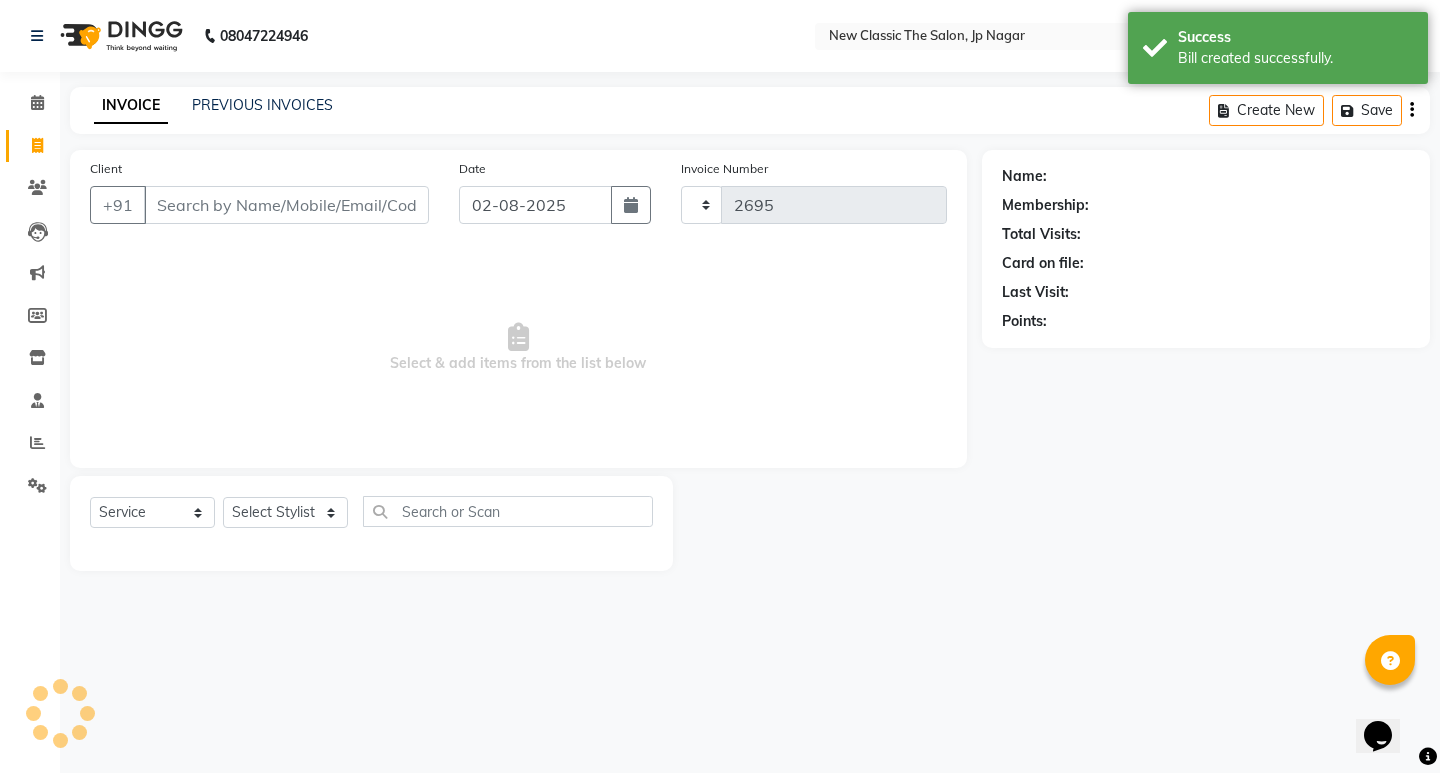 select on "4678" 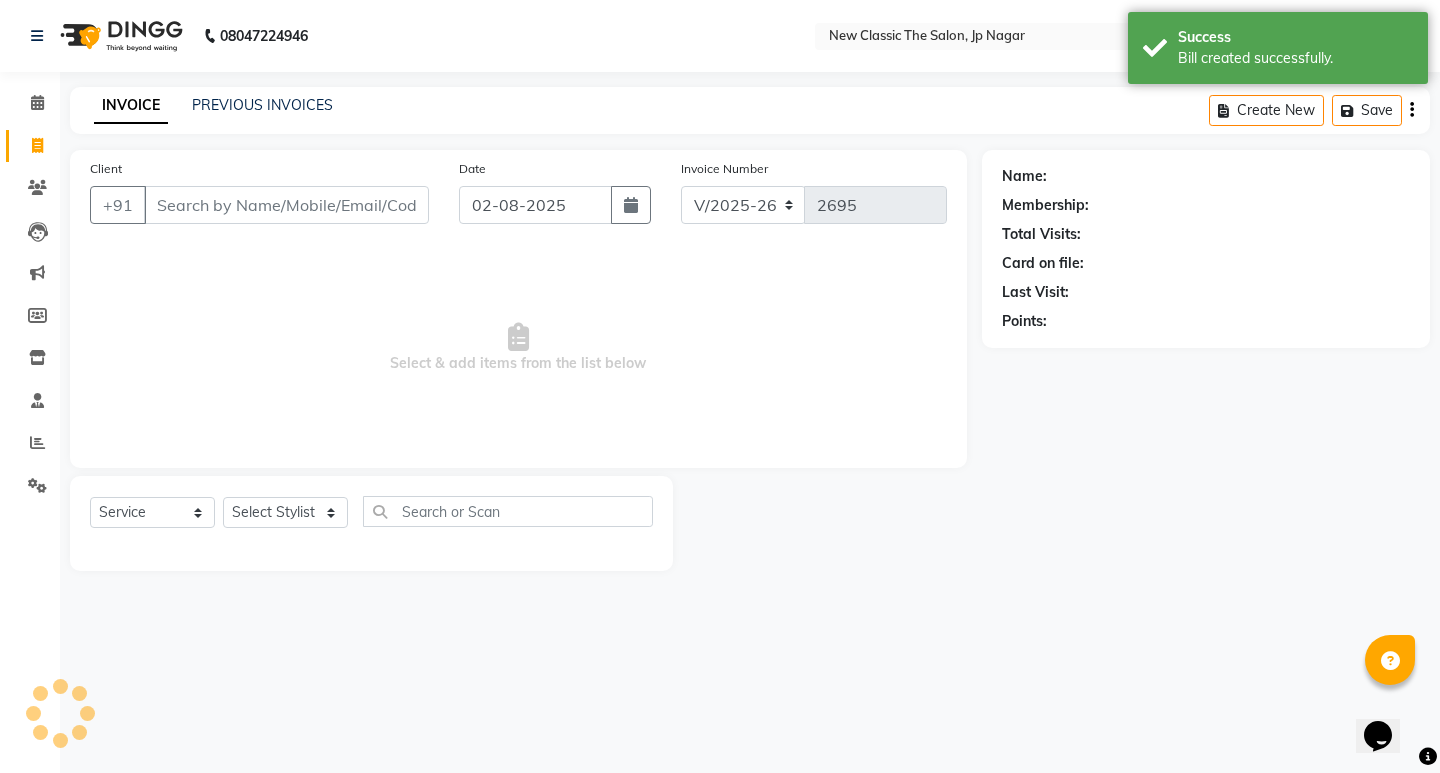 click on "Client" at bounding box center (286, 205) 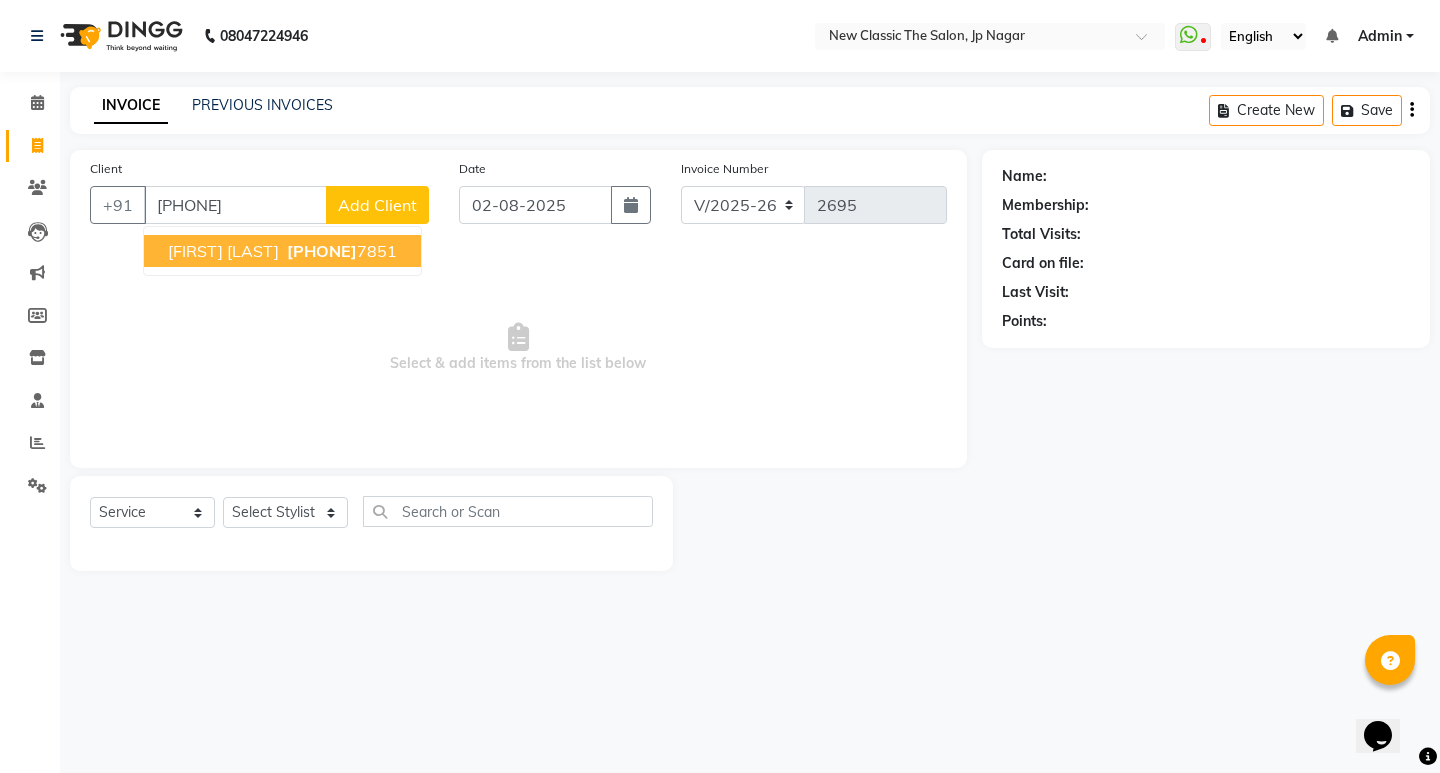 click on "Pranit Awale" at bounding box center [223, 251] 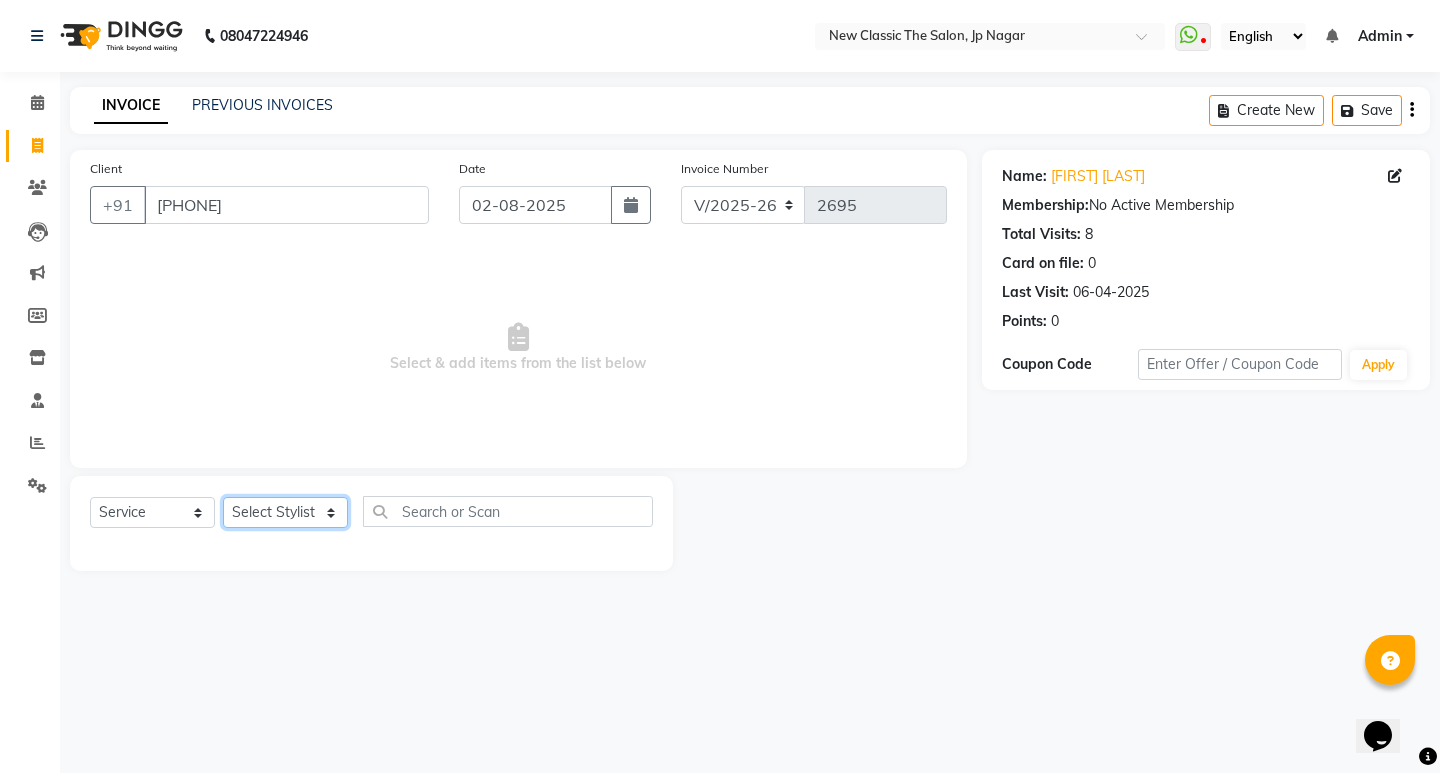 click on "Select Stylist [FIRST] [FIRST] [FIRST] [FIRST] [FIRST] [FIRST] [FIRST] [FIRST] [FIRST] [FIRST]" 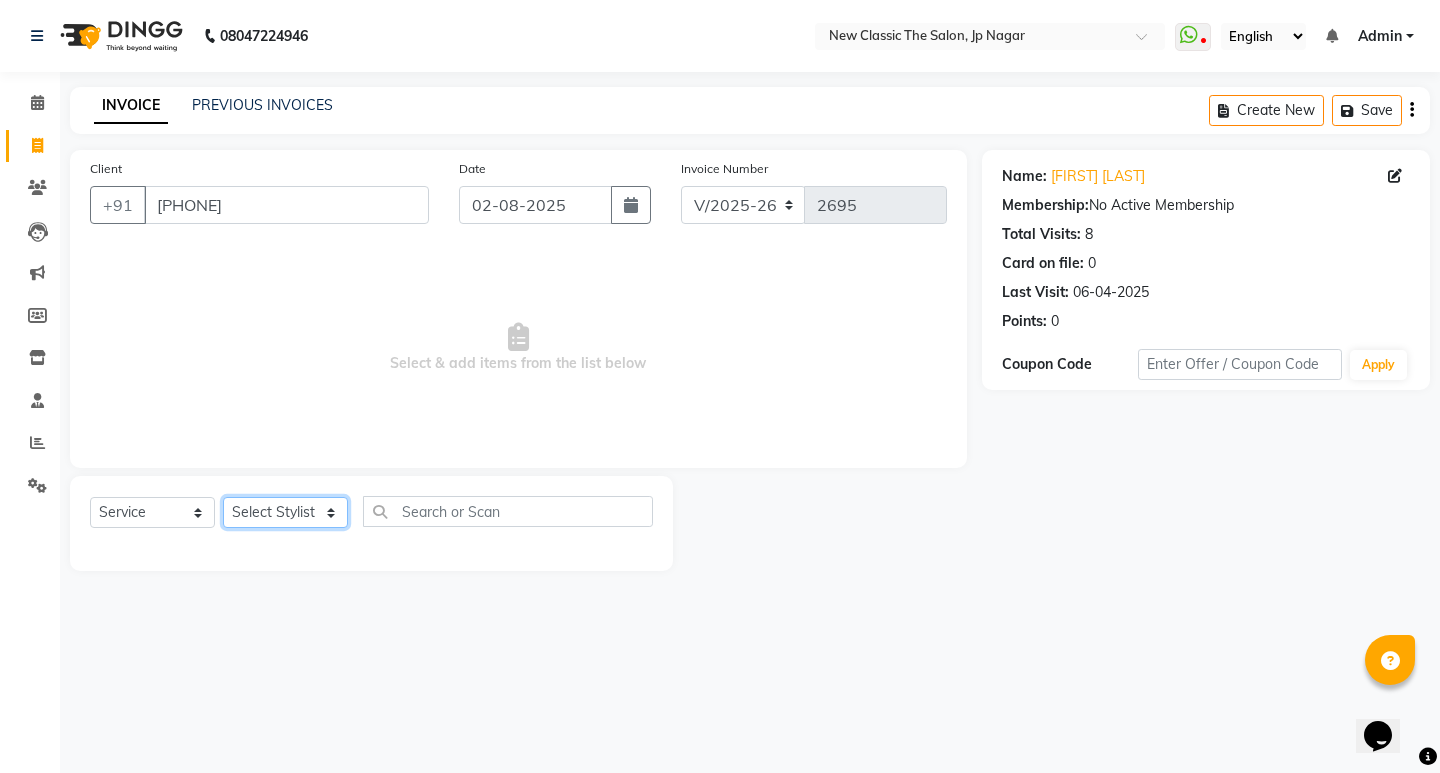 select on "27631" 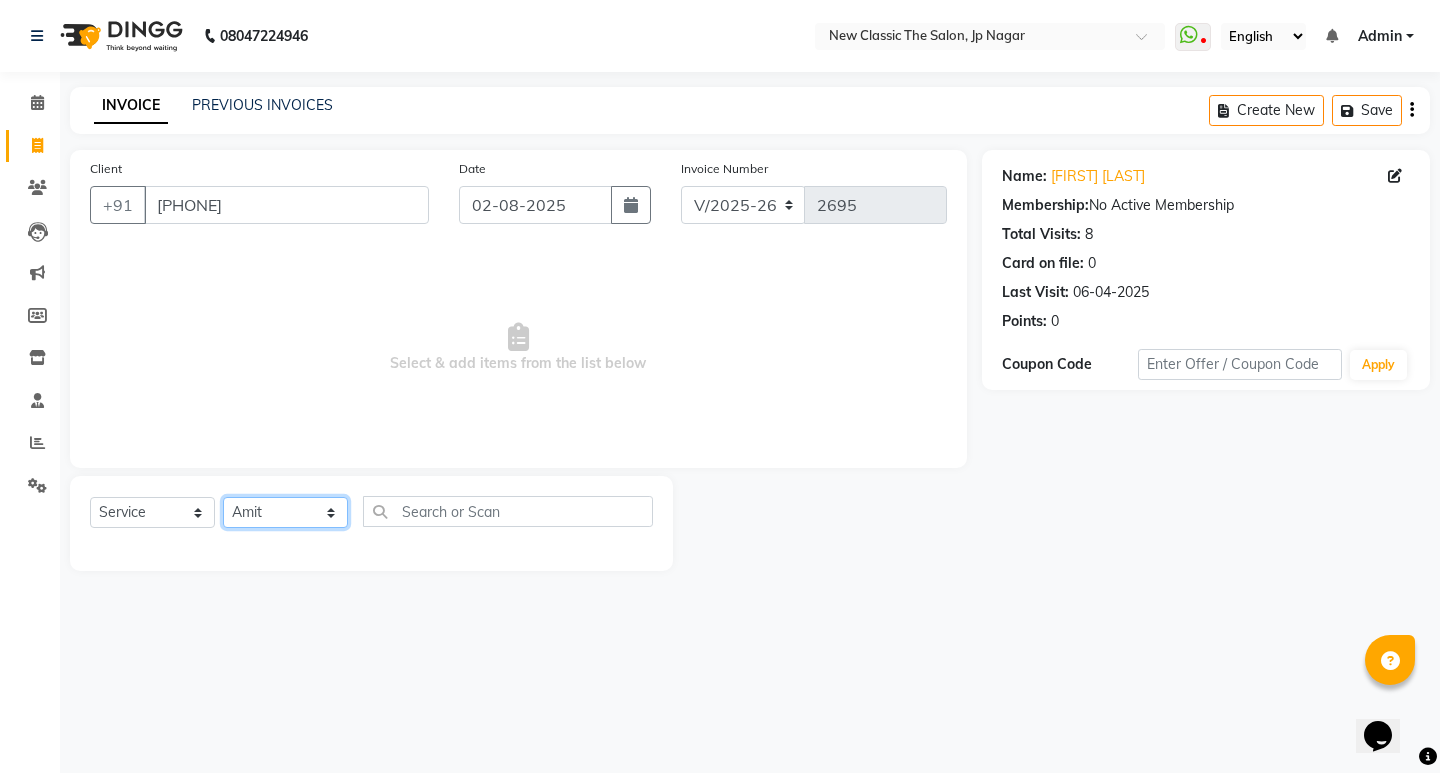 click on "Select Stylist [FIRST] [FIRST] [FIRST] [FIRST] [FIRST] [FIRST] [FIRST] [FIRST] [FIRST] [FIRST]" 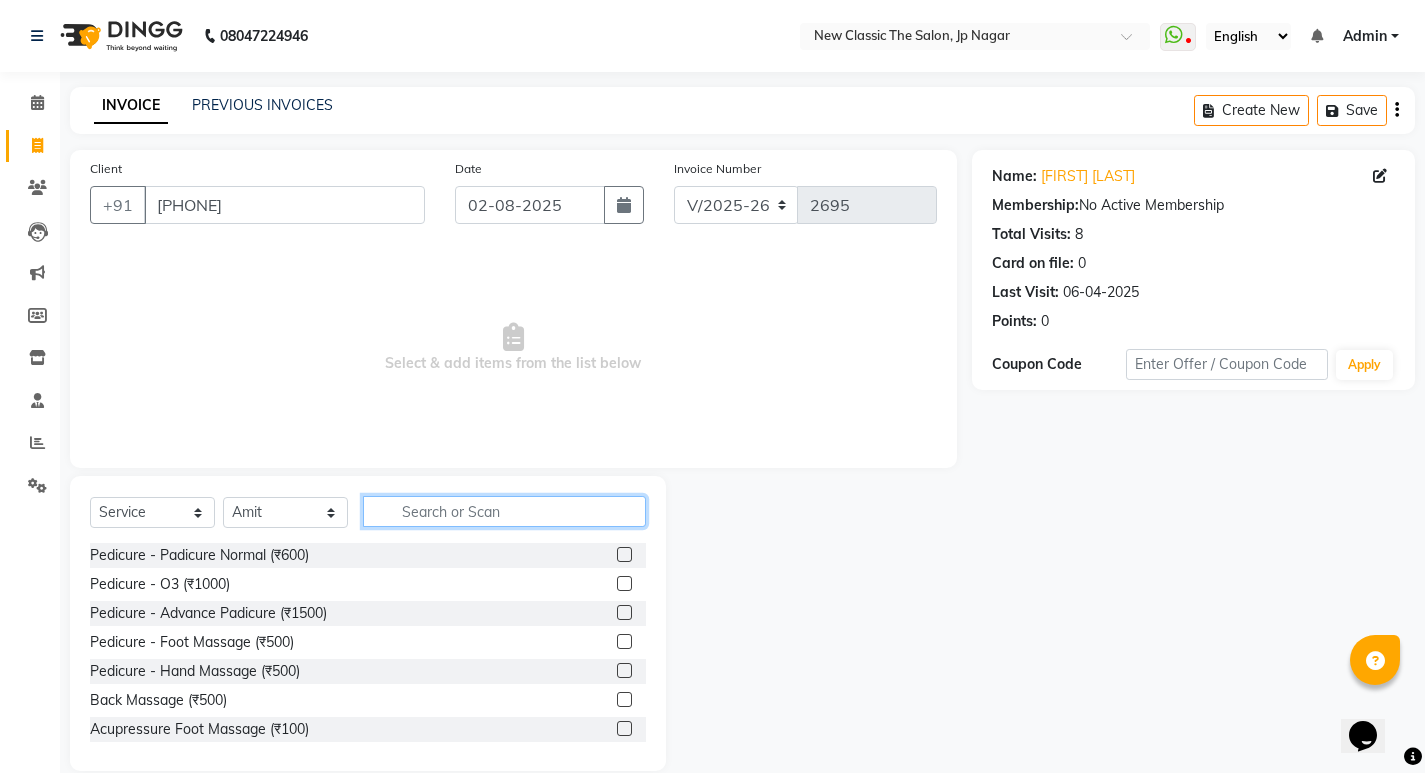 click 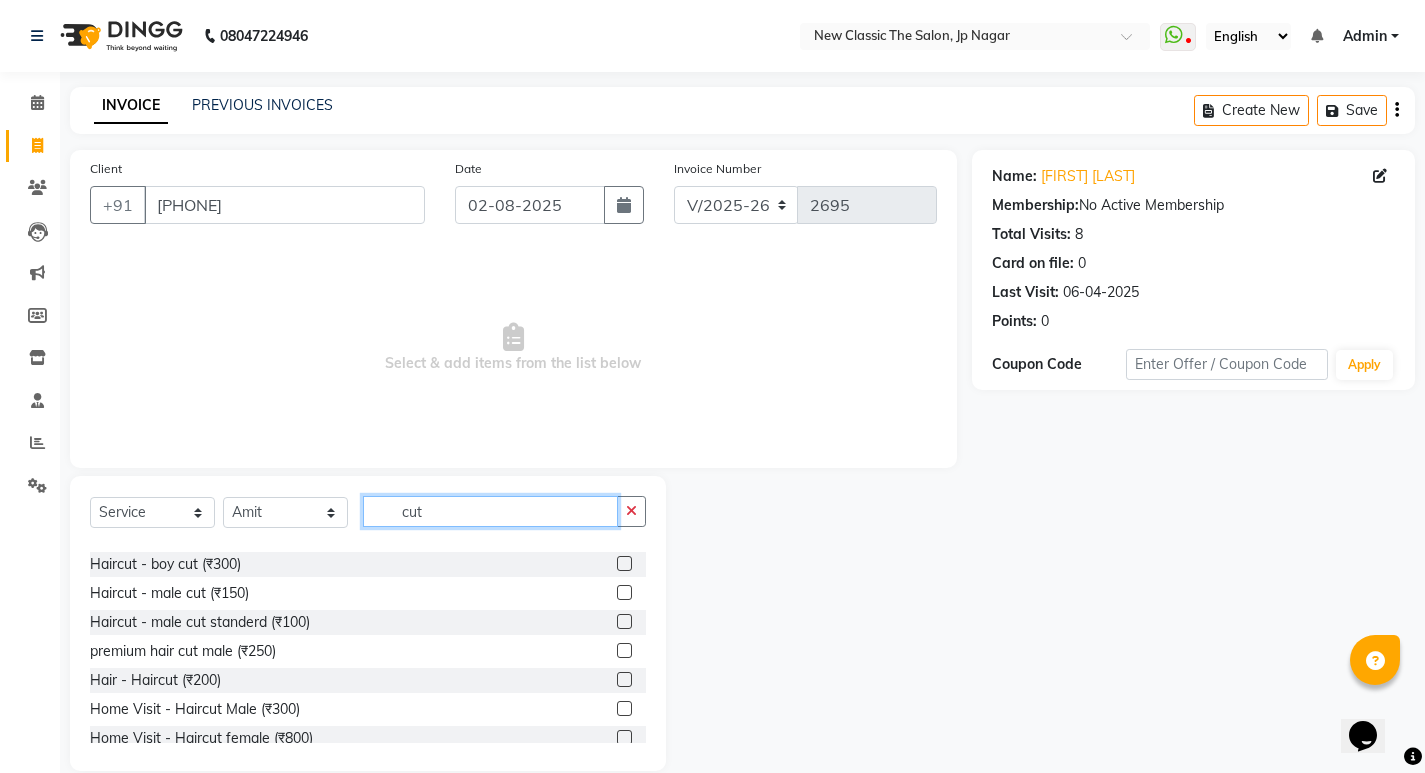 scroll, scrollTop: 177, scrollLeft: 0, axis: vertical 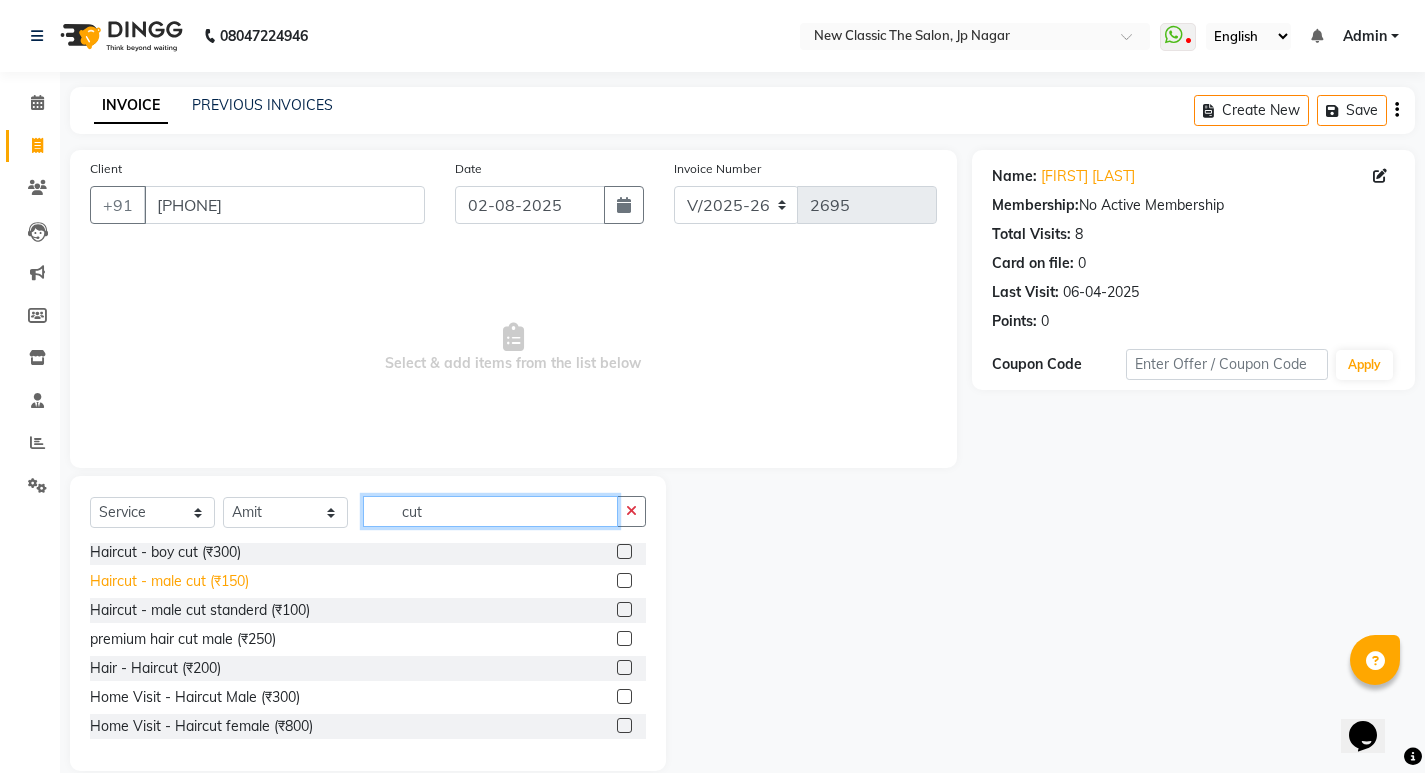 type on "cut" 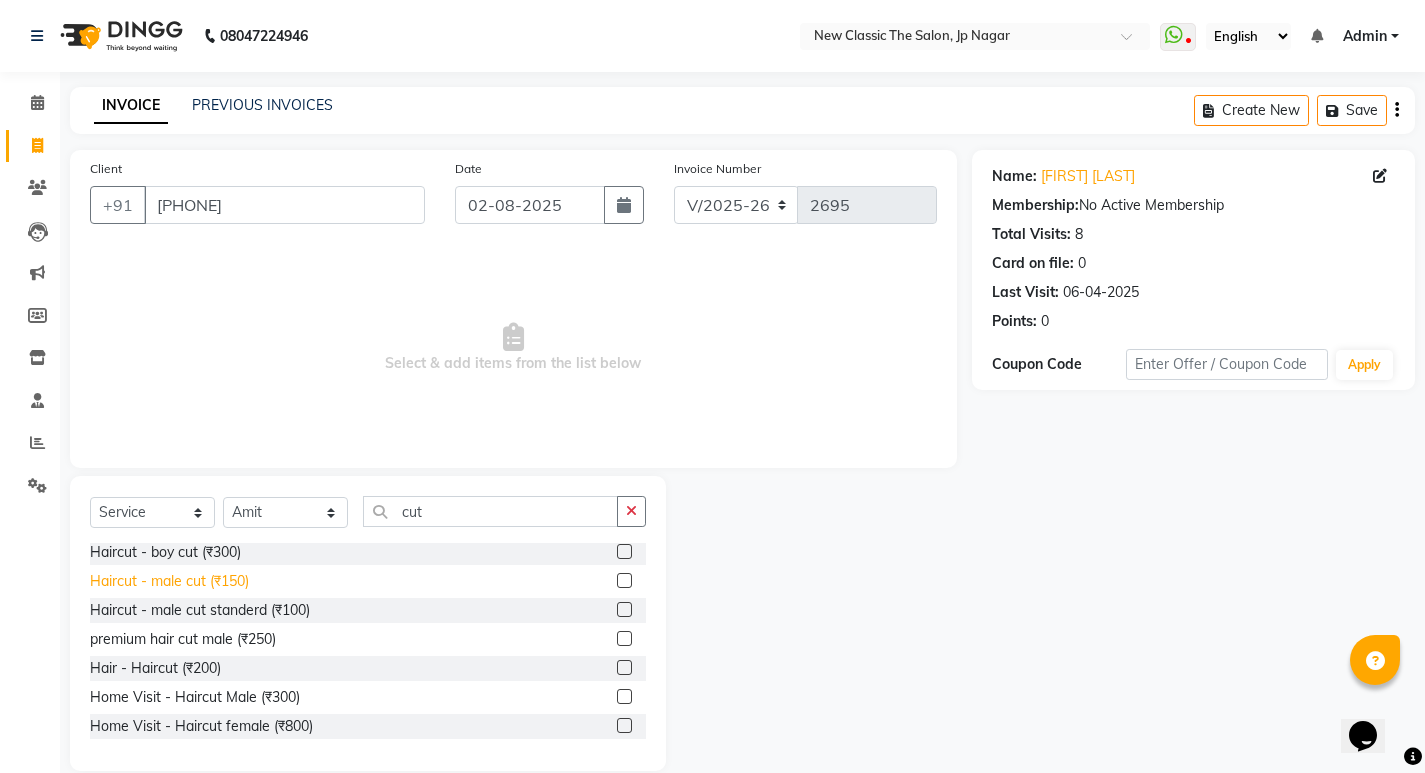 click on "Haircut - male cut  (₹150)" 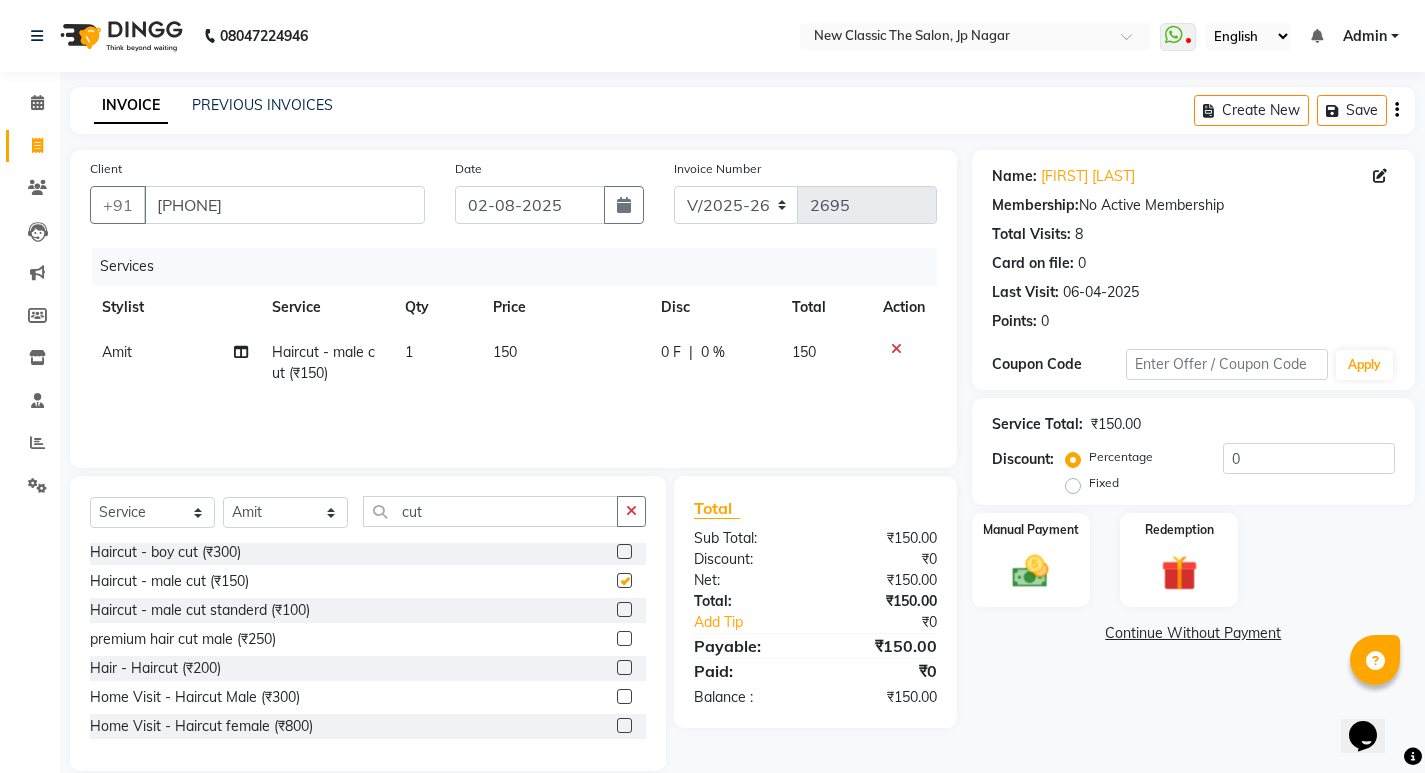checkbox on "false" 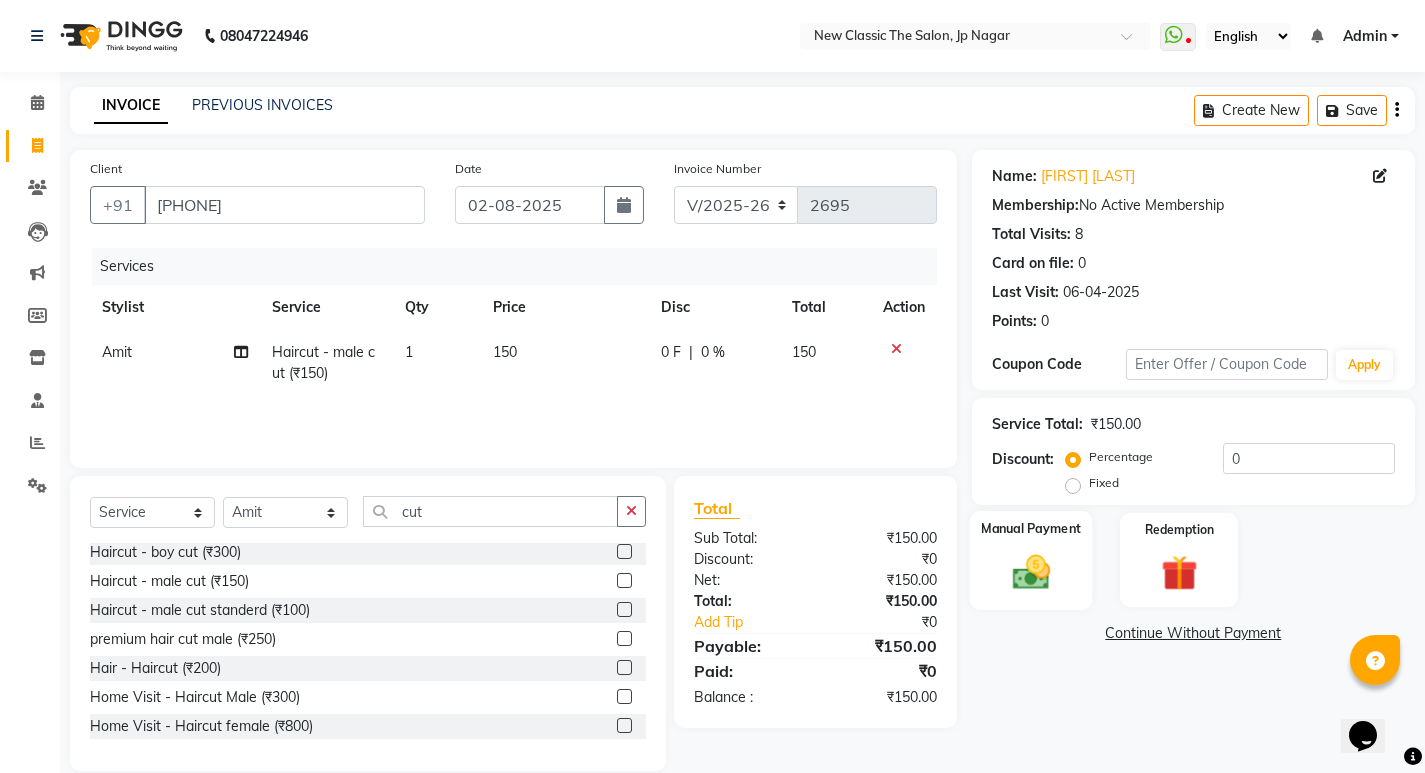click 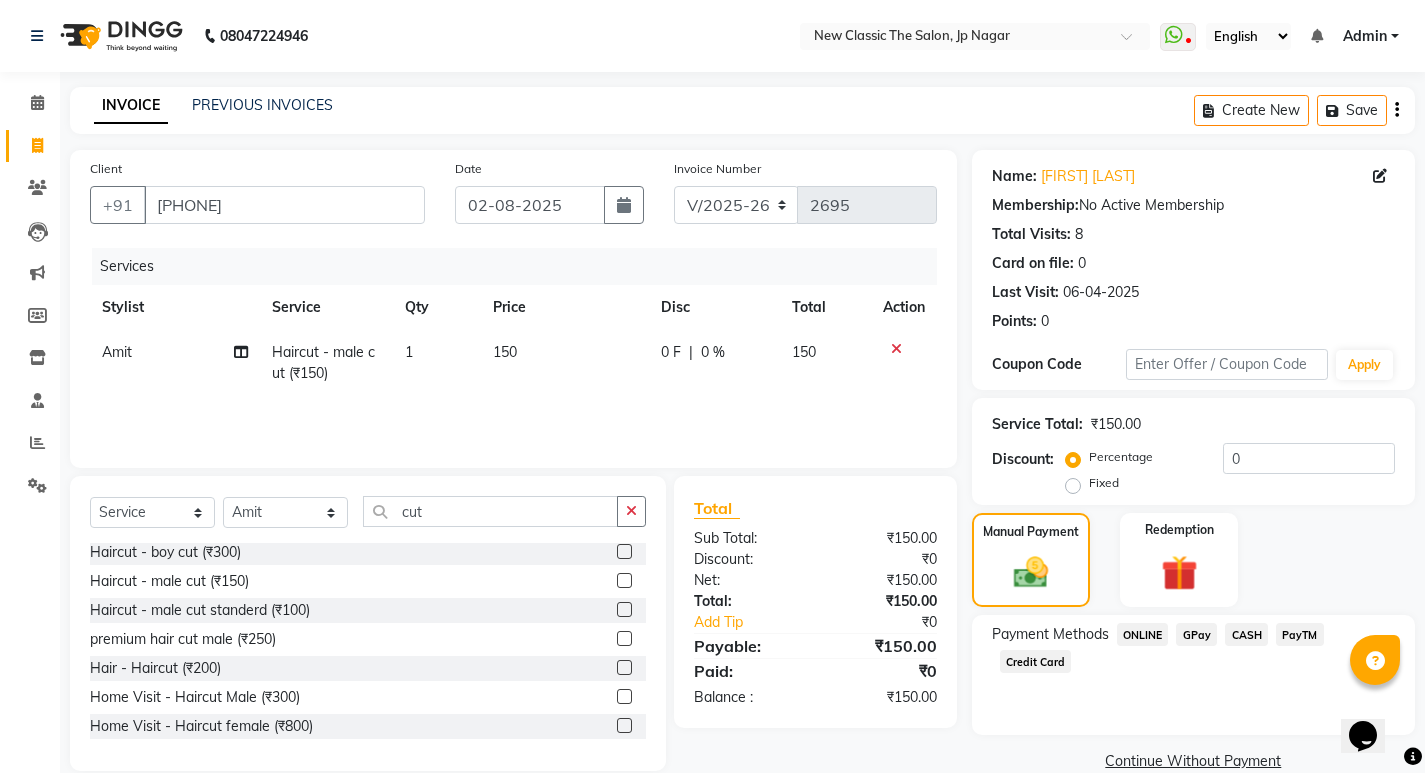 click on "ONLINE" 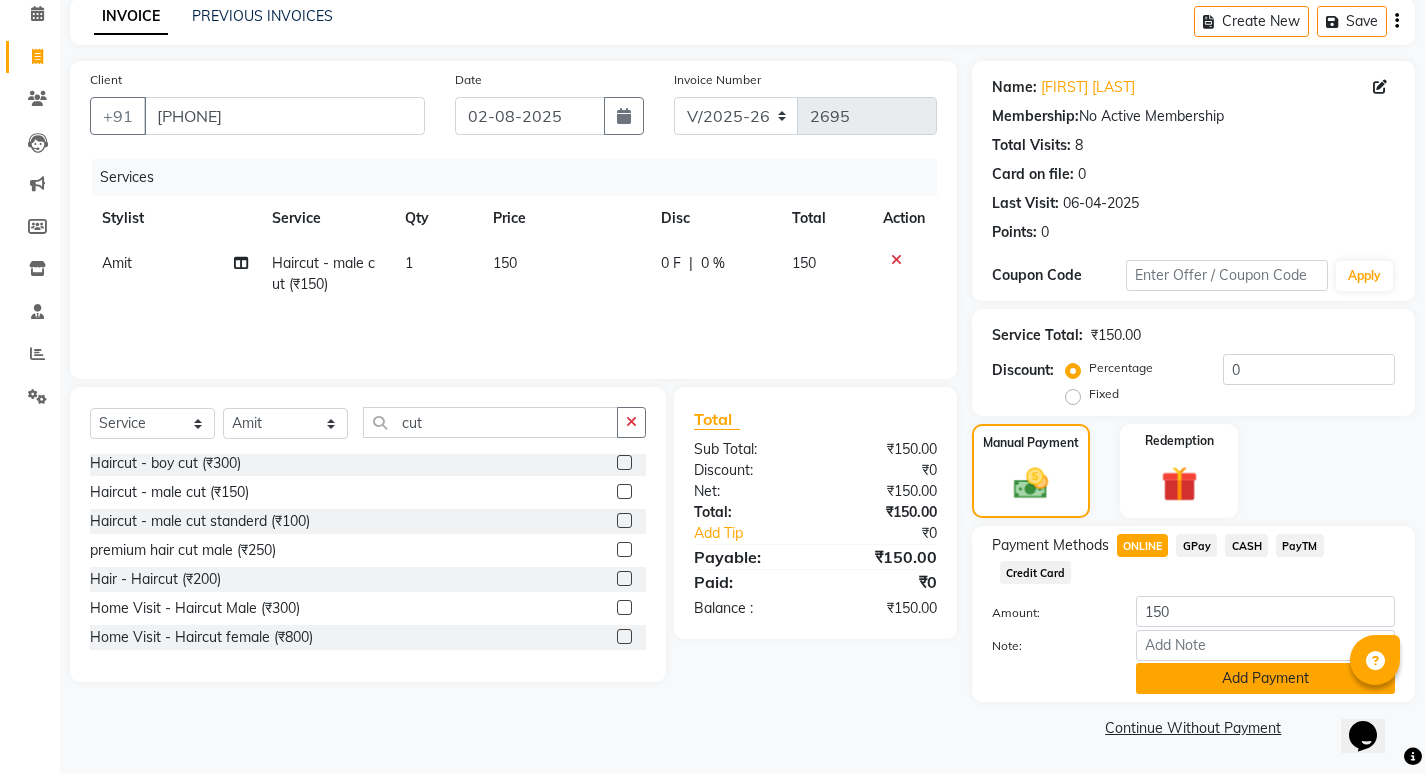 click on "Add Payment" 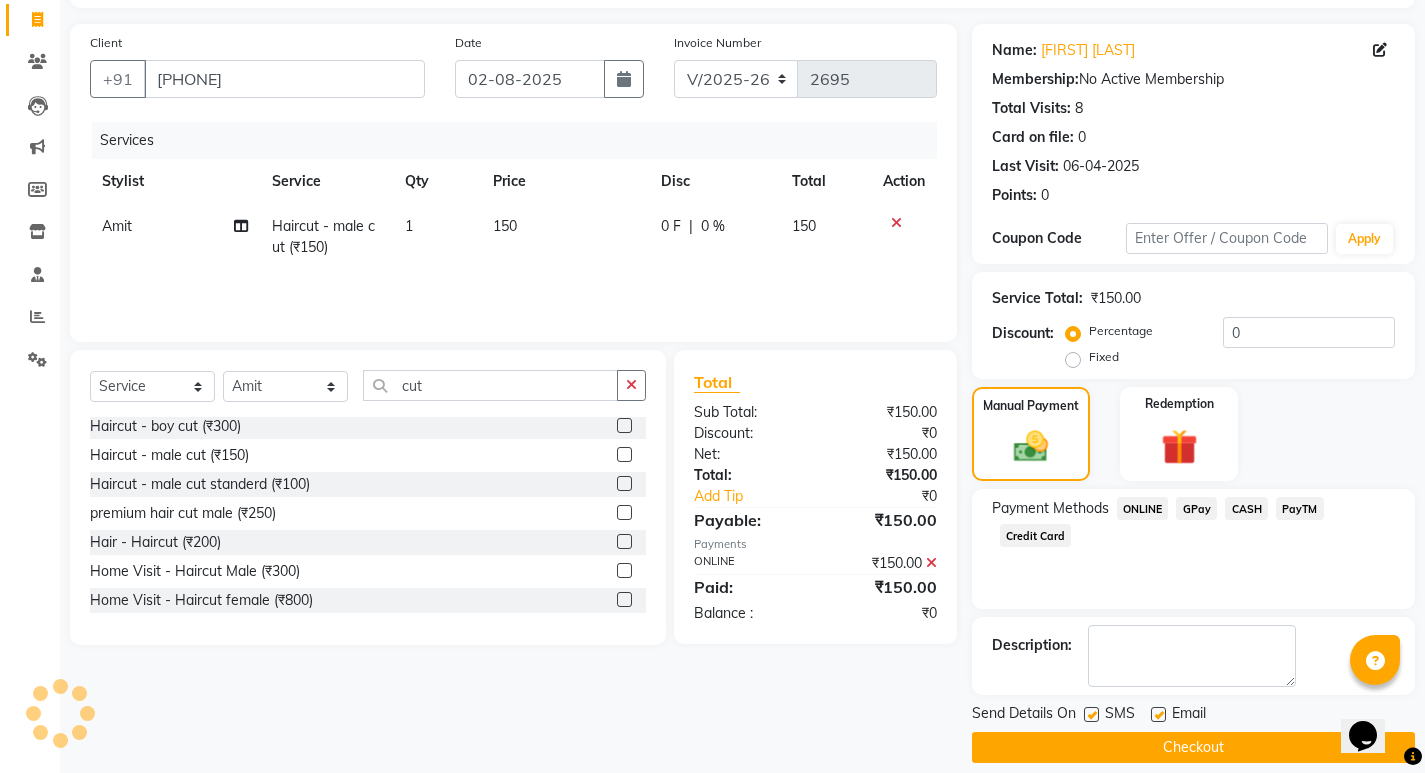 scroll, scrollTop: 146, scrollLeft: 0, axis: vertical 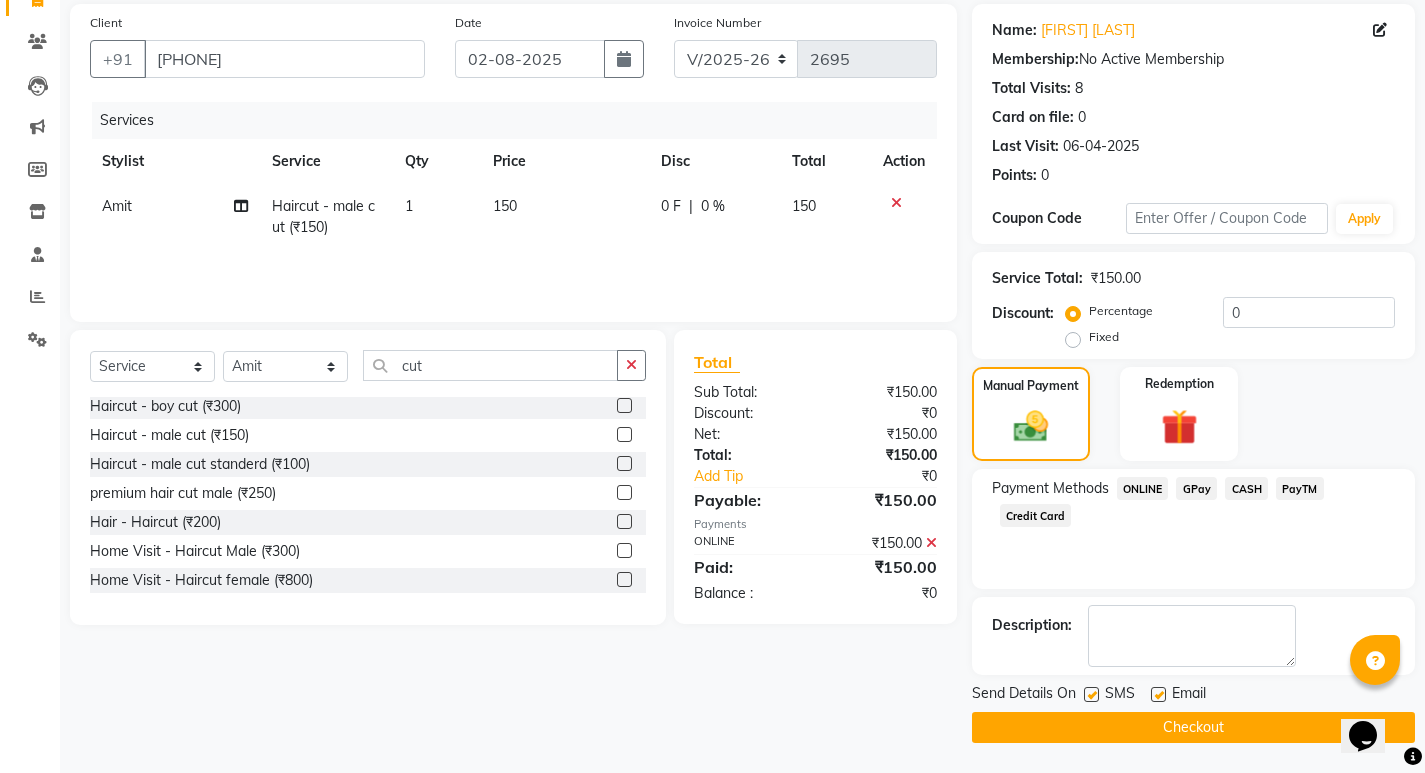 click on "Checkout" 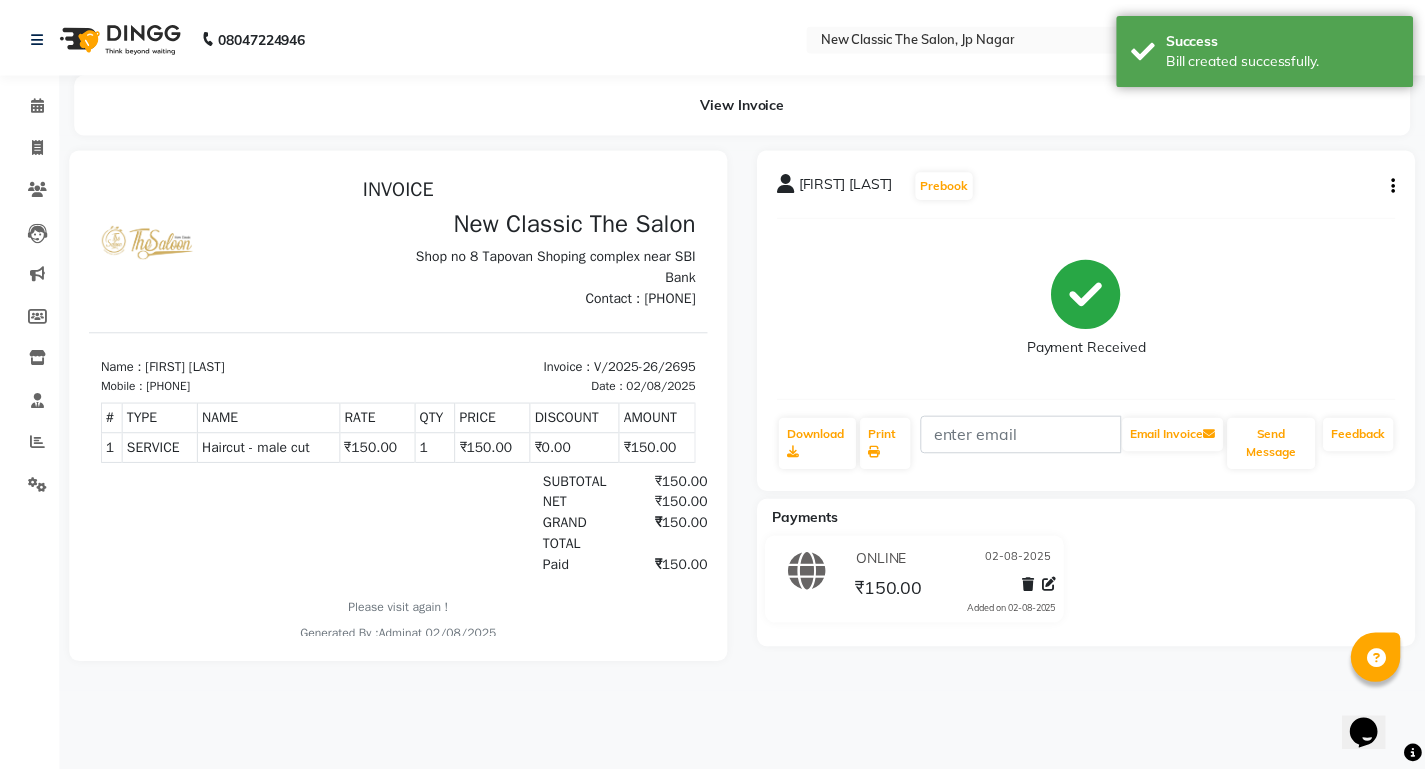 scroll, scrollTop: 0, scrollLeft: 0, axis: both 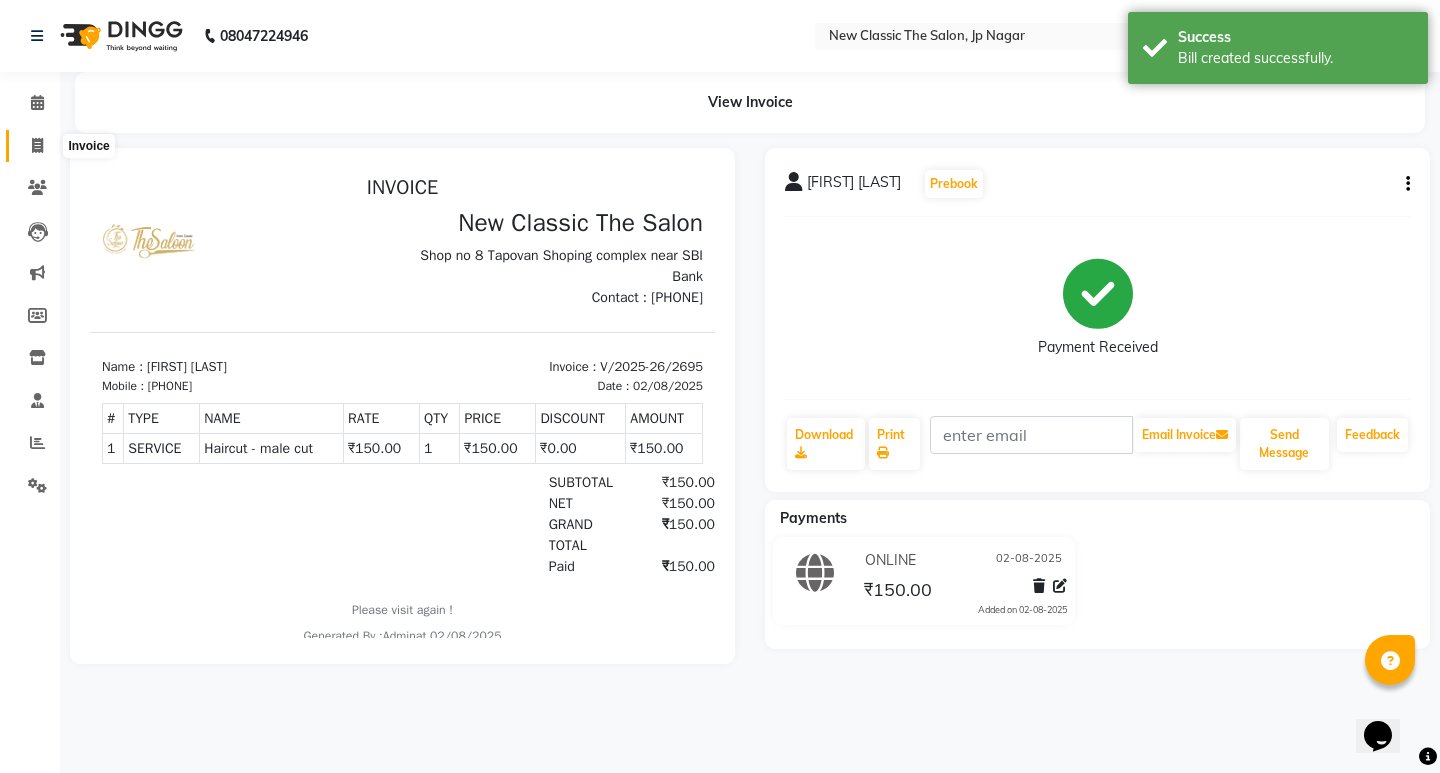 click 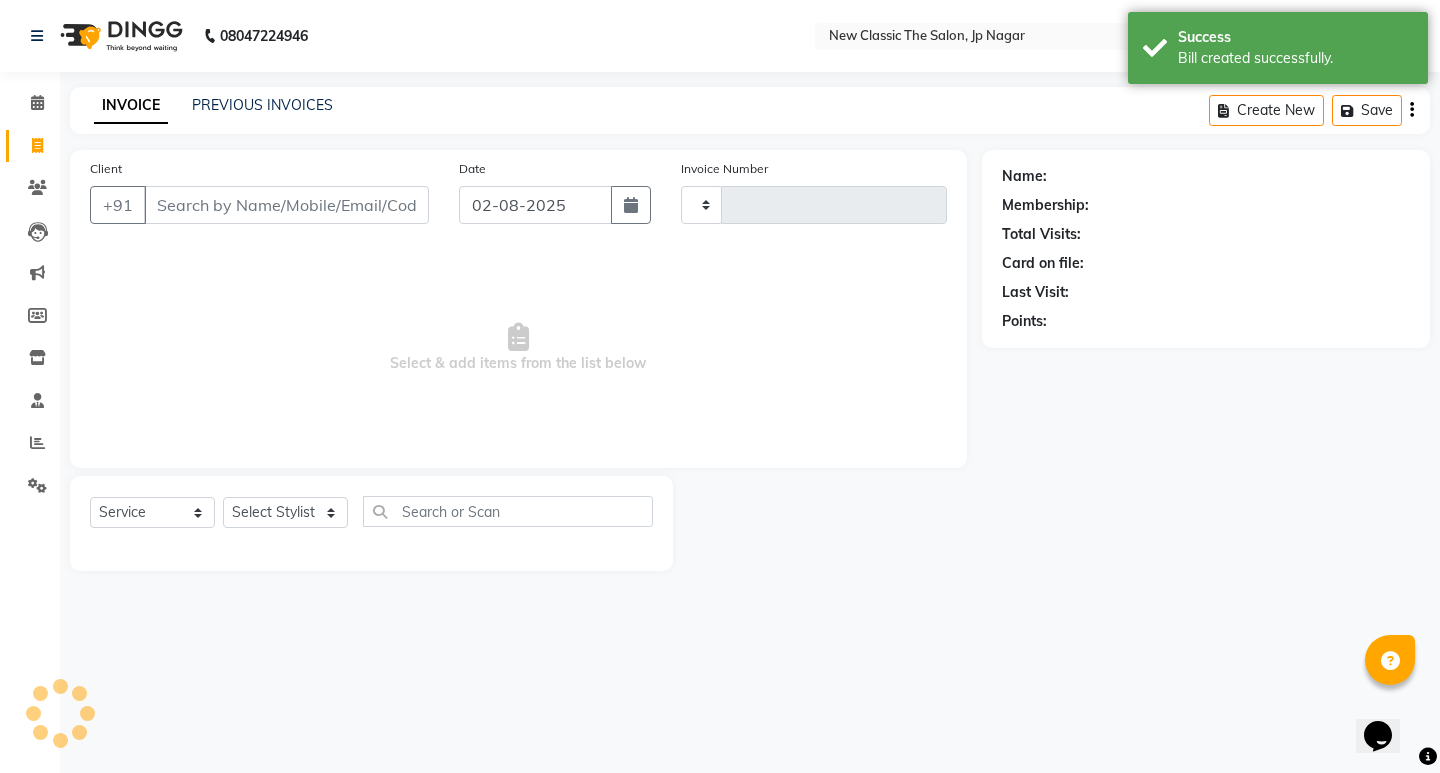 type on "2696" 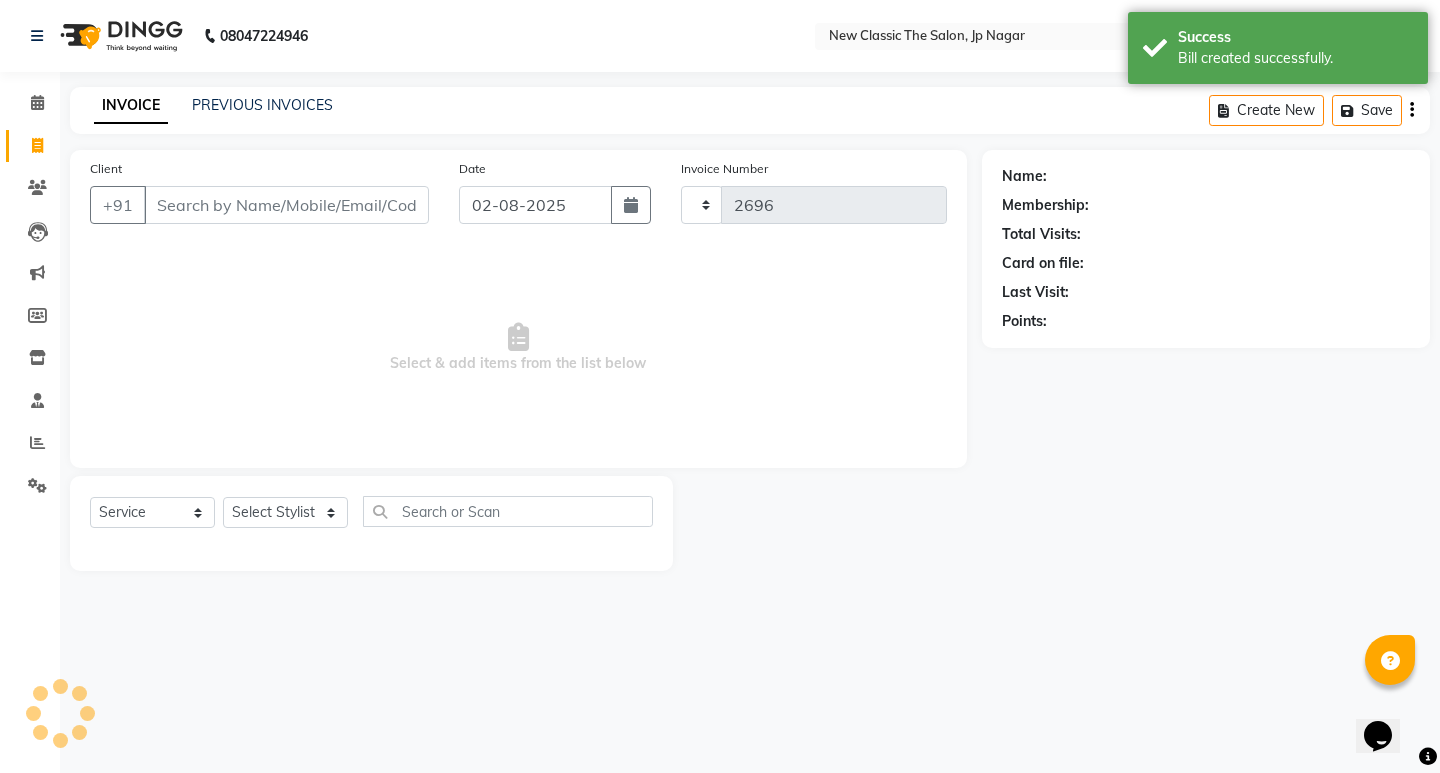 select on "4678" 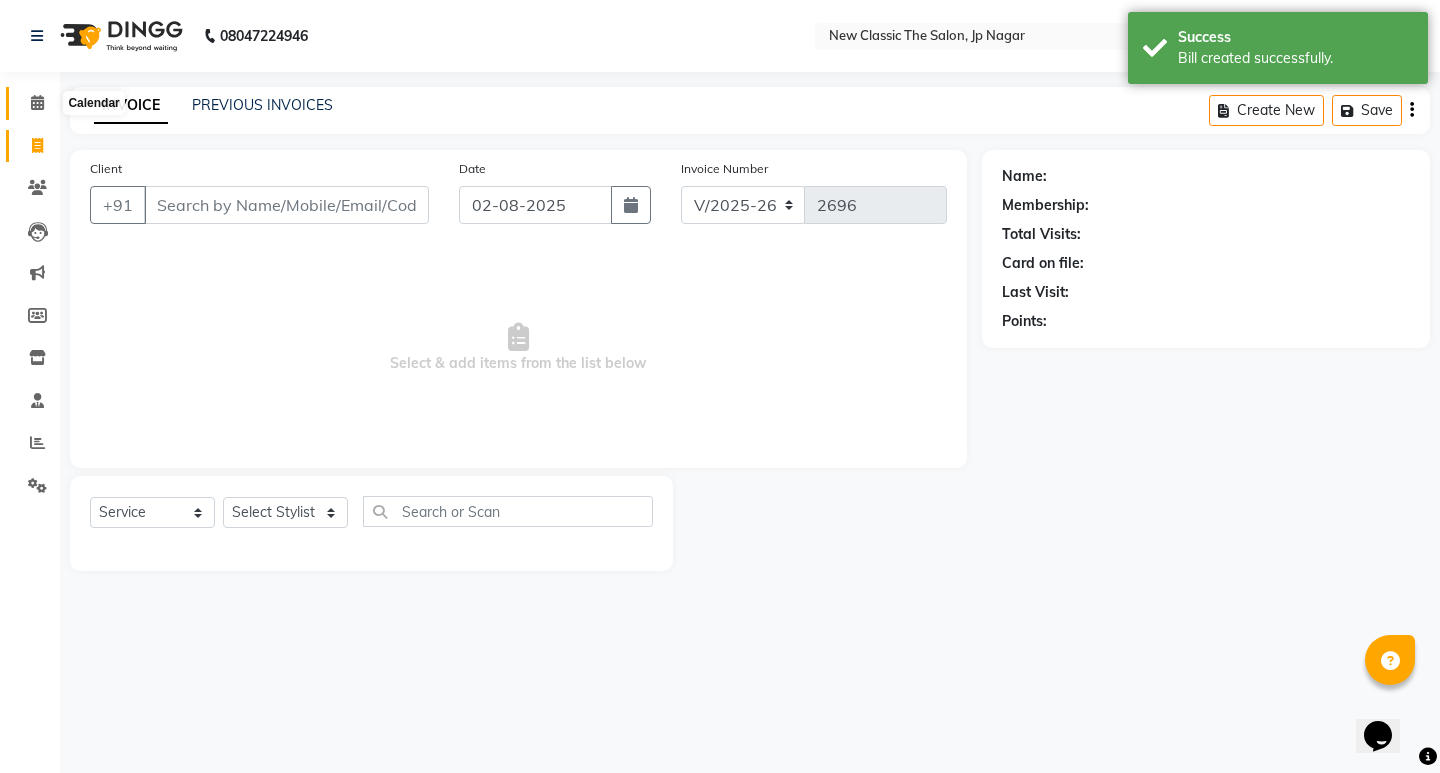 click 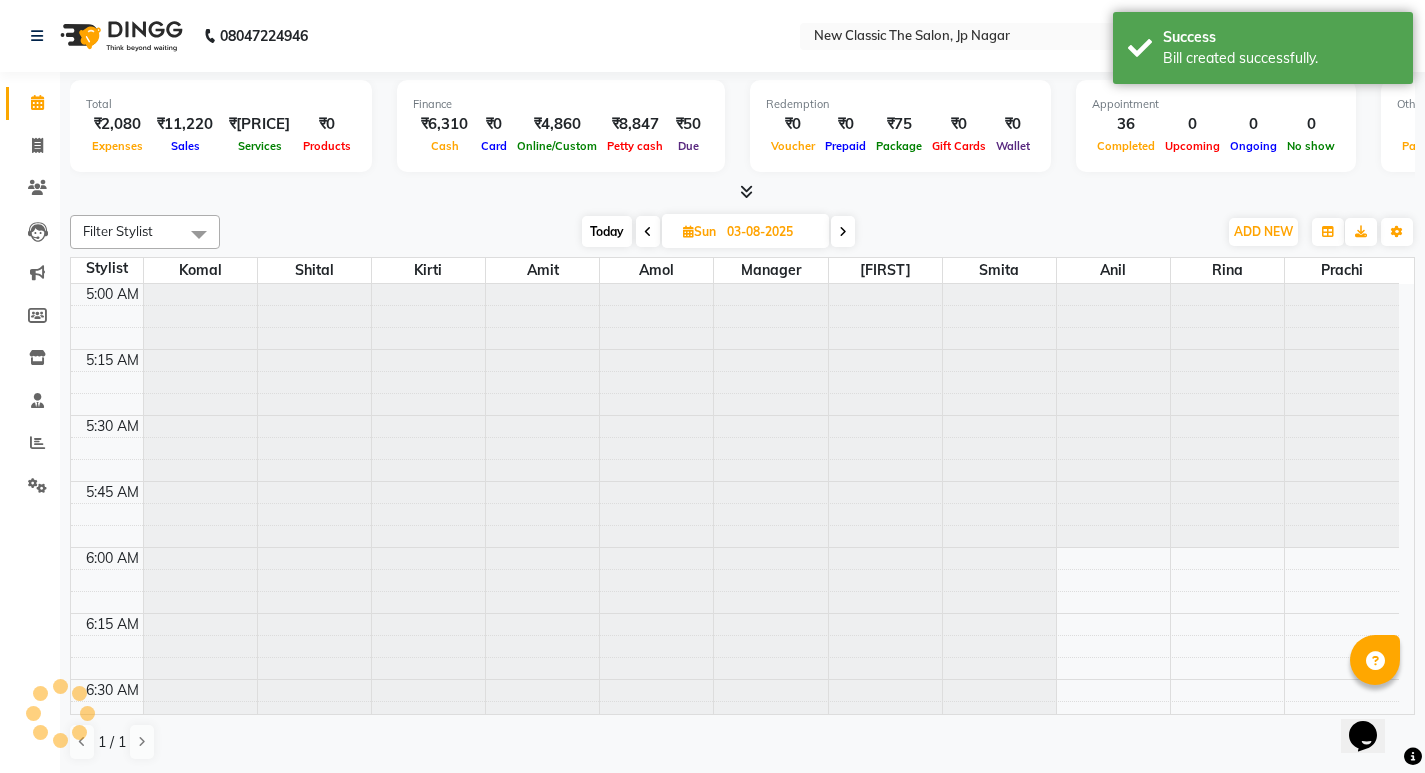 scroll, scrollTop: 265, scrollLeft: 0, axis: vertical 